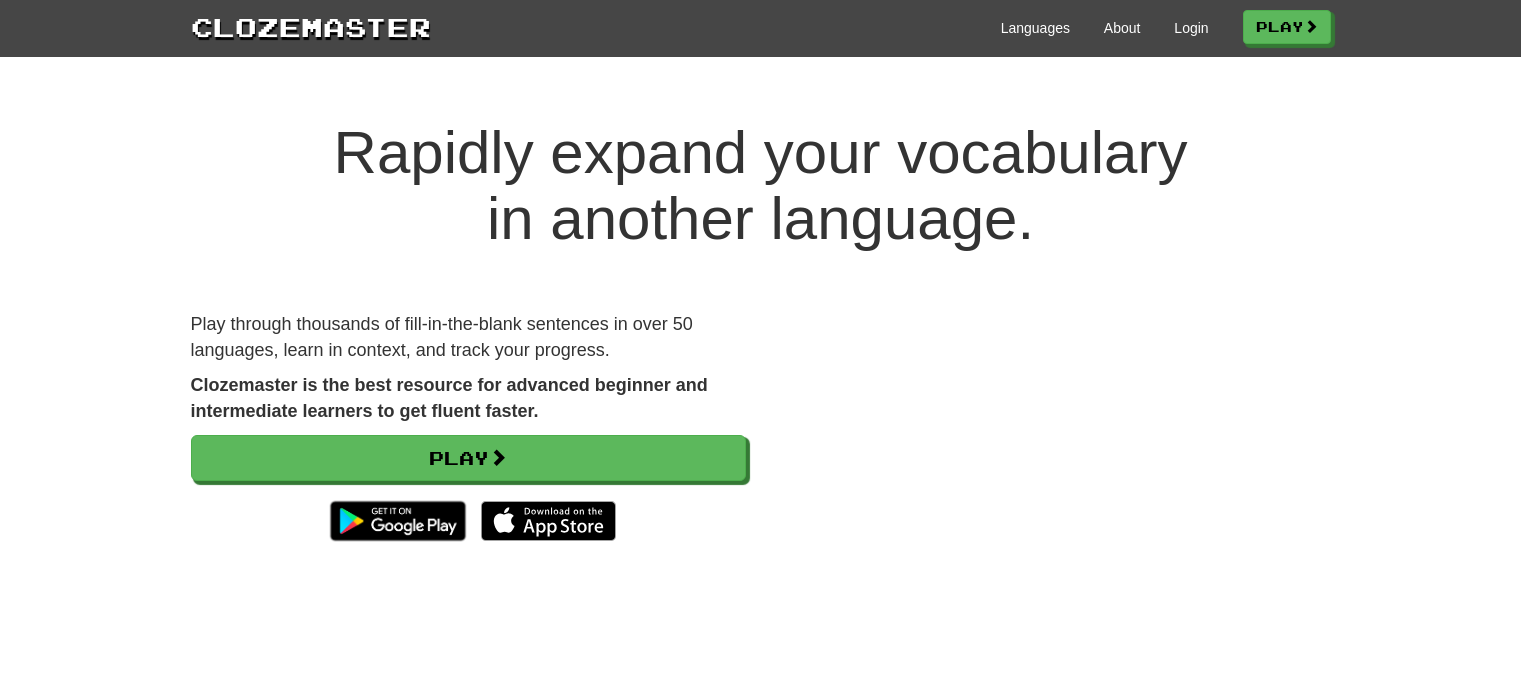 scroll, scrollTop: 0, scrollLeft: 0, axis: both 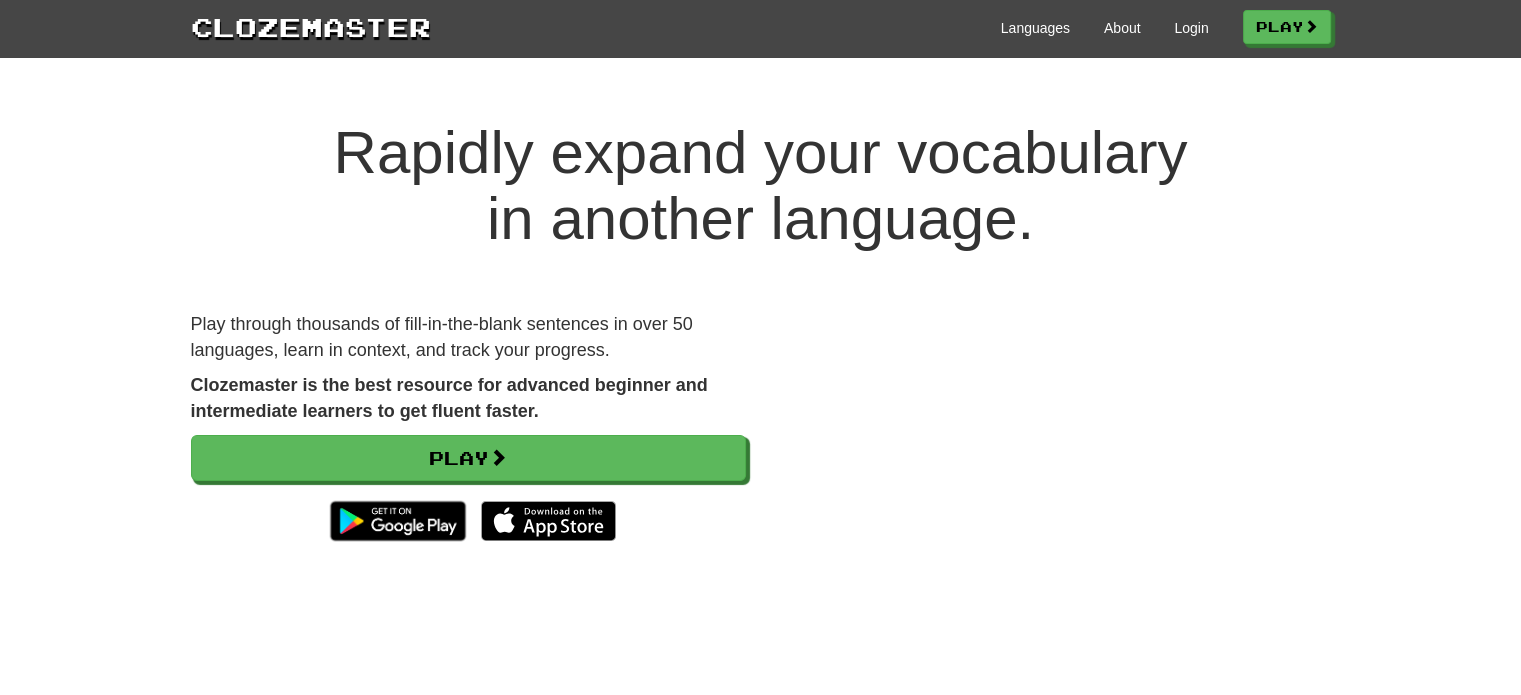 click on "Rapidly expand your vocabulary  in another language." at bounding box center [760, 186] 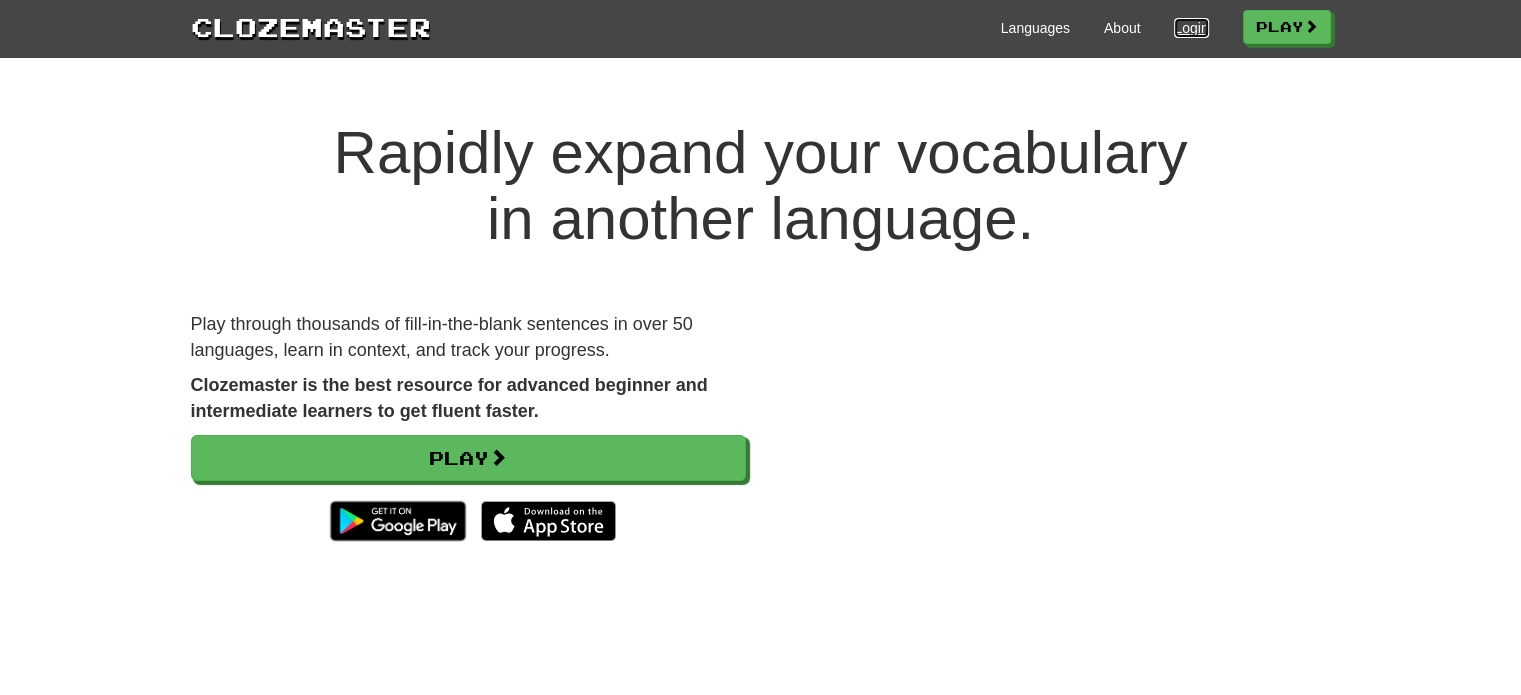 click on "Login" at bounding box center (1191, 28) 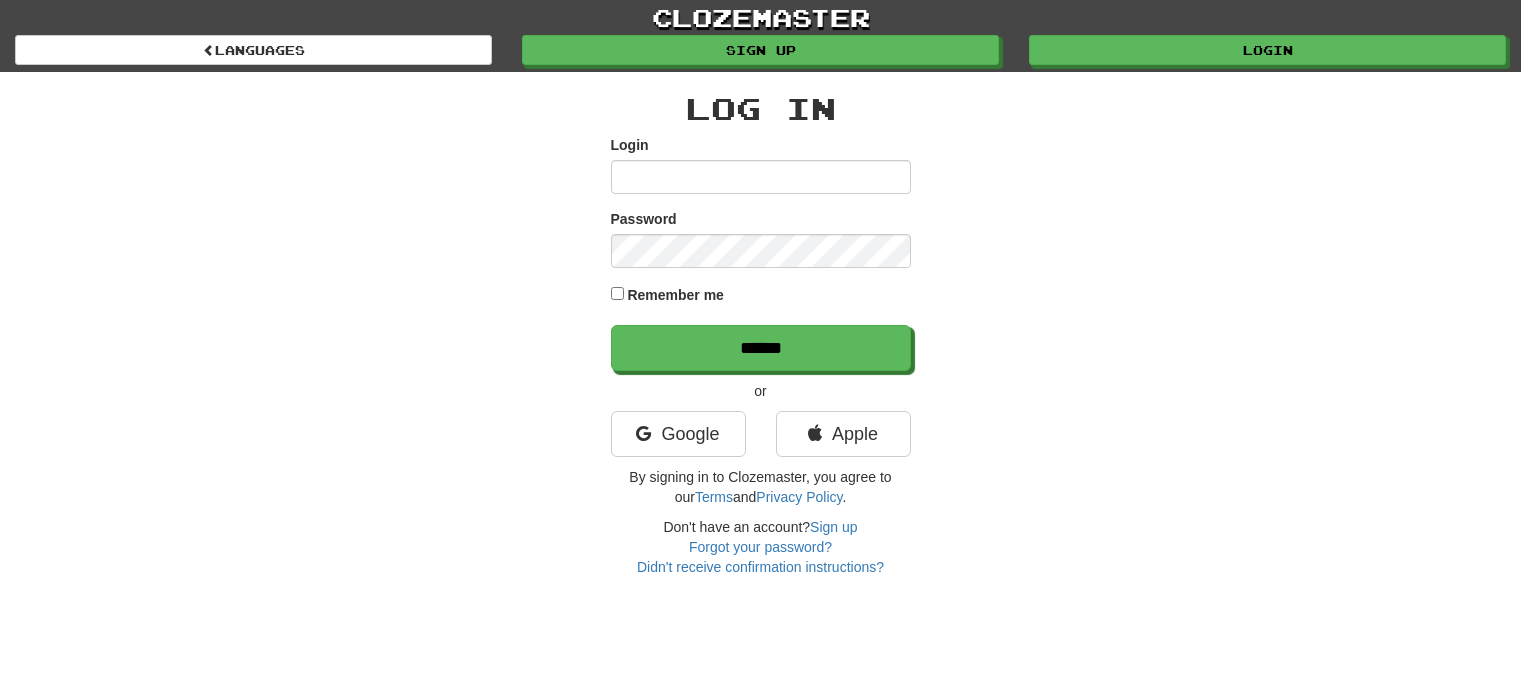 scroll, scrollTop: 0, scrollLeft: 0, axis: both 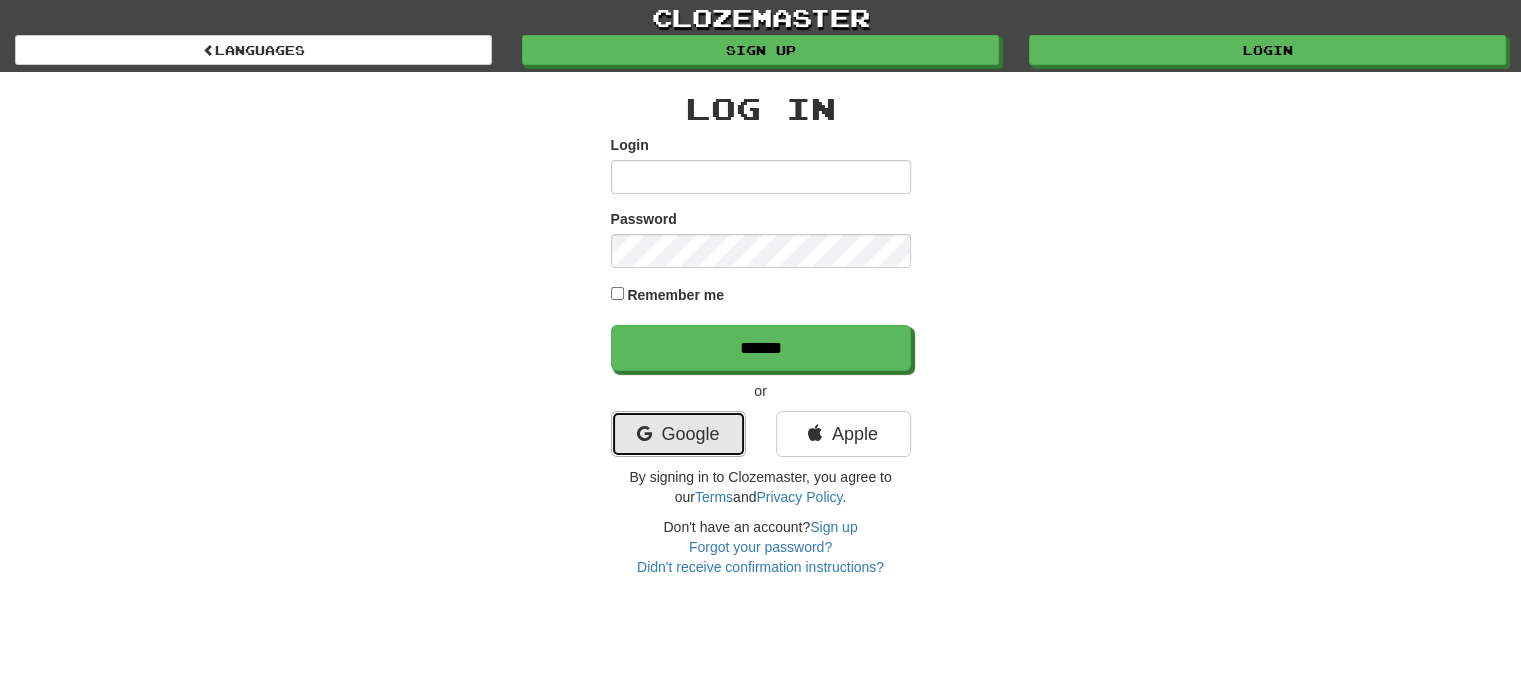 click on "Google" at bounding box center [678, 434] 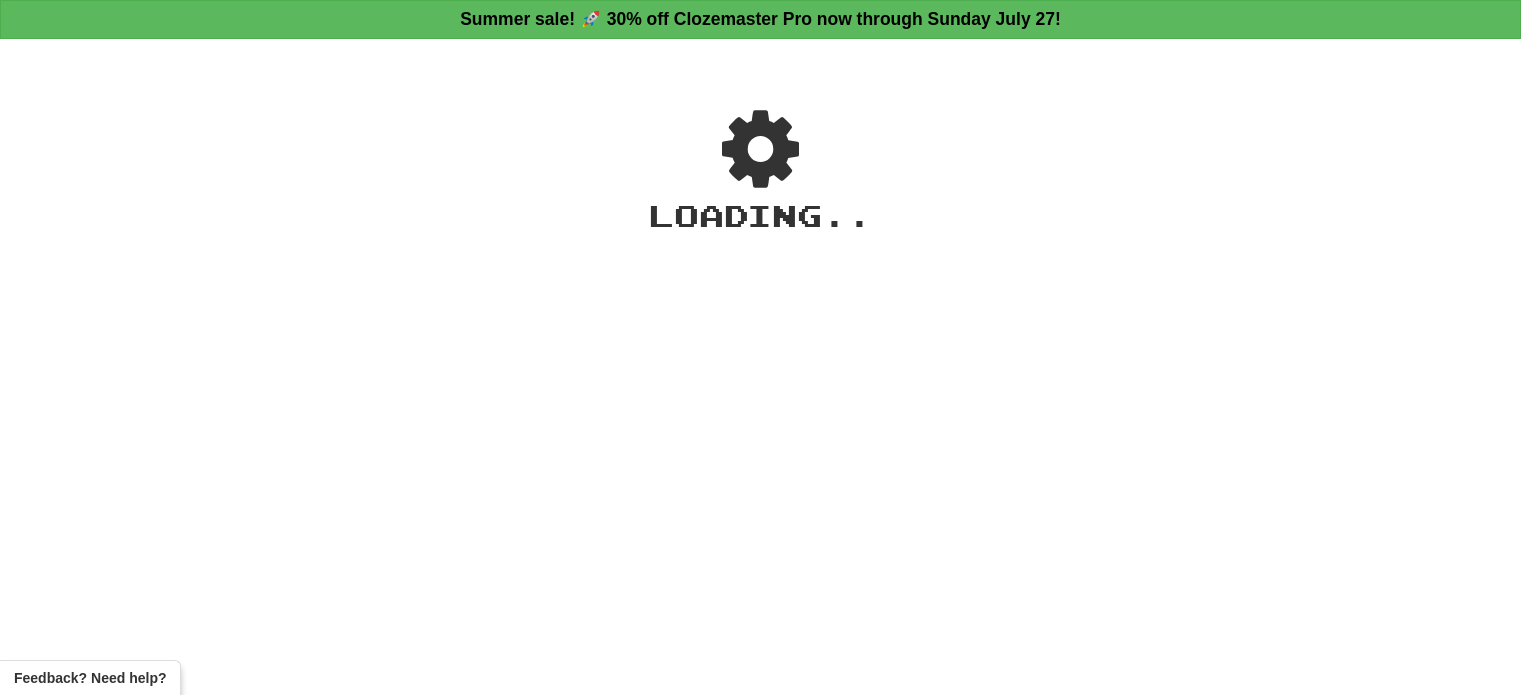 scroll, scrollTop: 0, scrollLeft: 0, axis: both 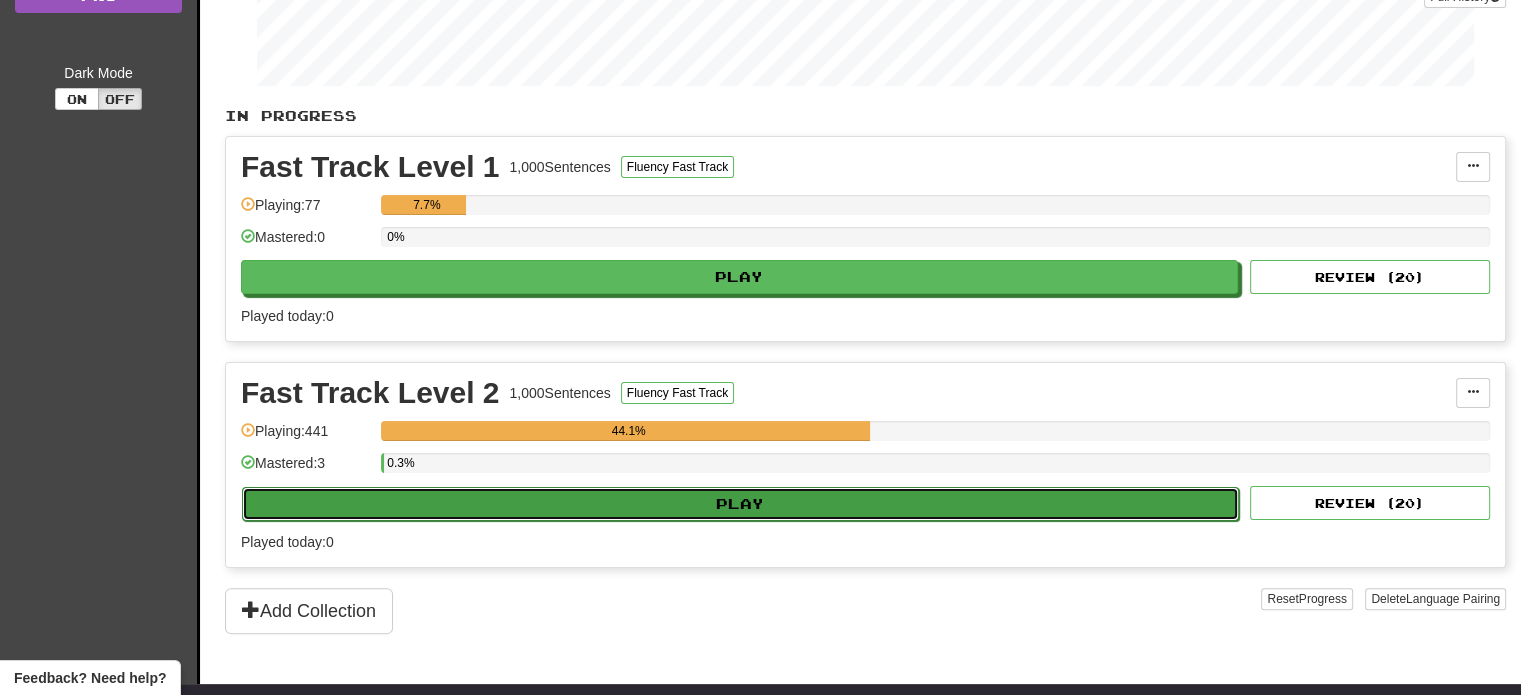 click on "Play" at bounding box center [740, 504] 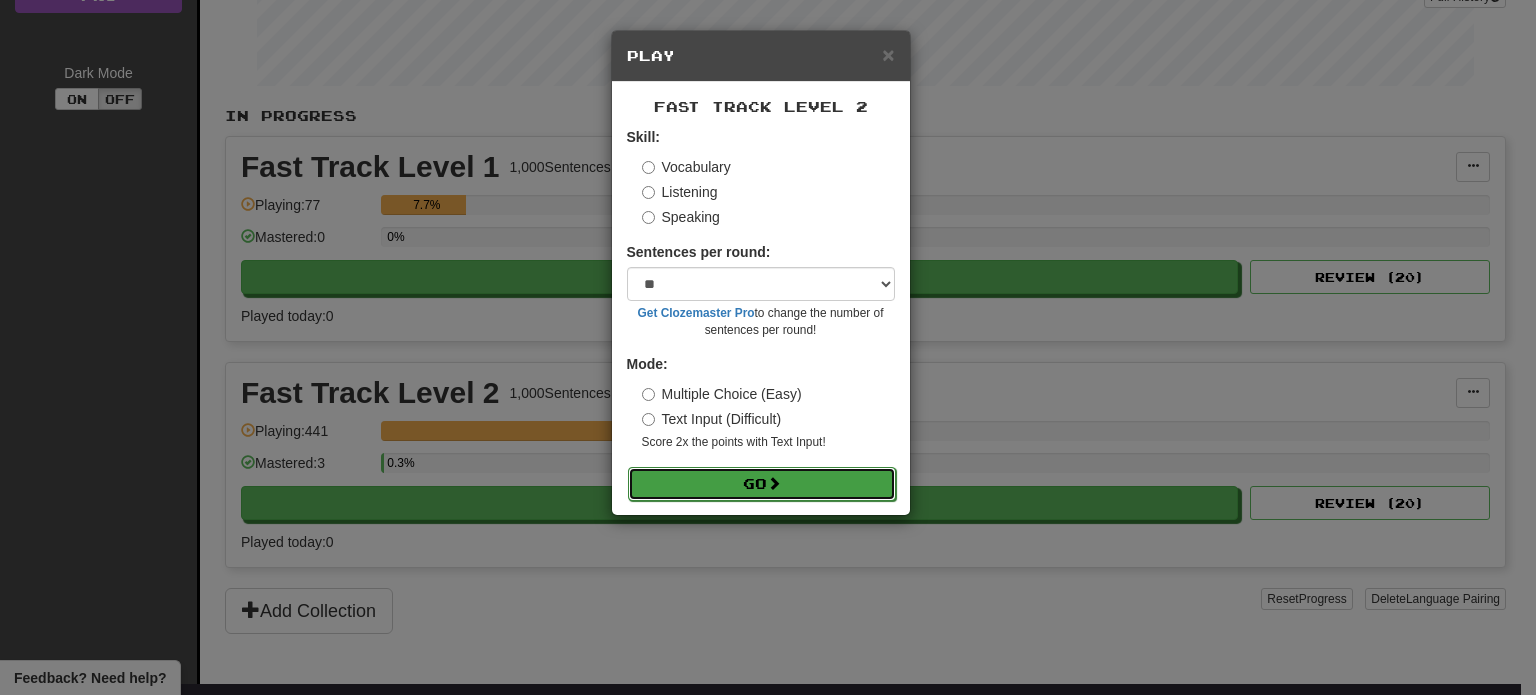 click on "Go" at bounding box center (762, 484) 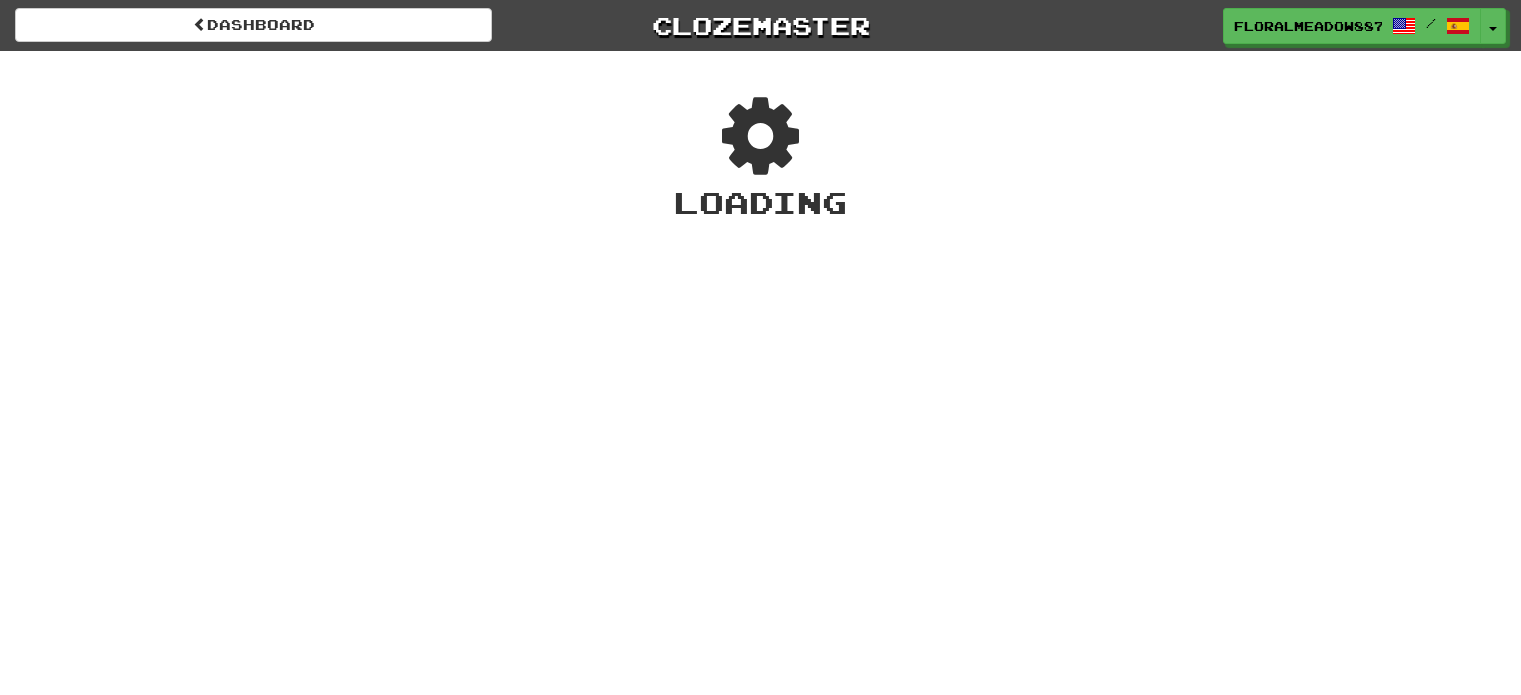 scroll, scrollTop: 0, scrollLeft: 0, axis: both 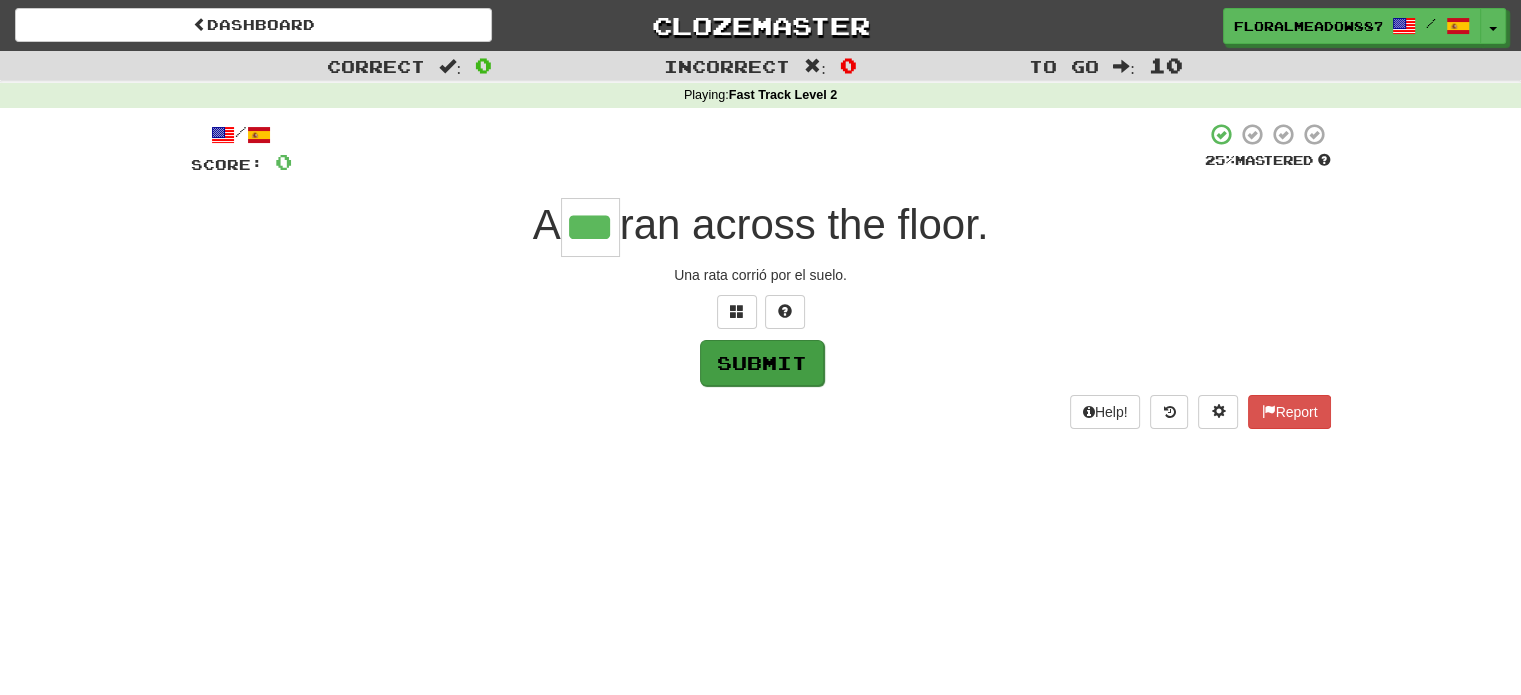 type on "***" 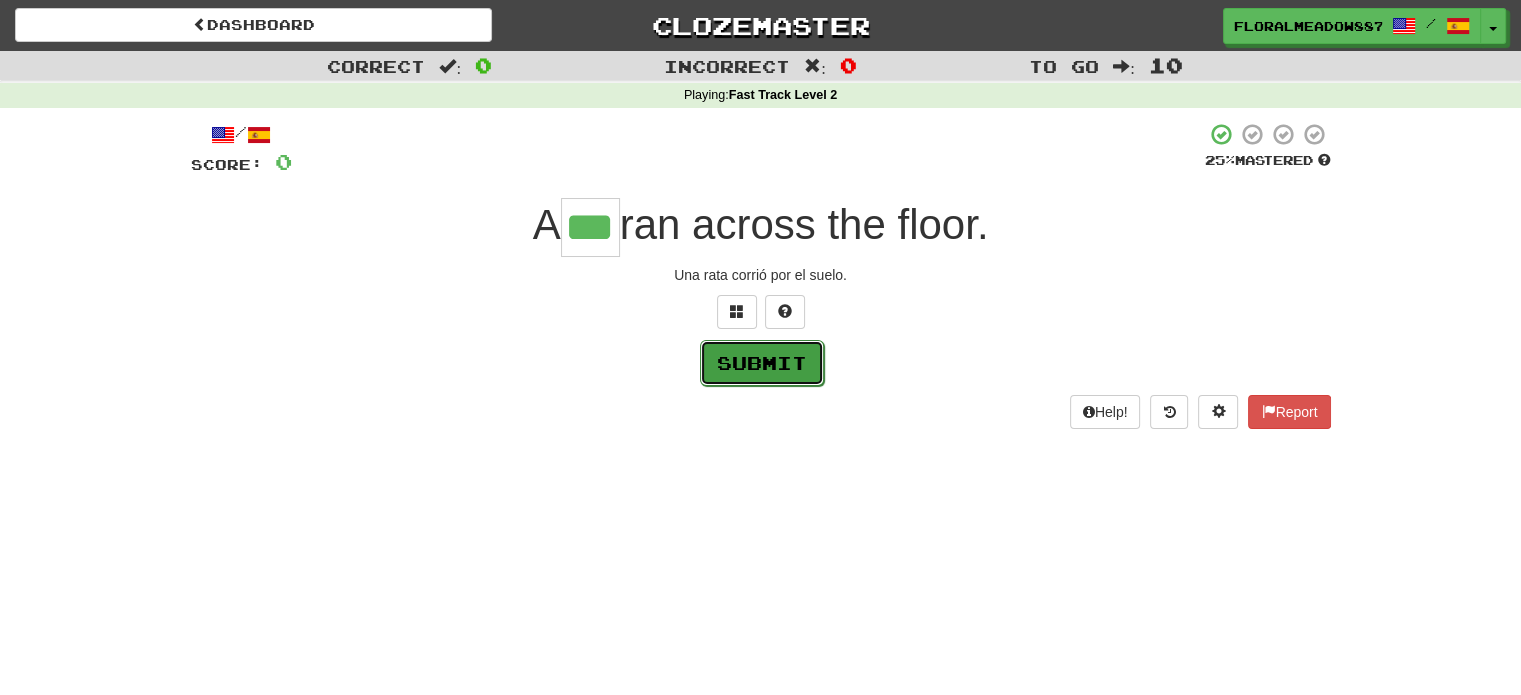 click on "Submit" at bounding box center [762, 363] 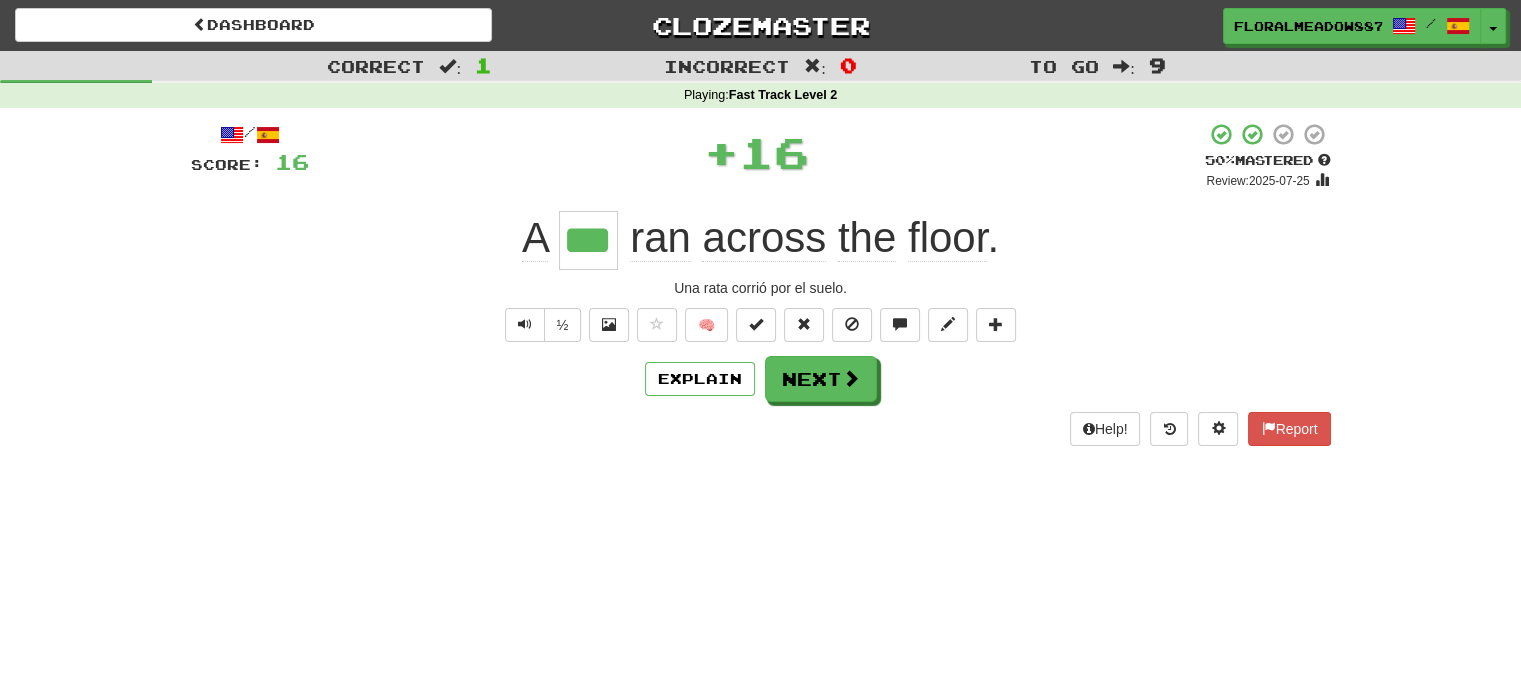 click on "Explain Next" at bounding box center (761, 379) 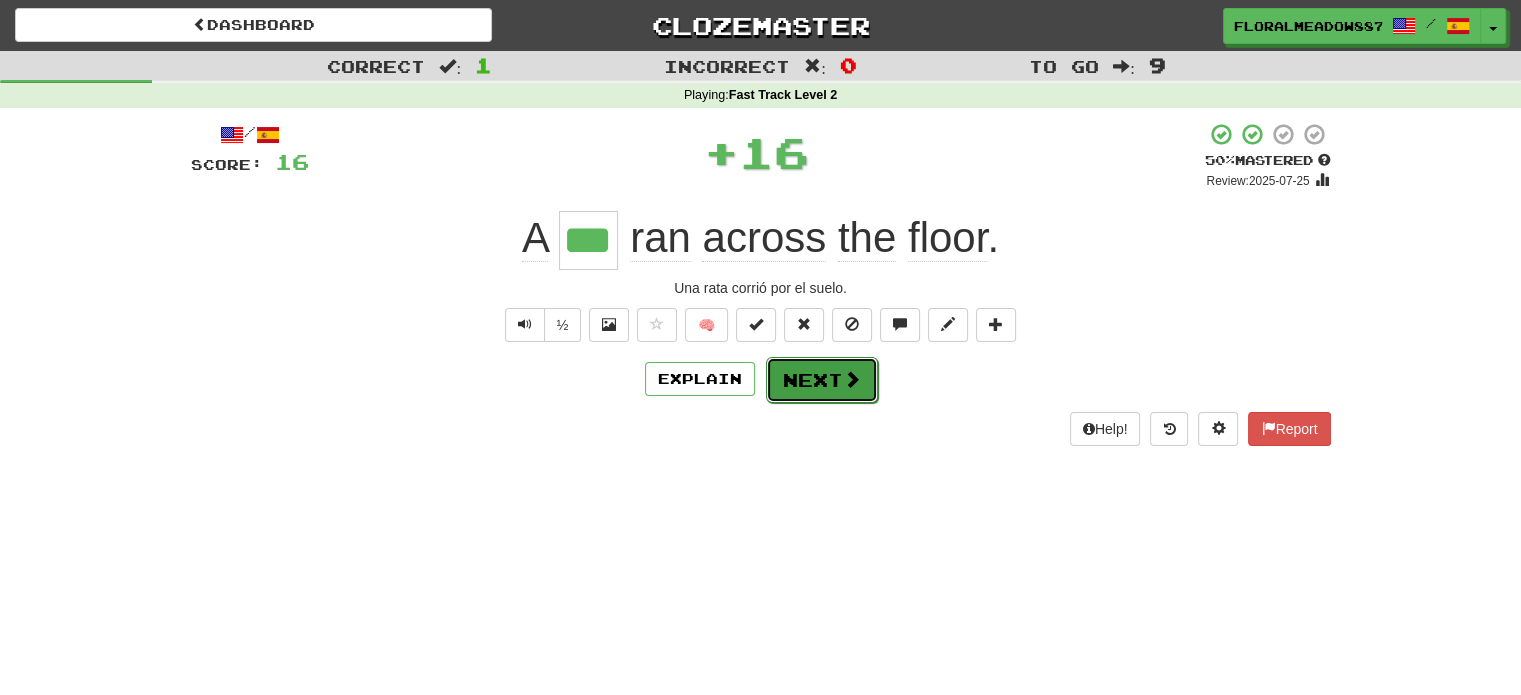 click on "Next" at bounding box center [822, 380] 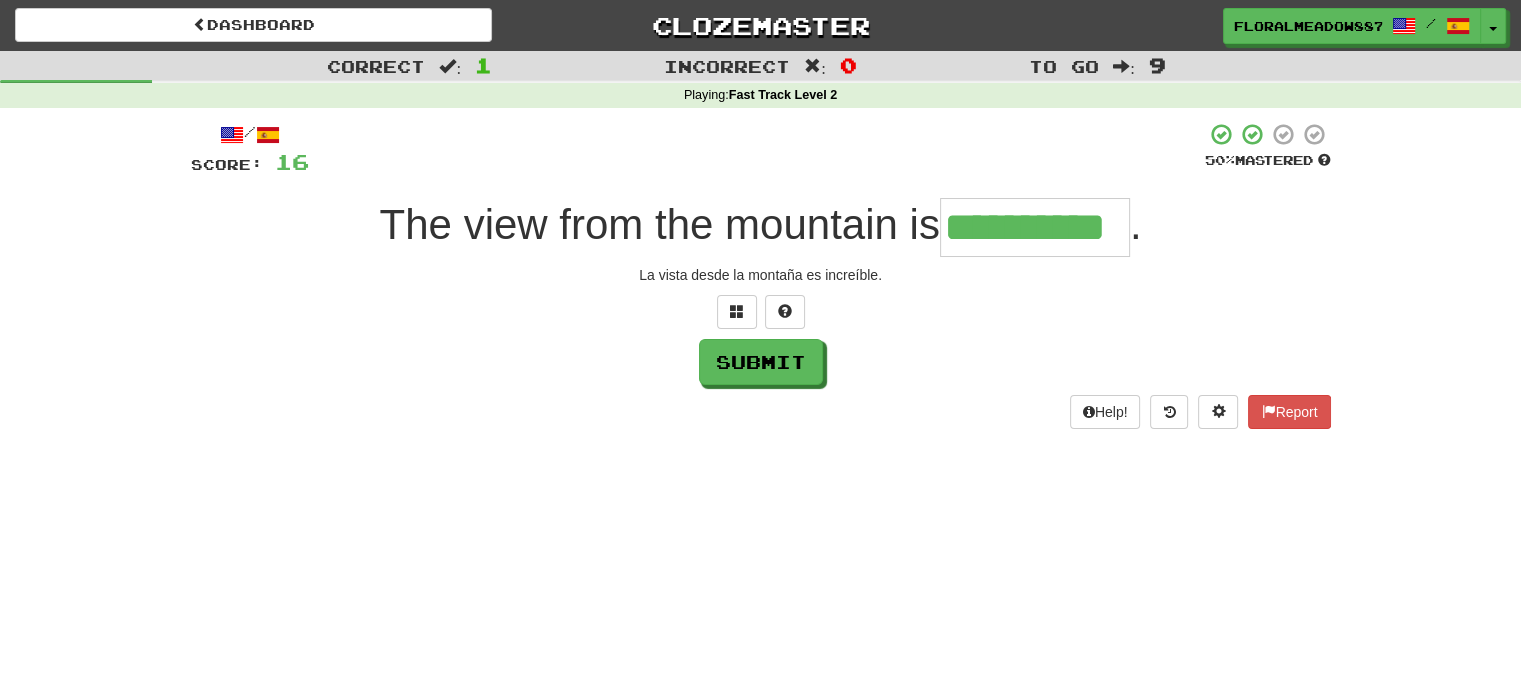 type on "**********" 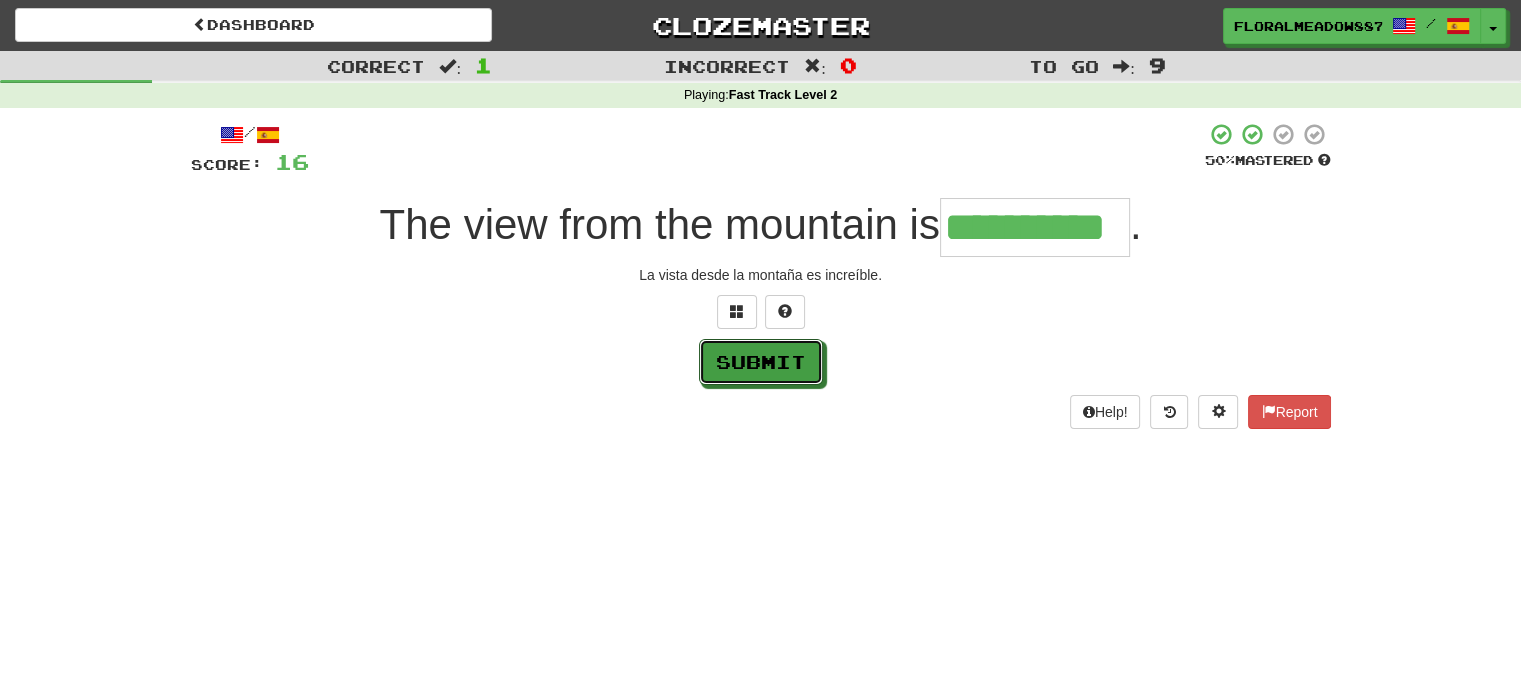 click on "Submit" at bounding box center [761, 362] 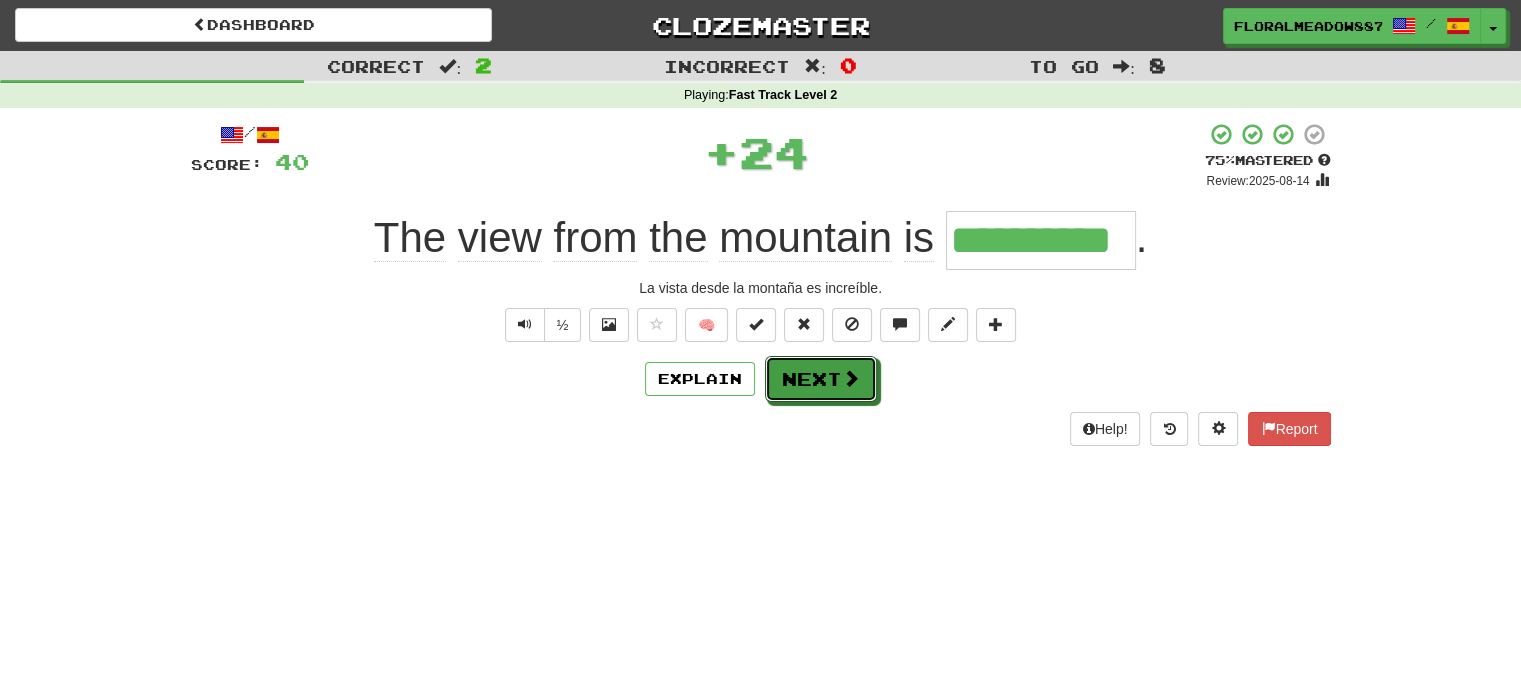 click on "Next" at bounding box center (821, 379) 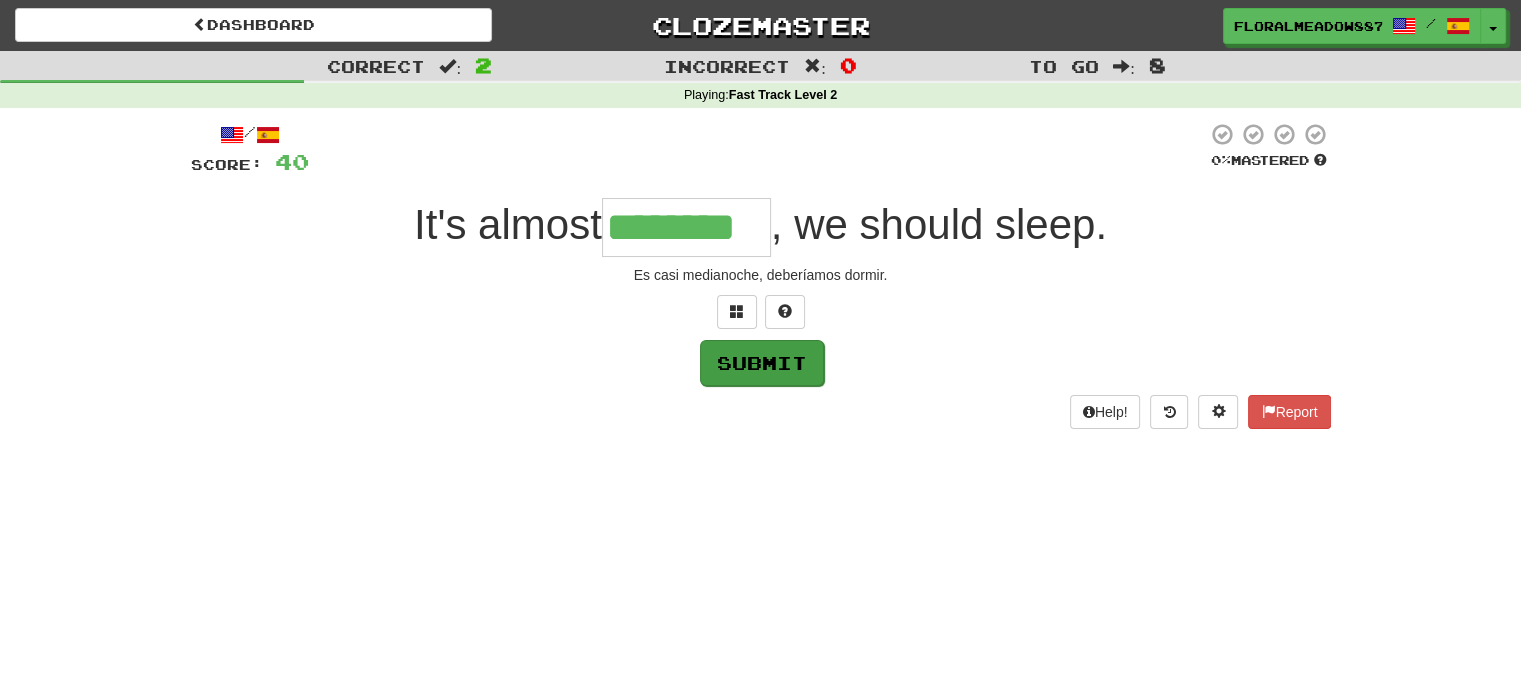 type on "********" 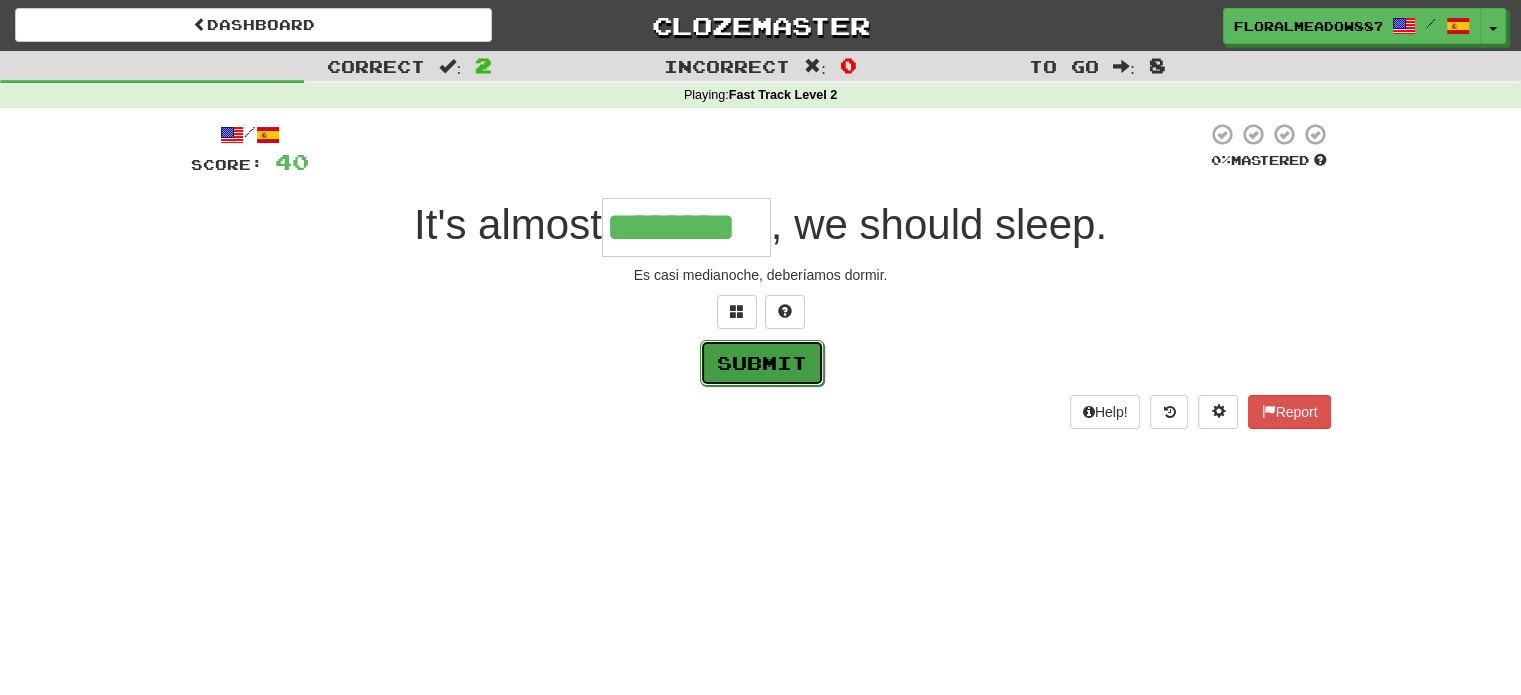 click on "Submit" at bounding box center [762, 363] 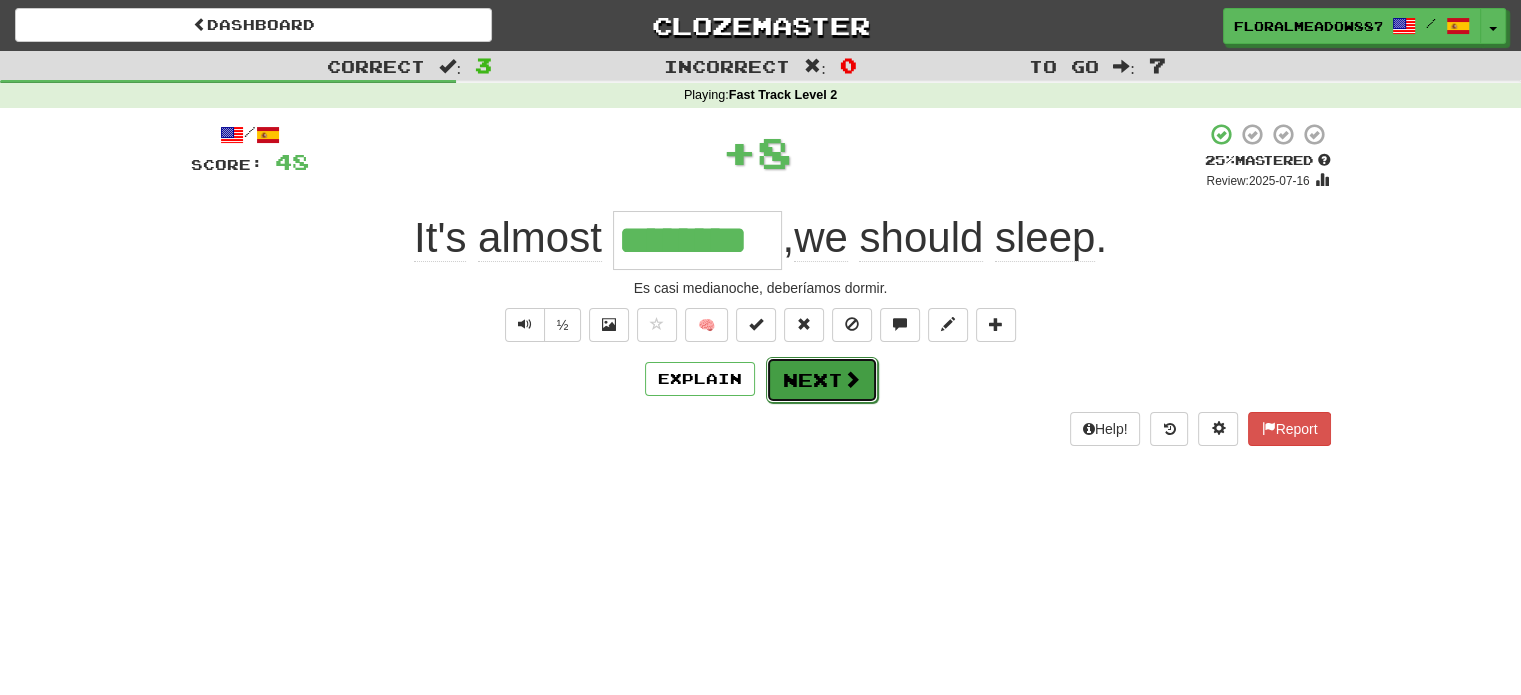 click on "Next" at bounding box center [822, 380] 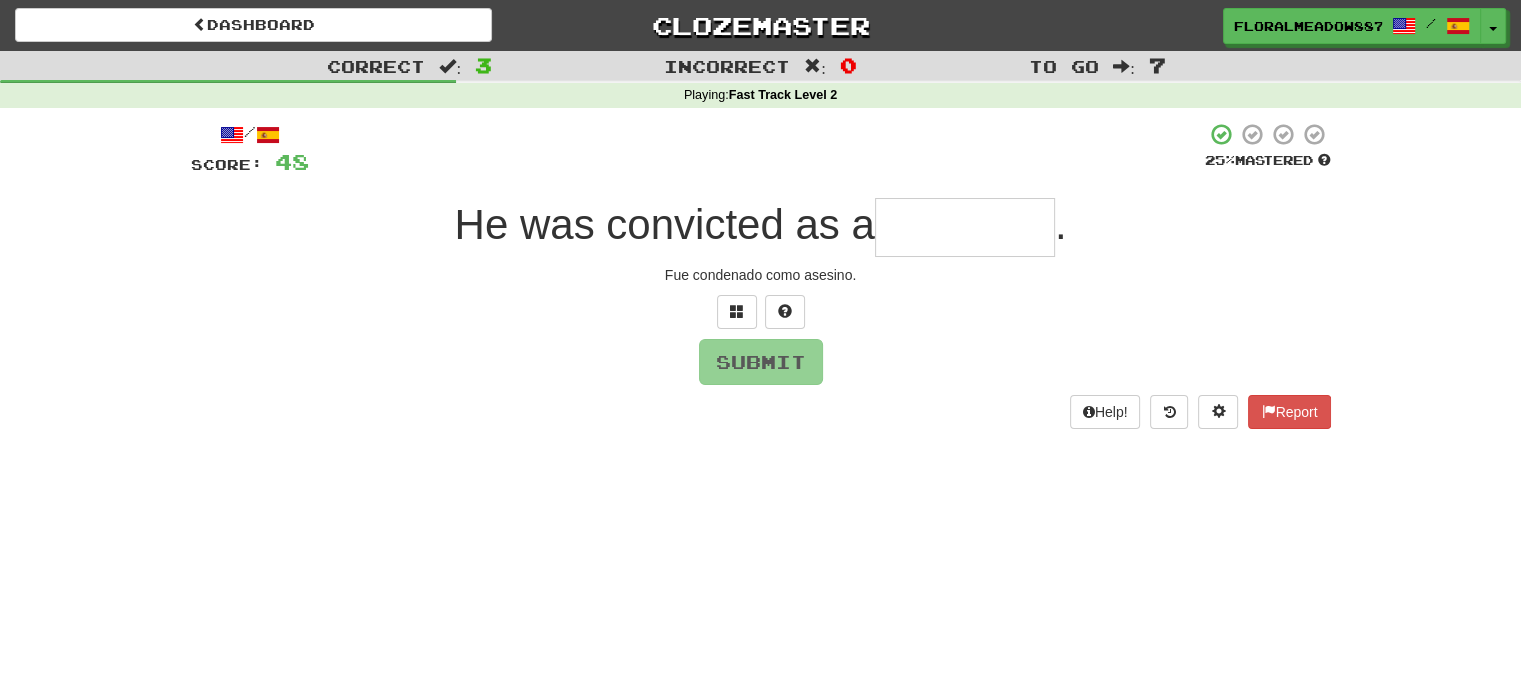 type on "*" 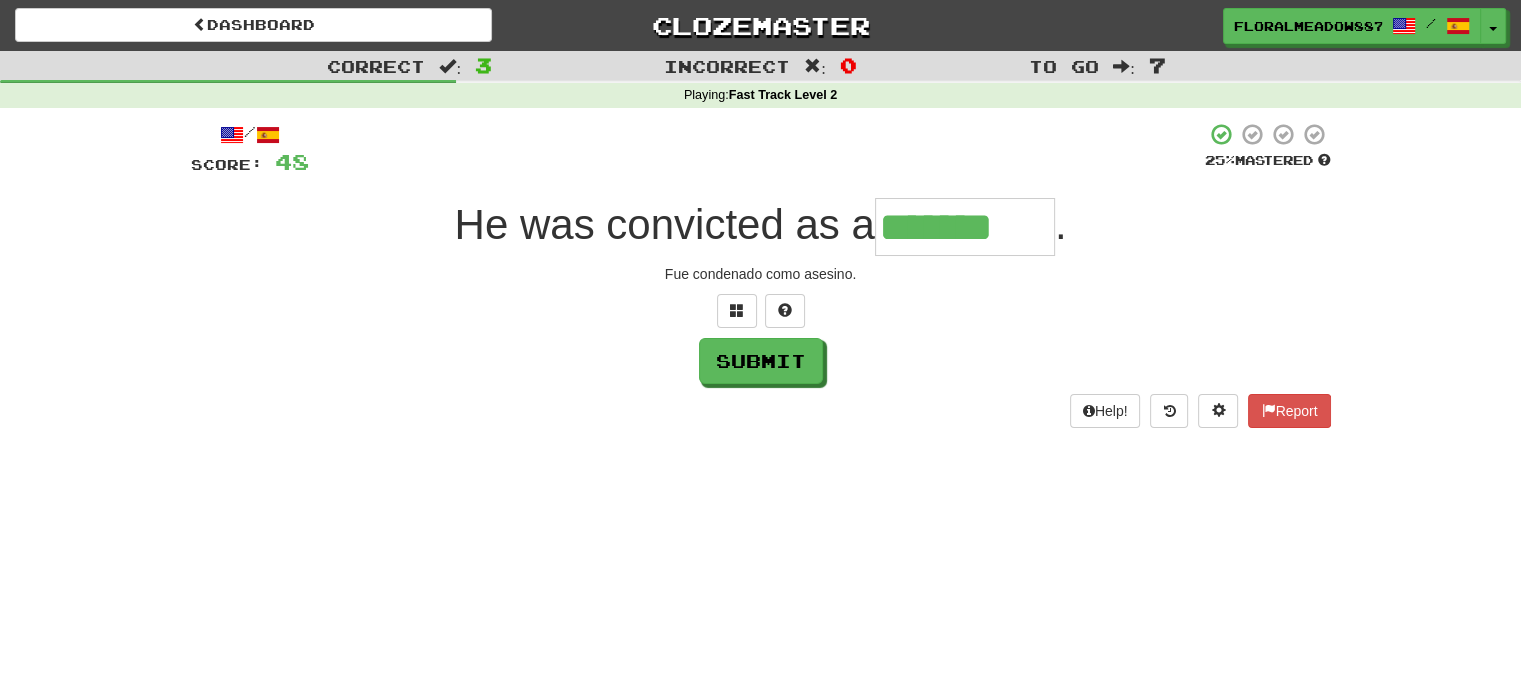 scroll, scrollTop: 0, scrollLeft: 0, axis: both 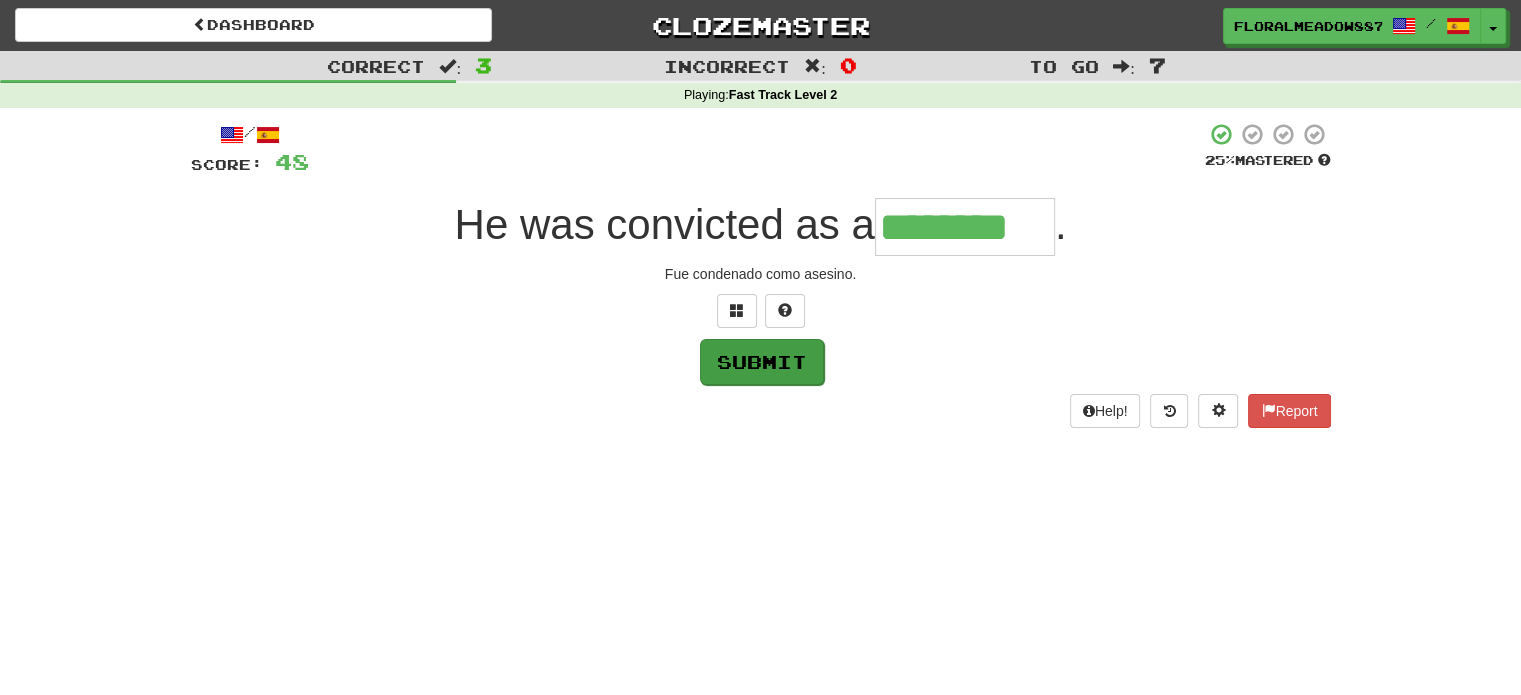 type on "********" 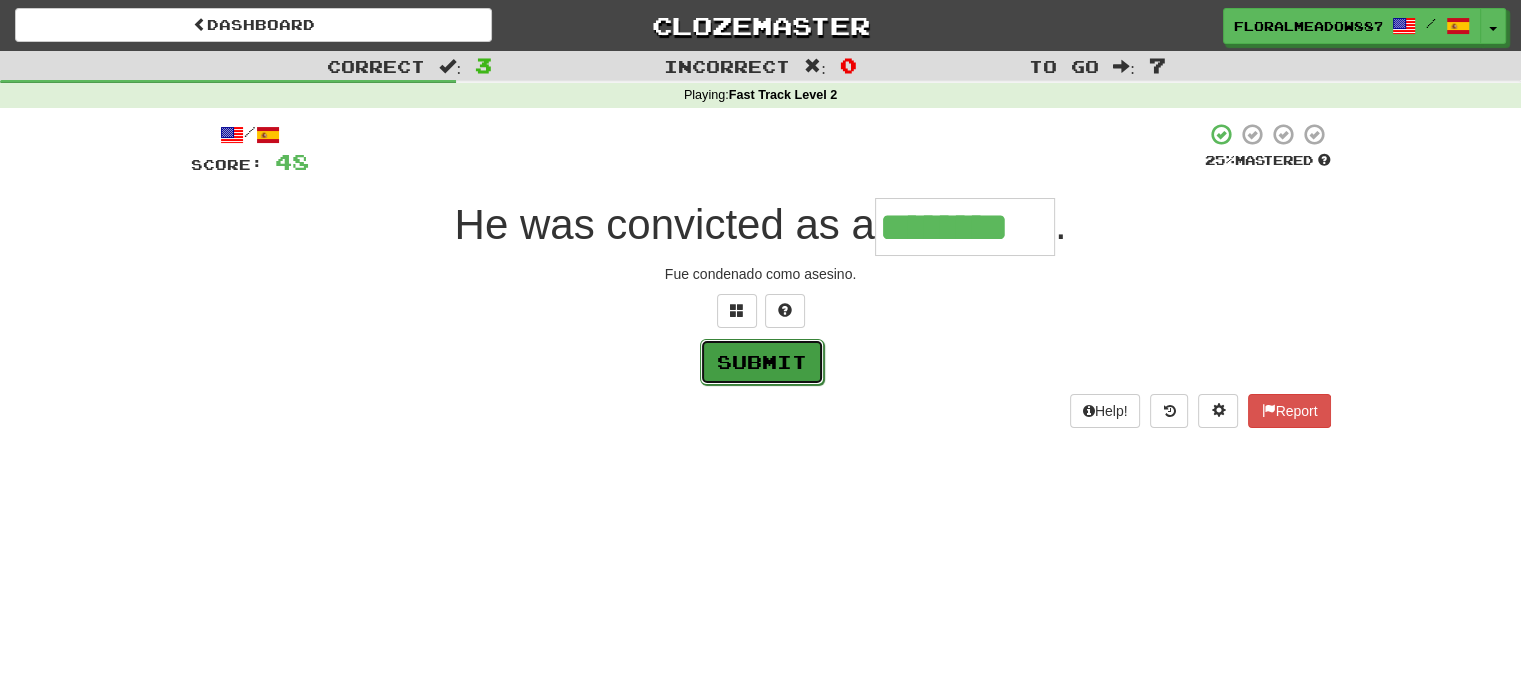 click on "Submit" at bounding box center [762, 362] 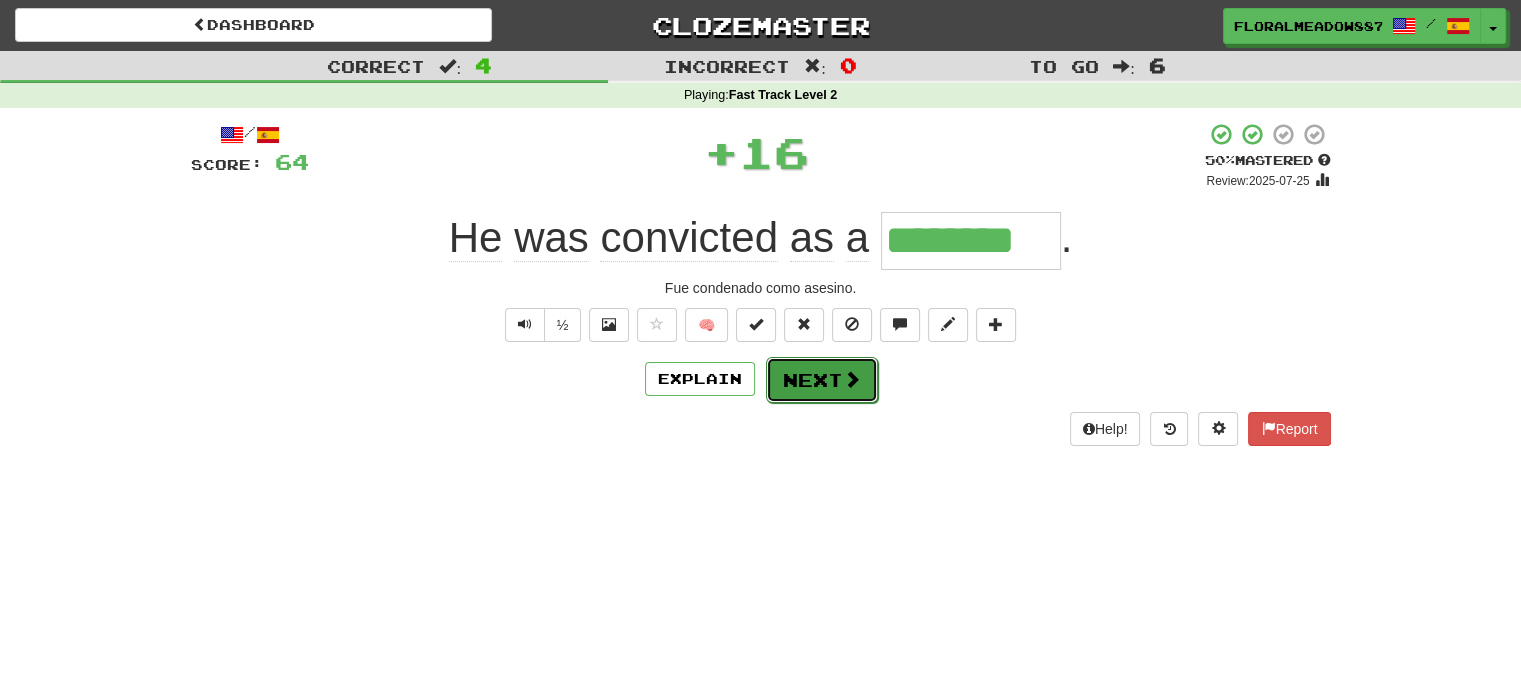 click on "Next" at bounding box center [822, 380] 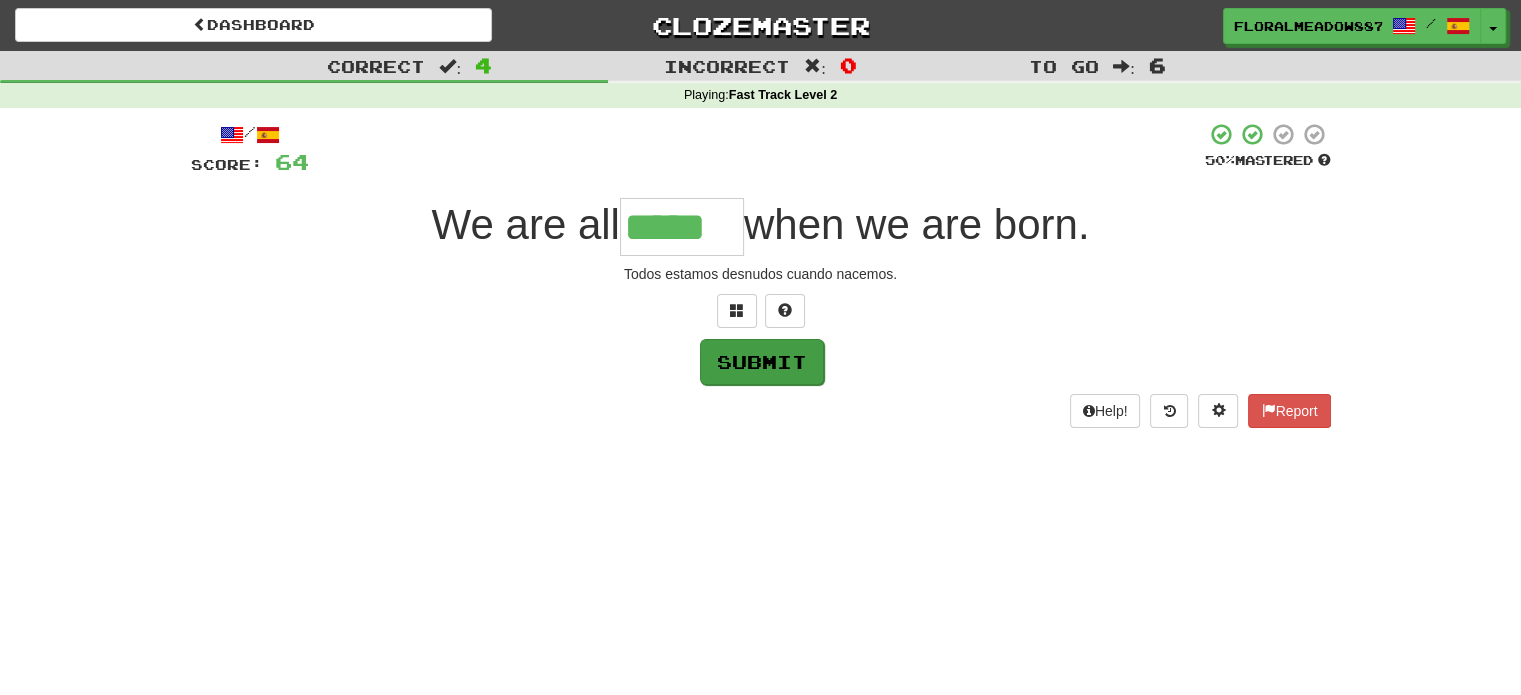 type on "*****" 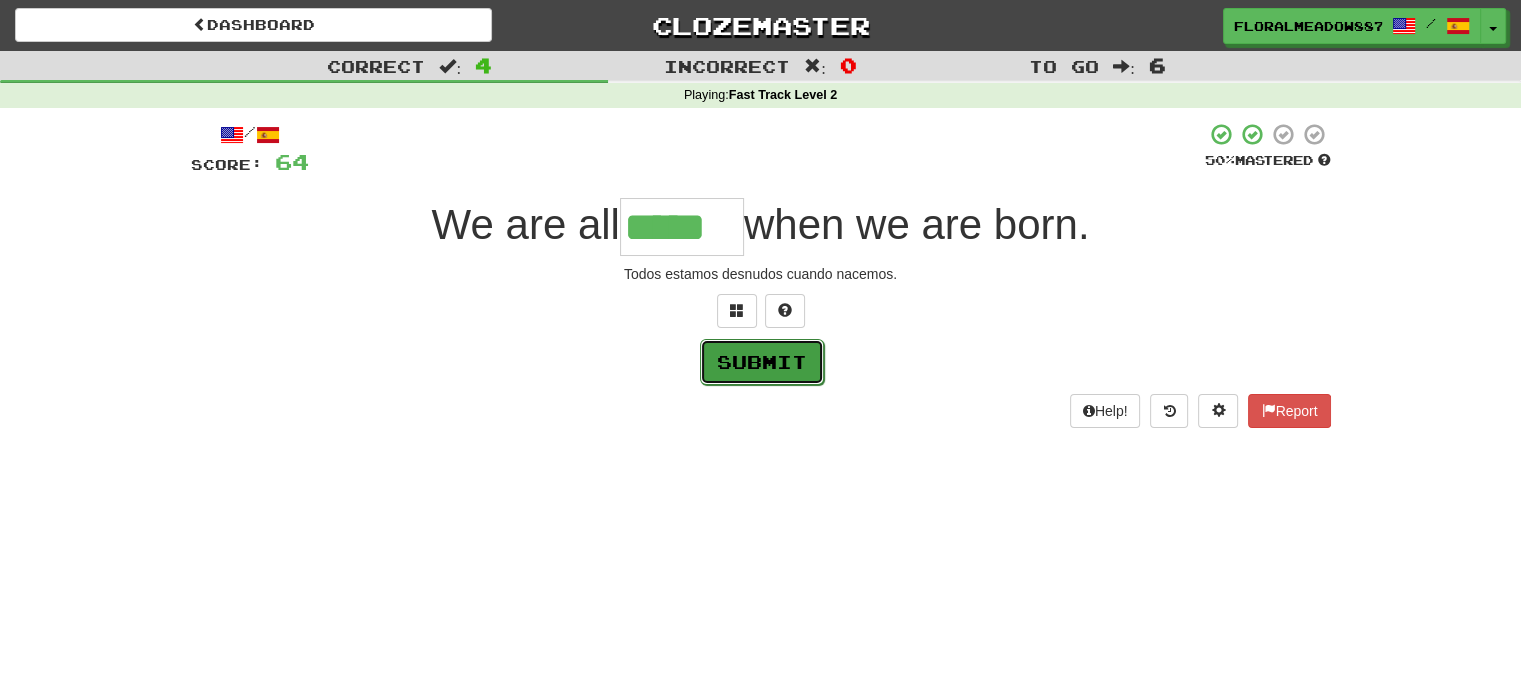 click on "Submit" at bounding box center [762, 362] 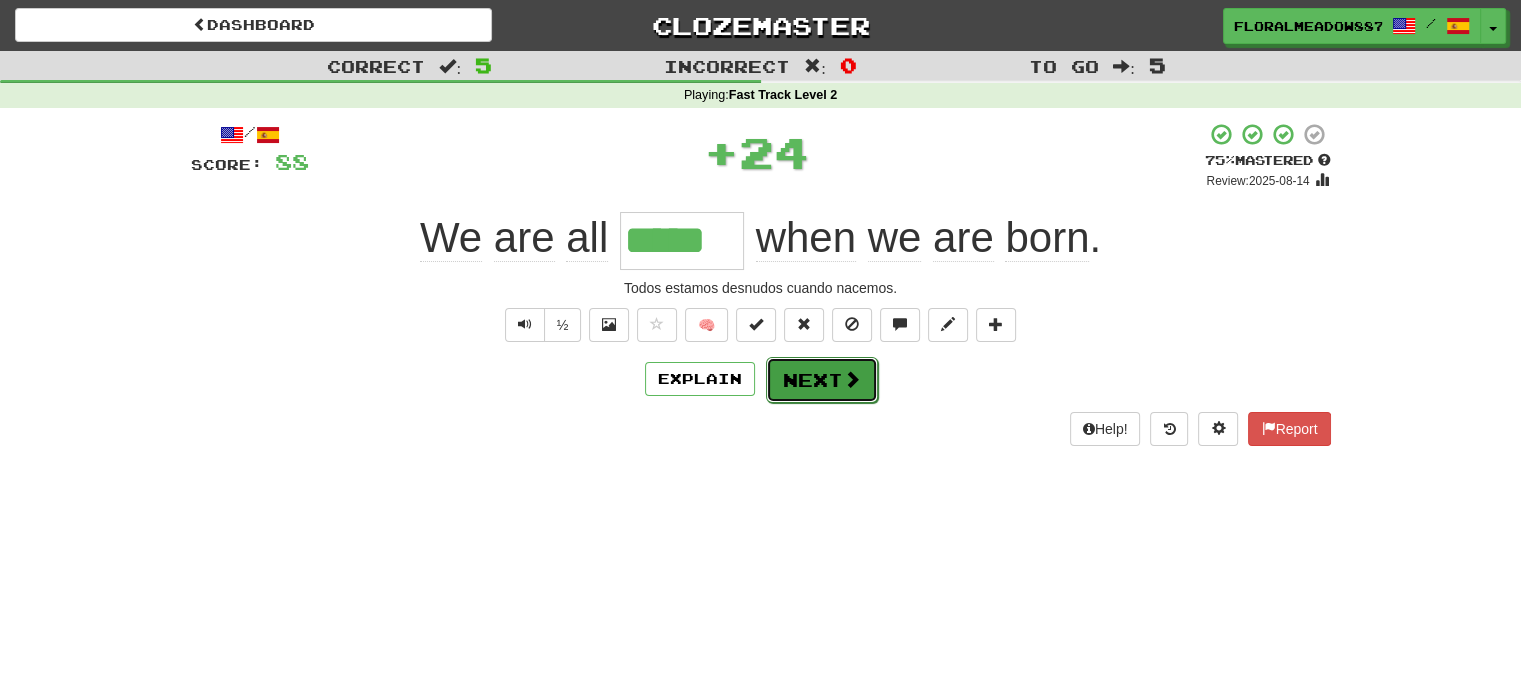 click on "Next" at bounding box center (822, 380) 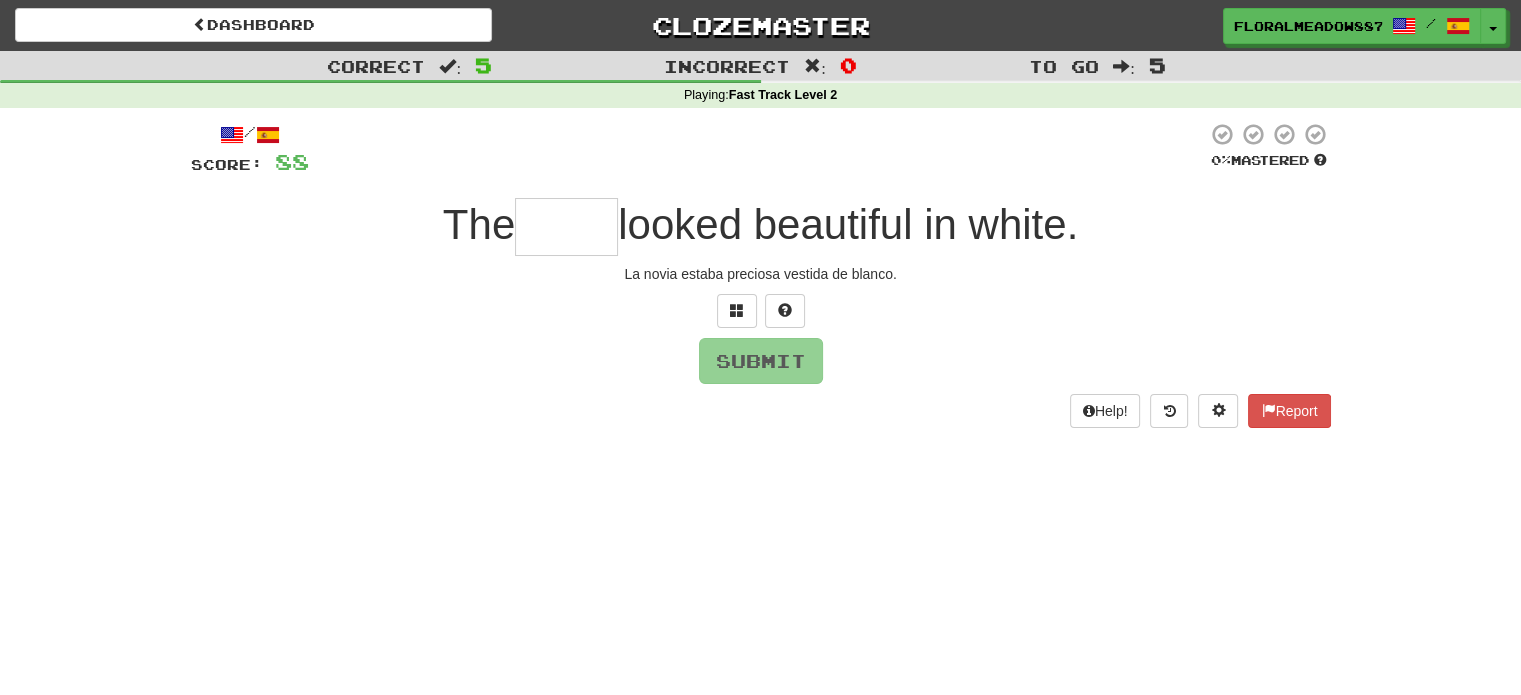 type on "*" 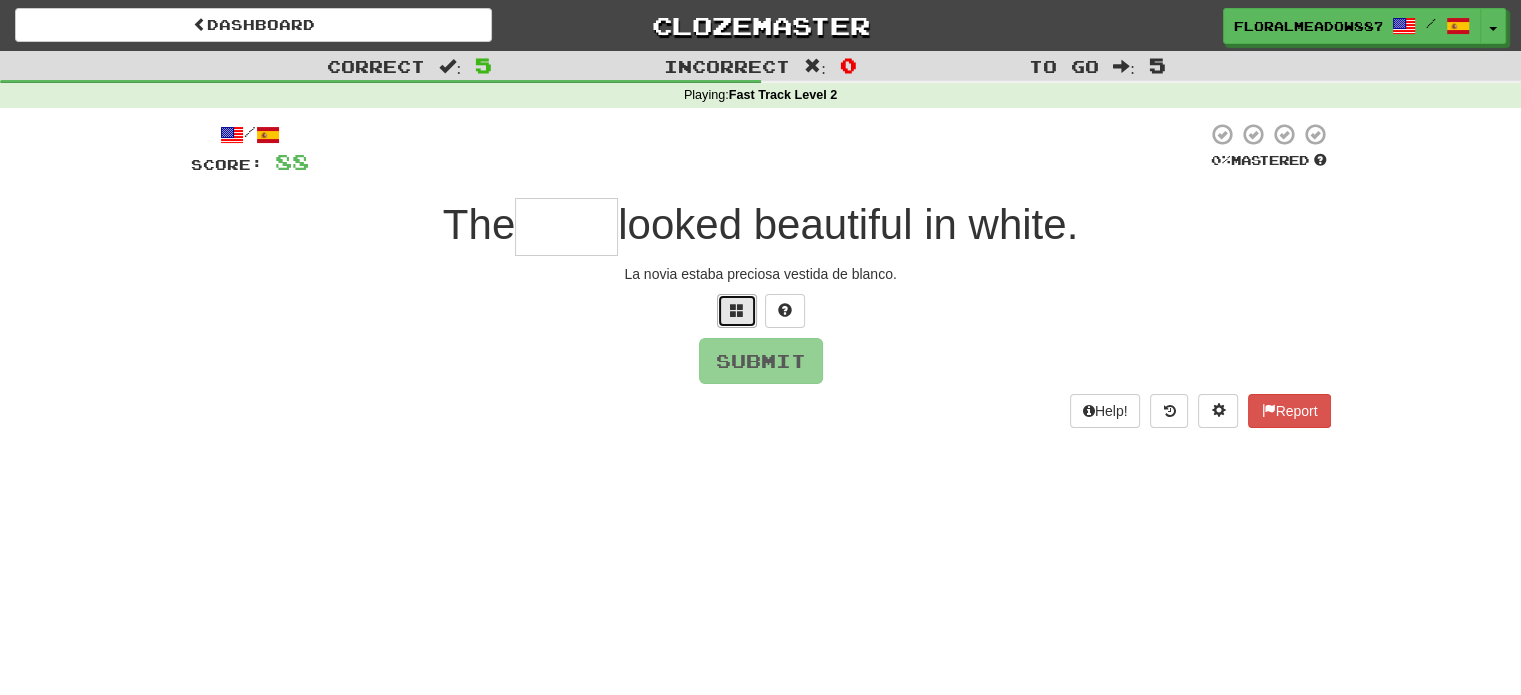 click at bounding box center (737, 311) 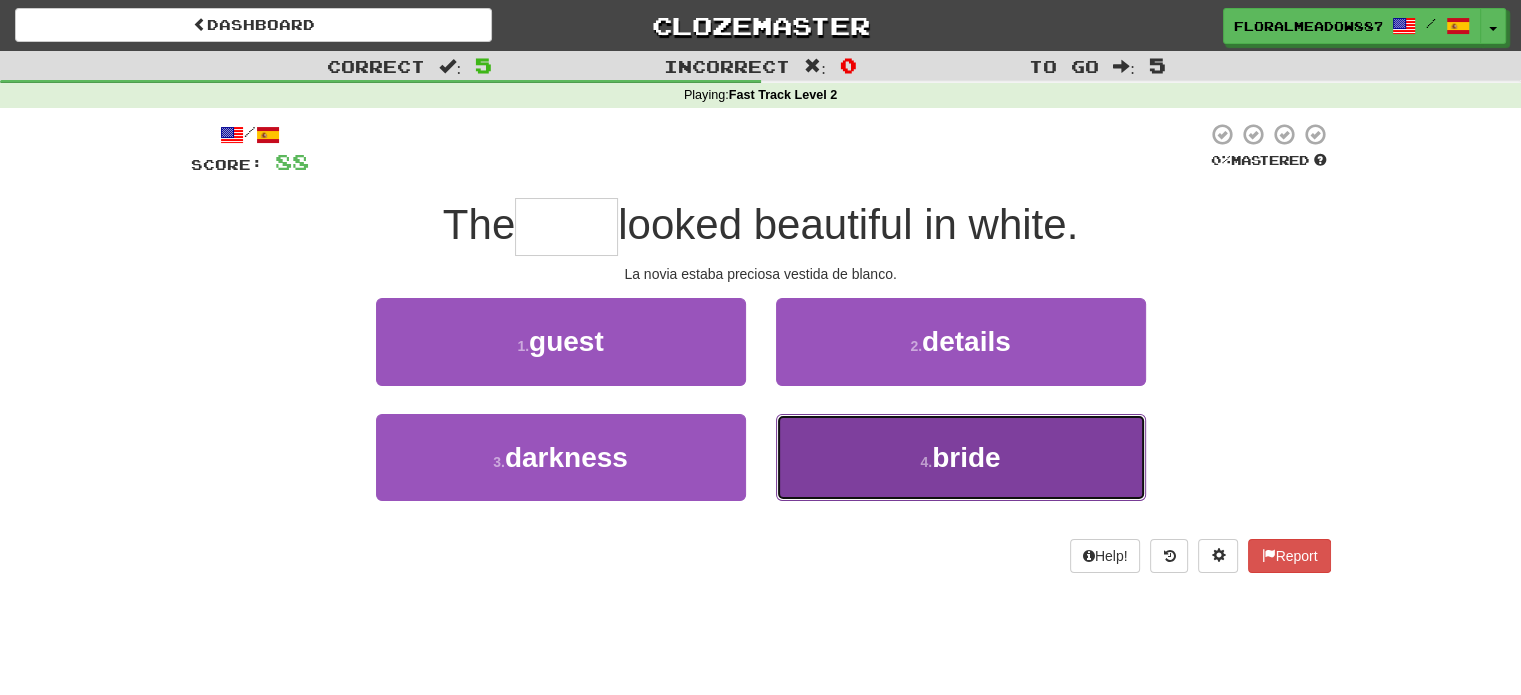 click on "4 .  bride" at bounding box center (961, 457) 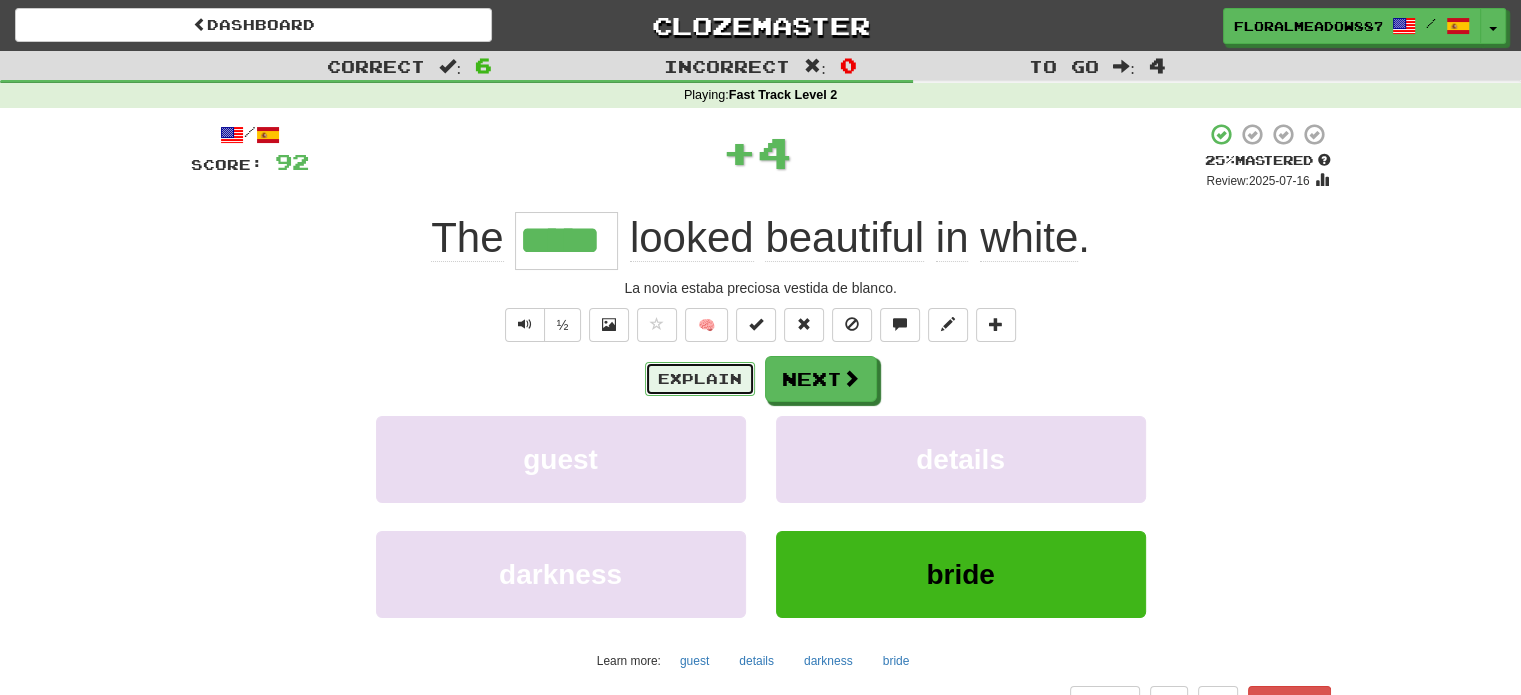 click on "Explain" at bounding box center (700, 379) 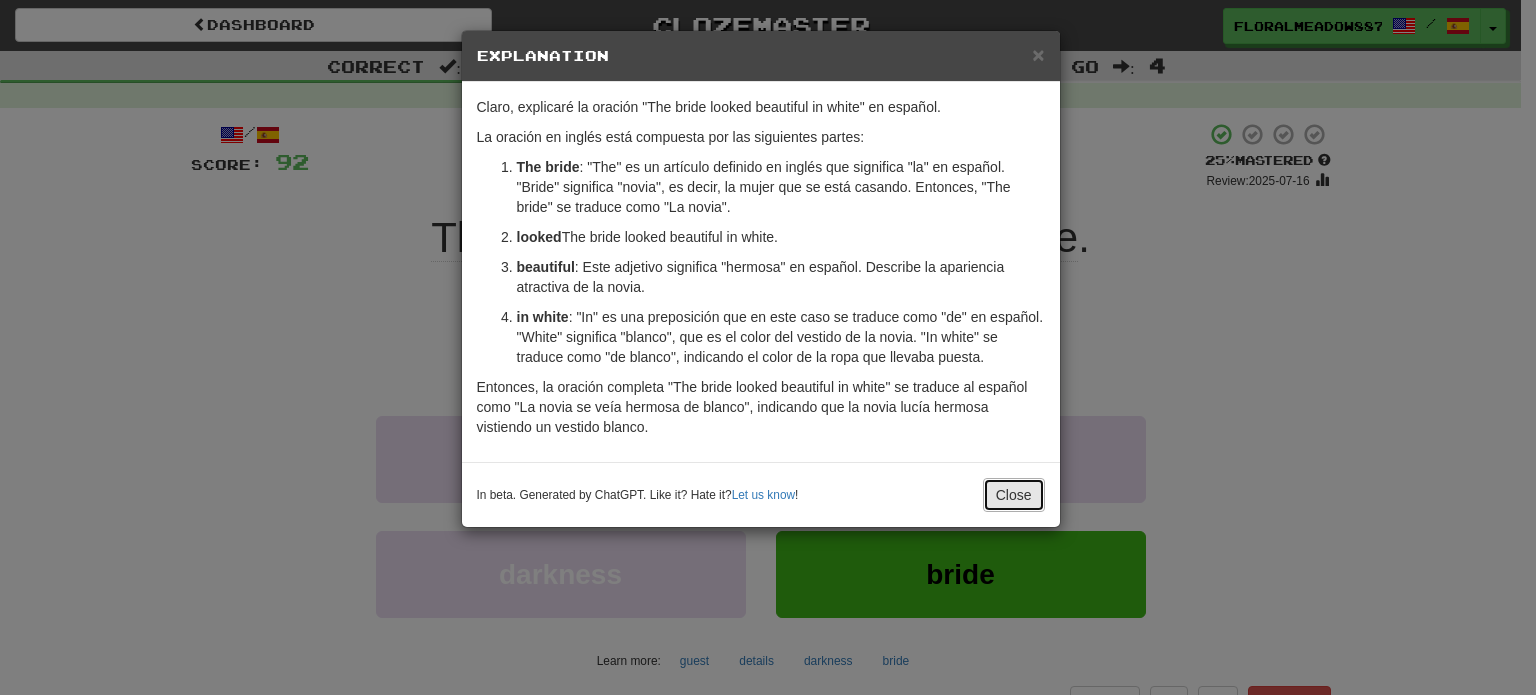click on "Close" at bounding box center [1014, 495] 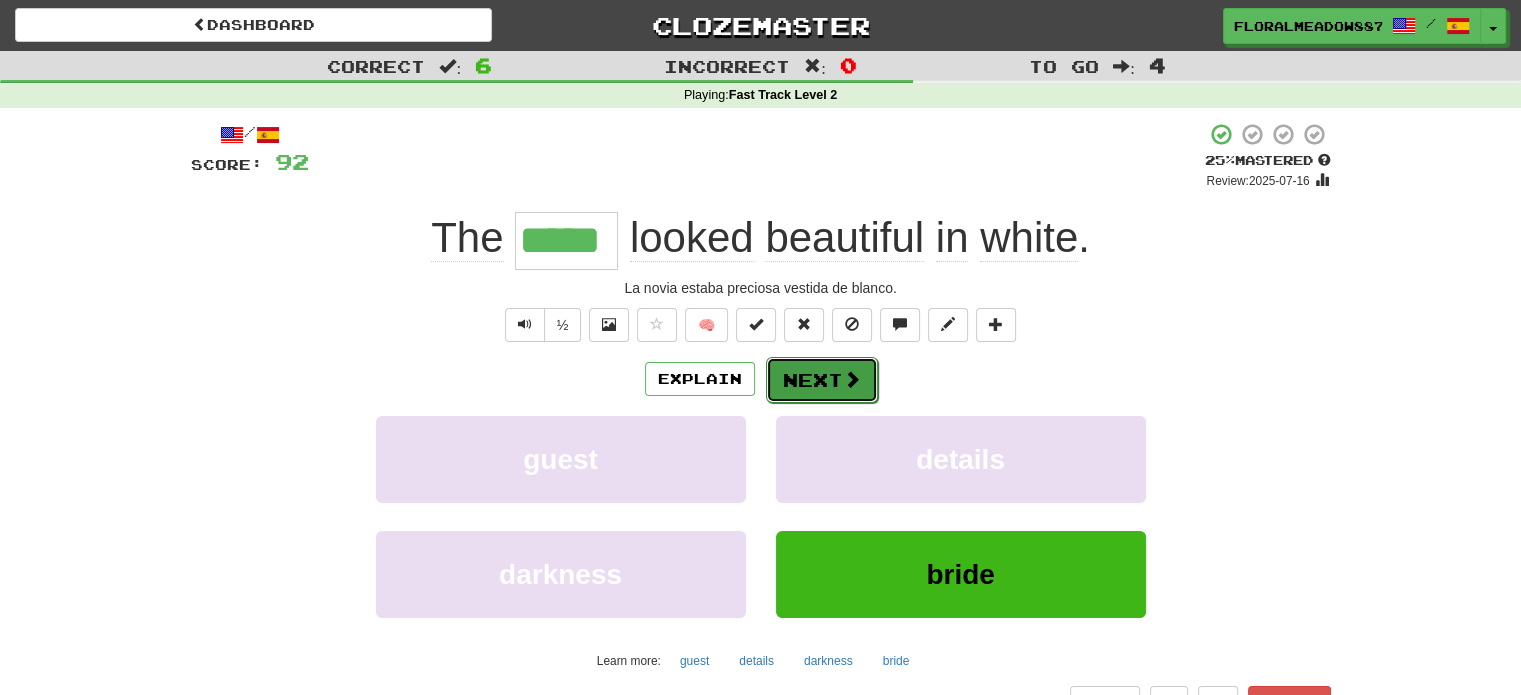 click at bounding box center [852, 379] 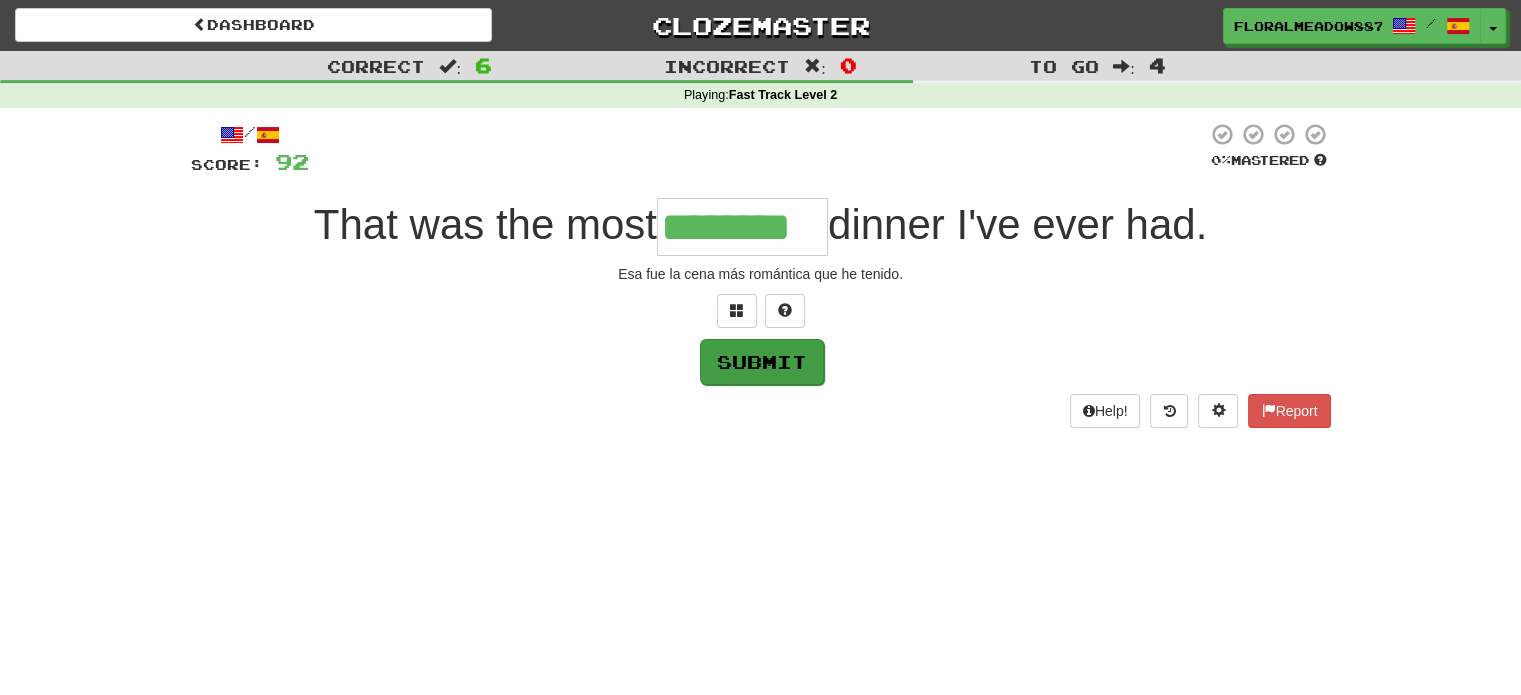 type on "********" 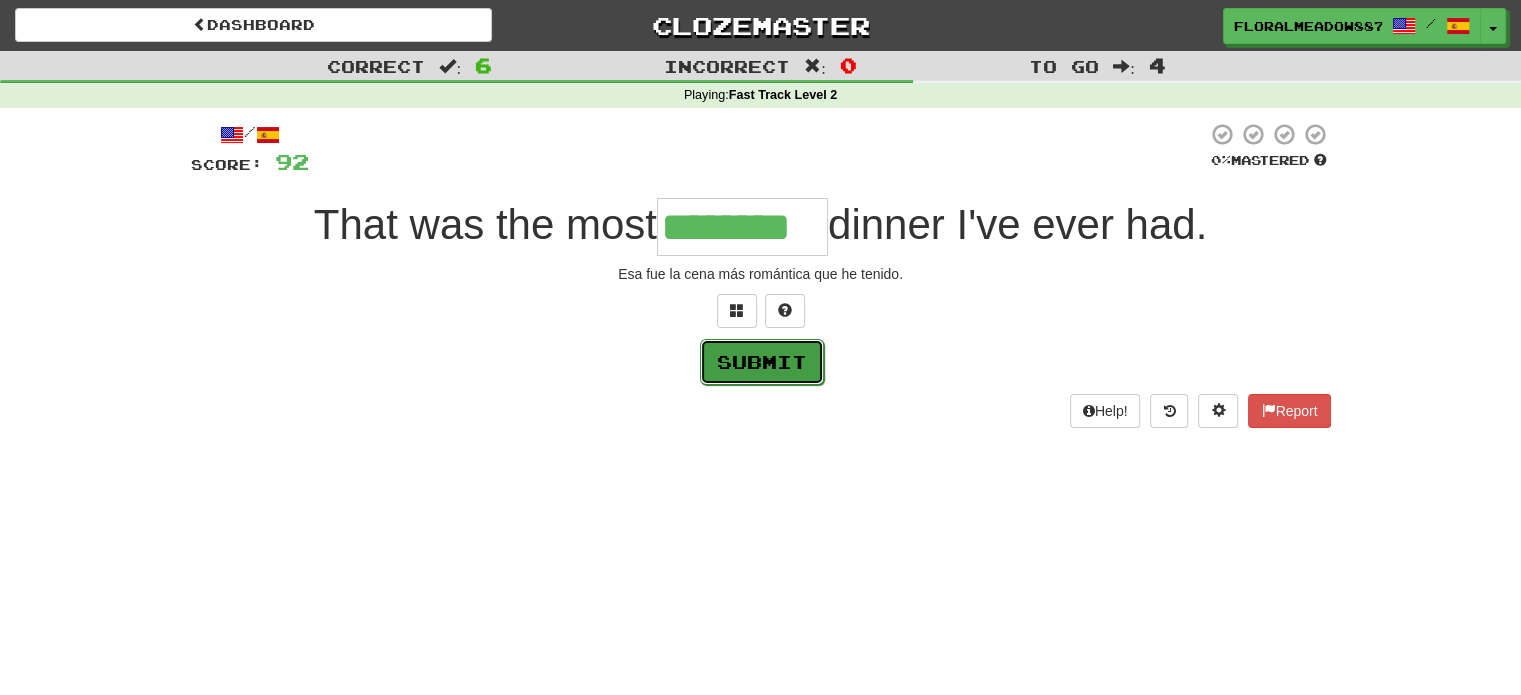 click on "Submit" at bounding box center (762, 362) 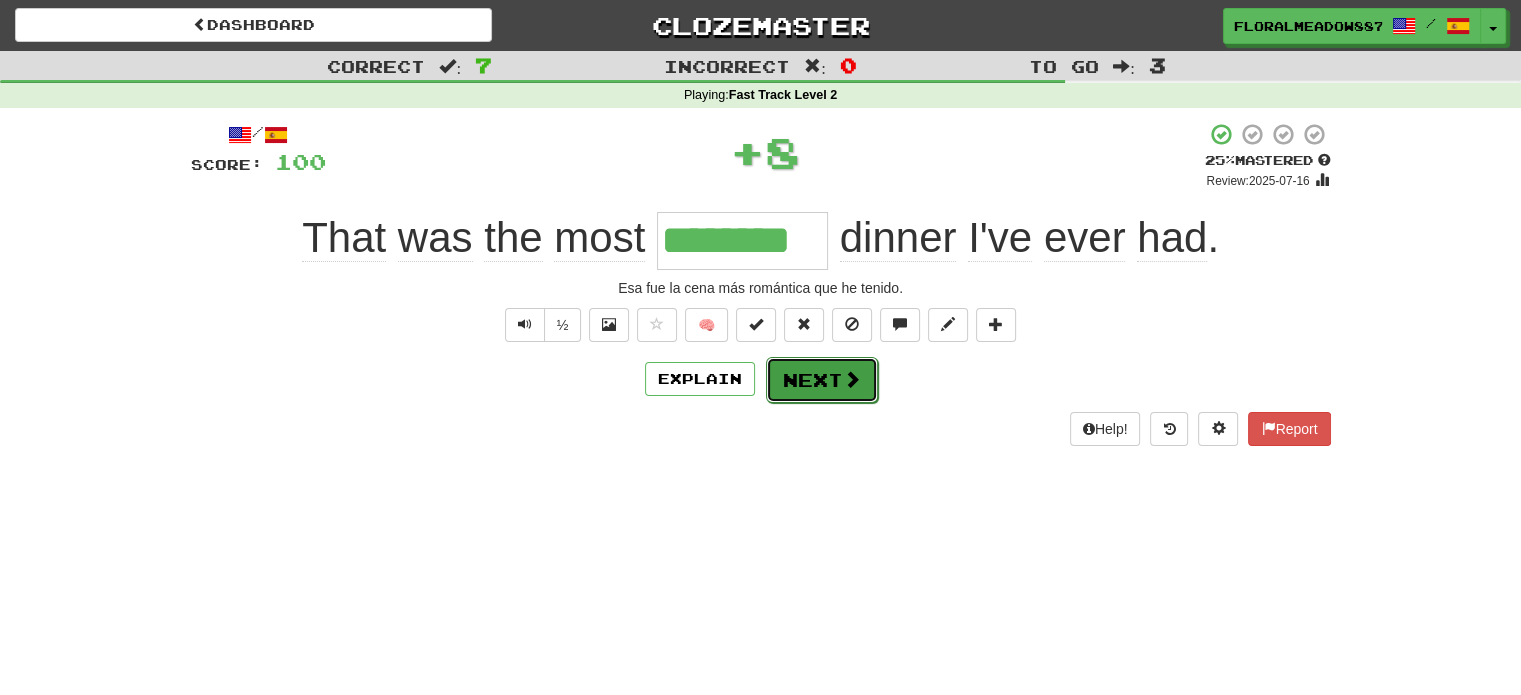 click on "Next" at bounding box center (822, 380) 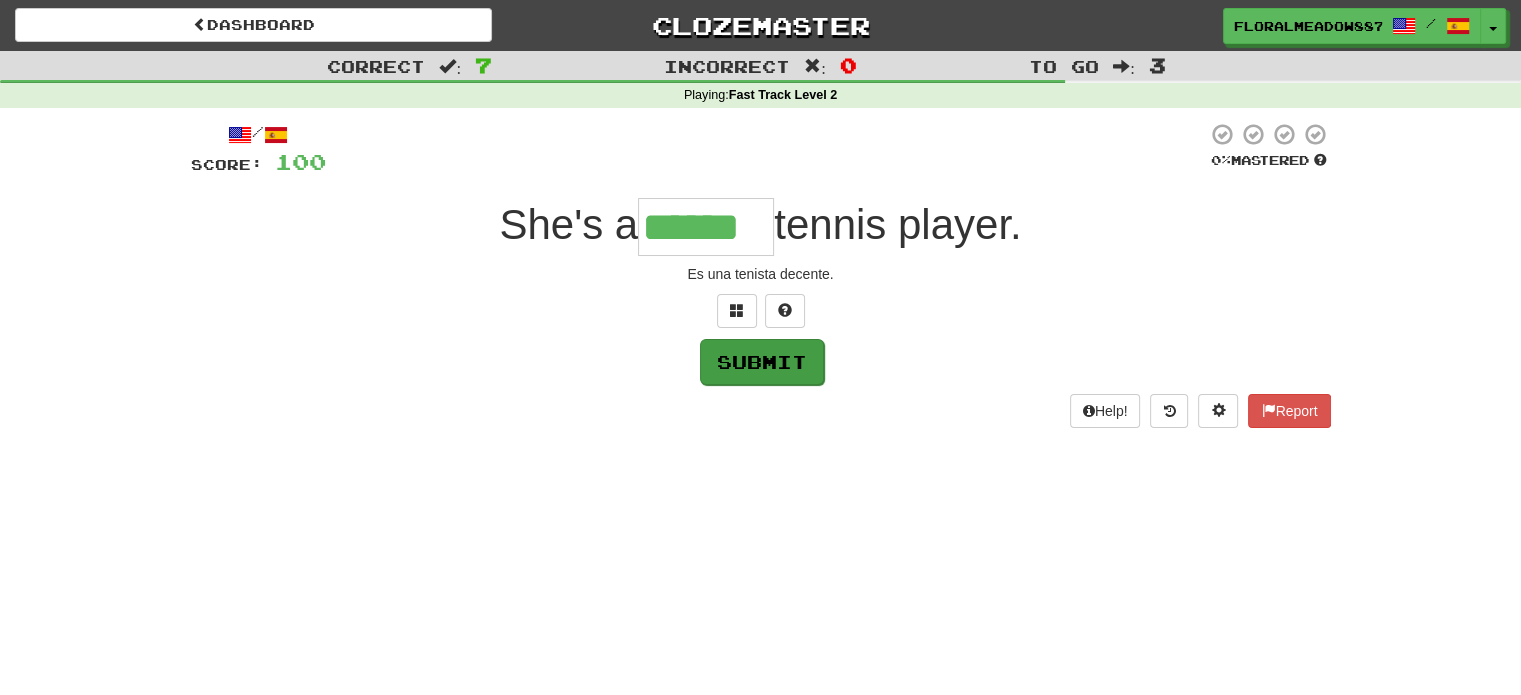 type on "******" 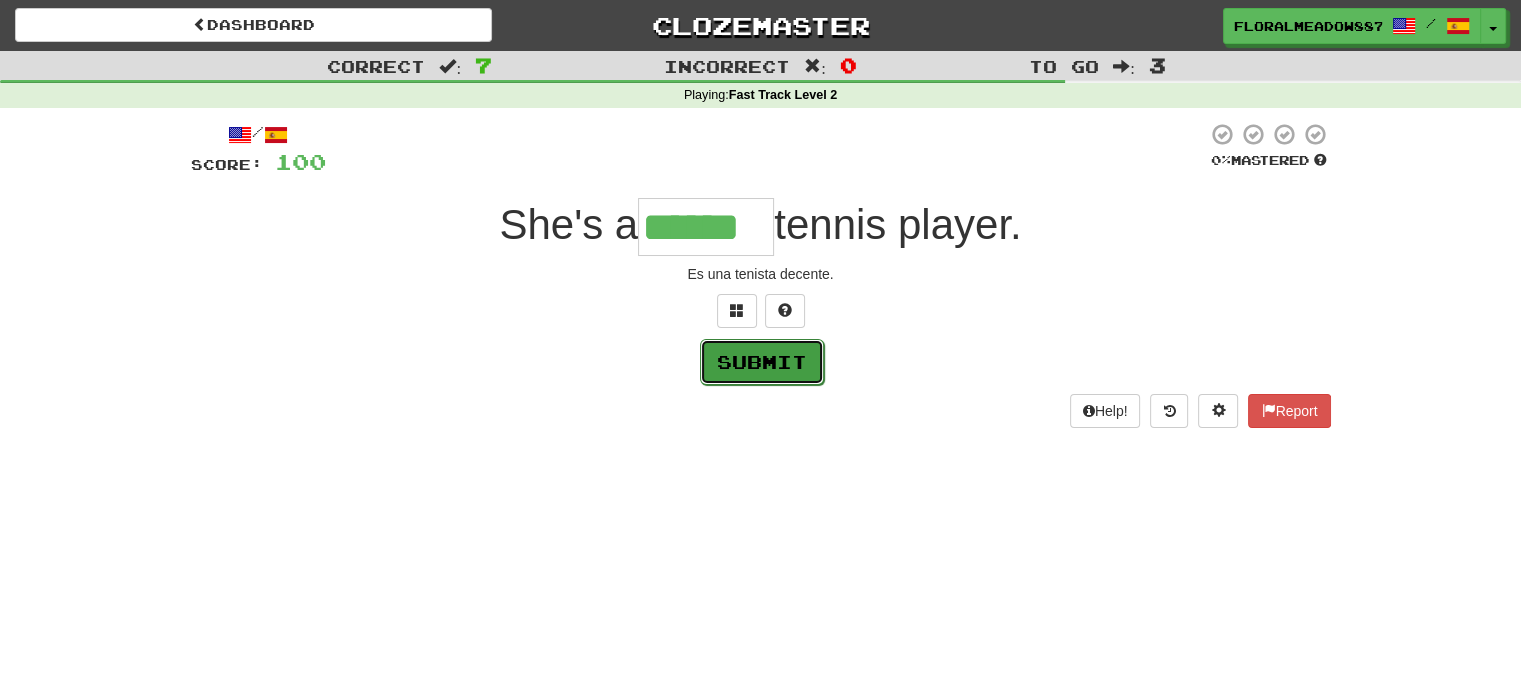 click on "Submit" at bounding box center (762, 362) 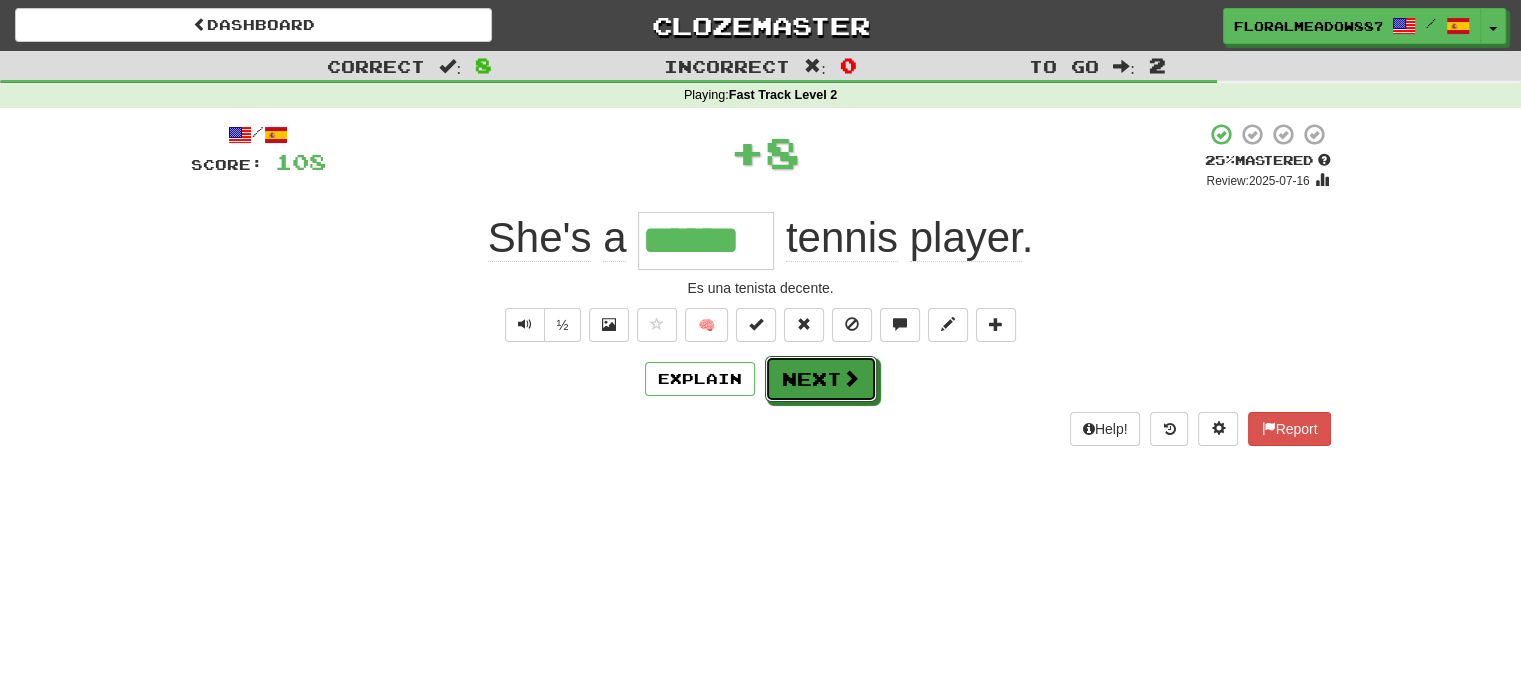 click on "Next" at bounding box center [821, 379] 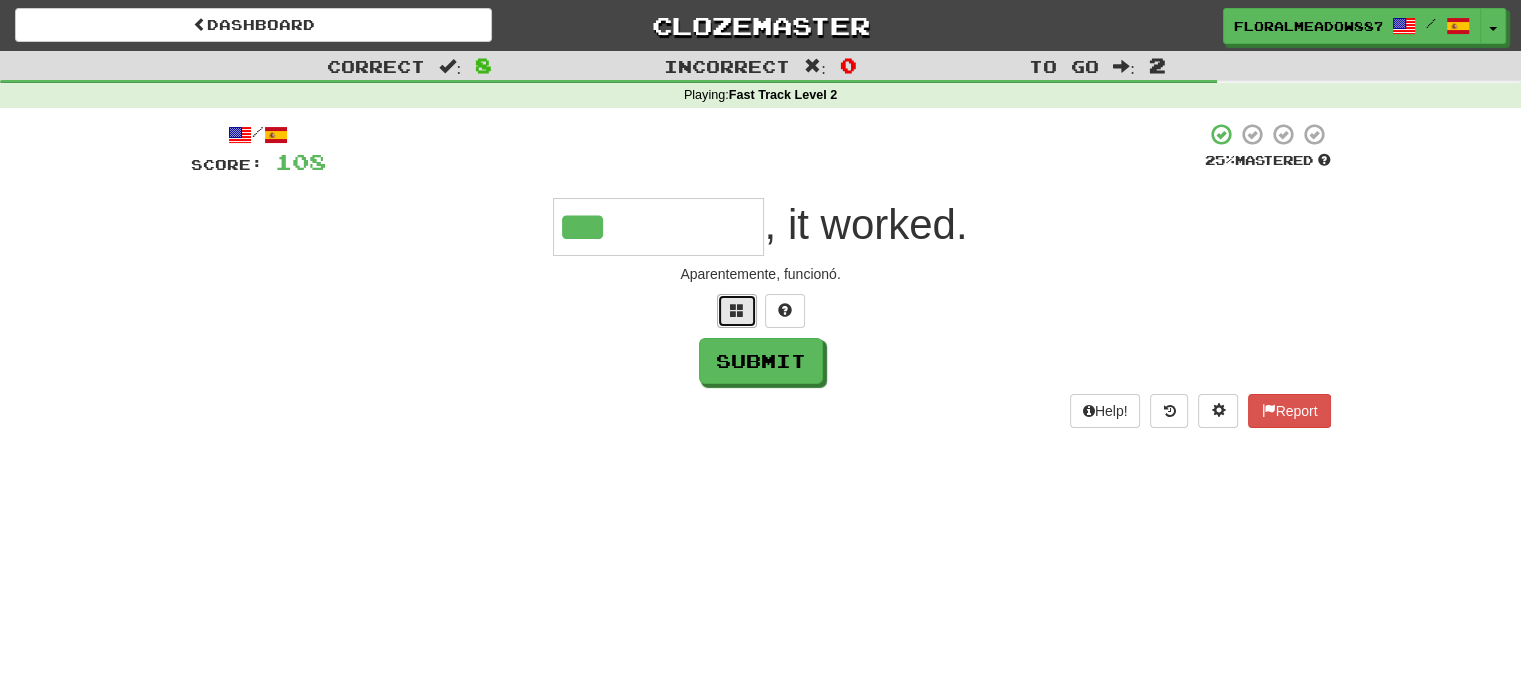 click at bounding box center (737, 311) 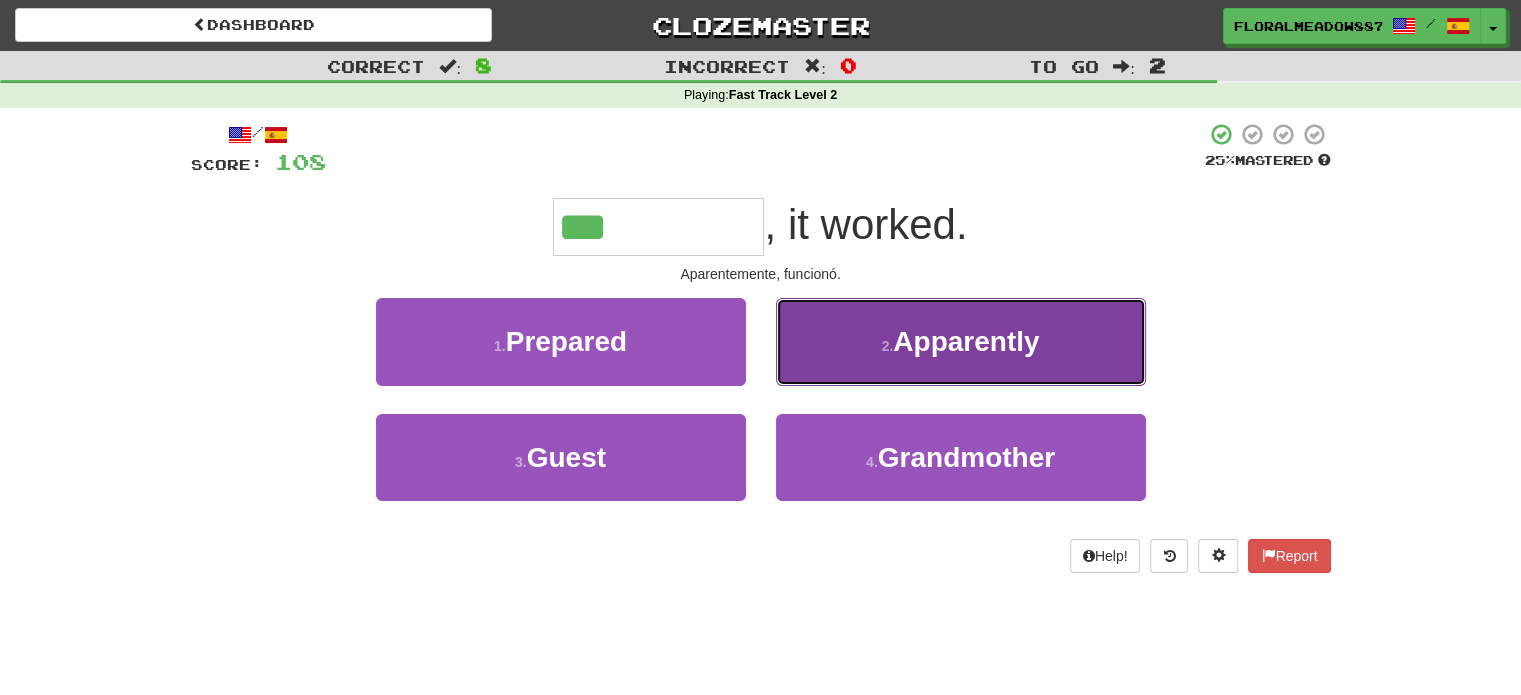 click on "2 .  Apparently" at bounding box center [961, 341] 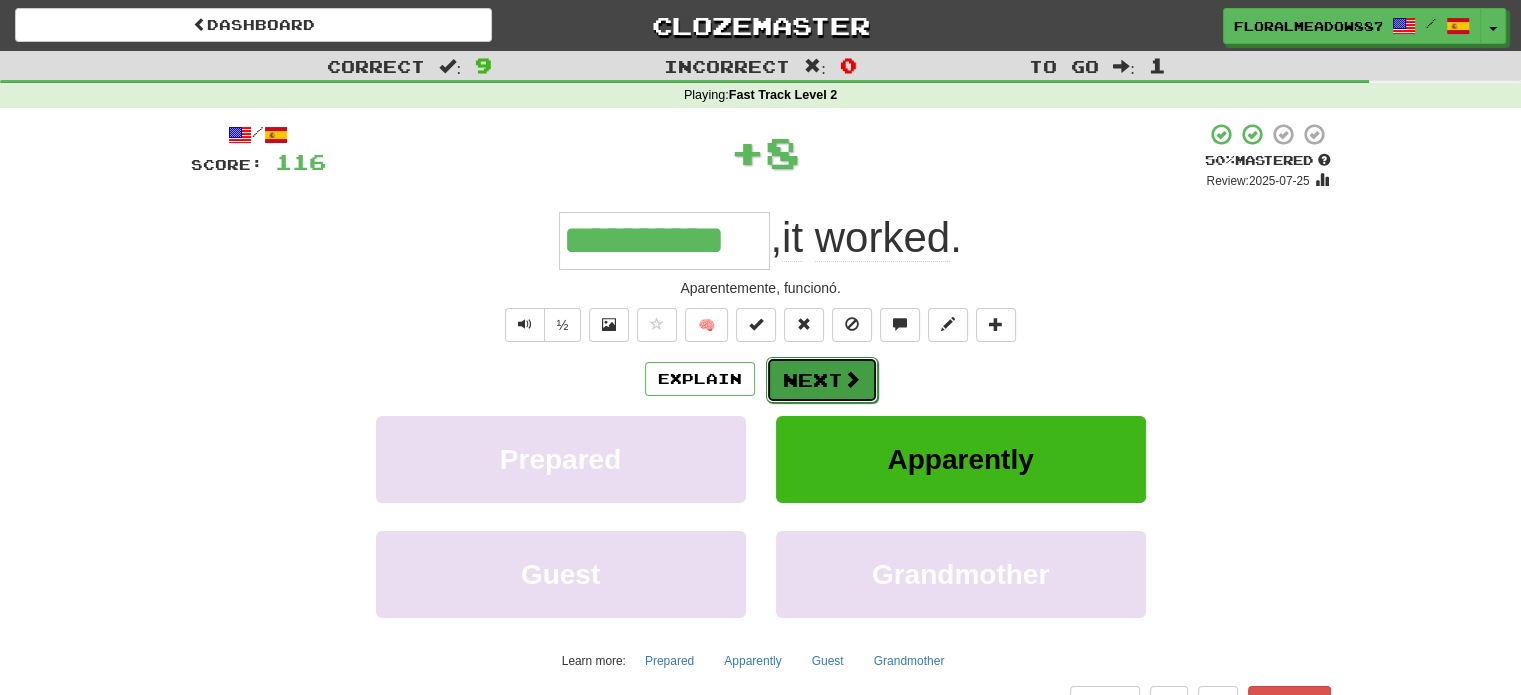 click on "Next" at bounding box center (822, 380) 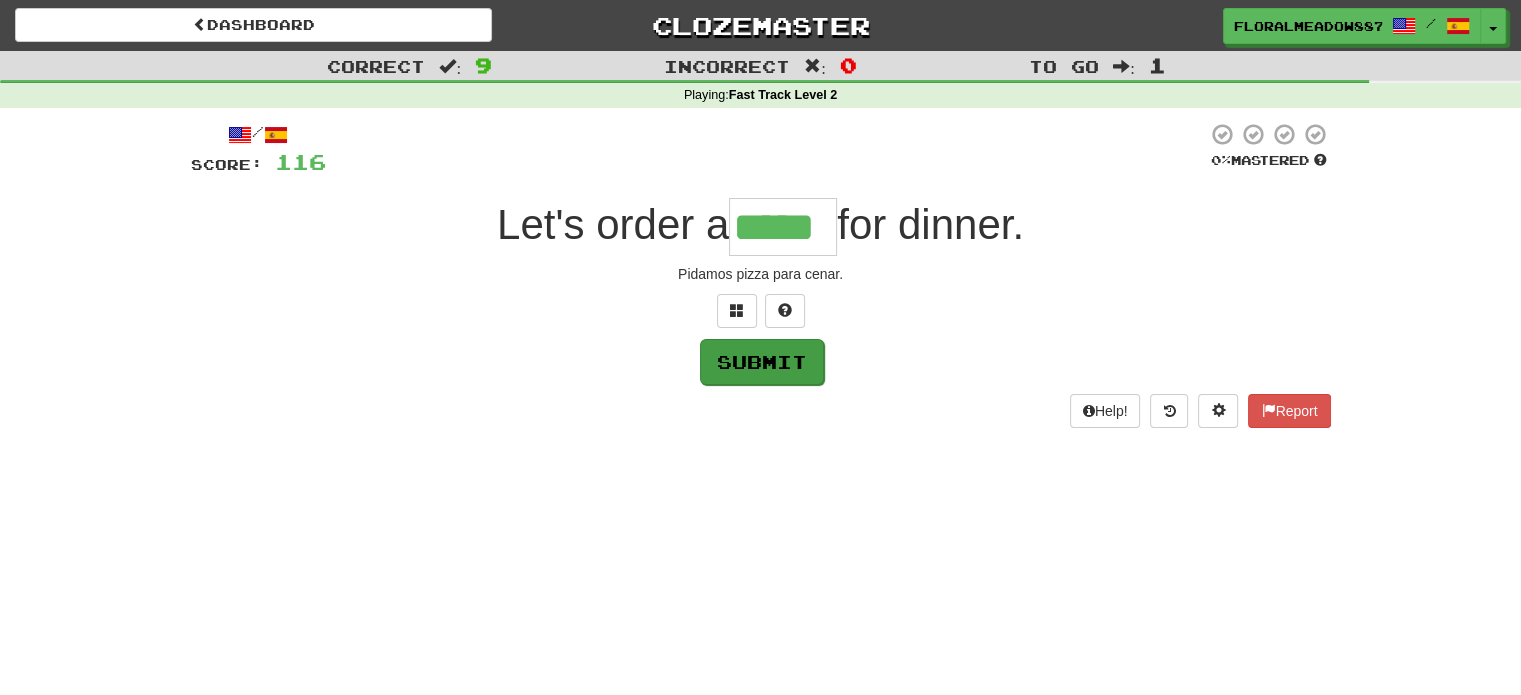 type on "*****" 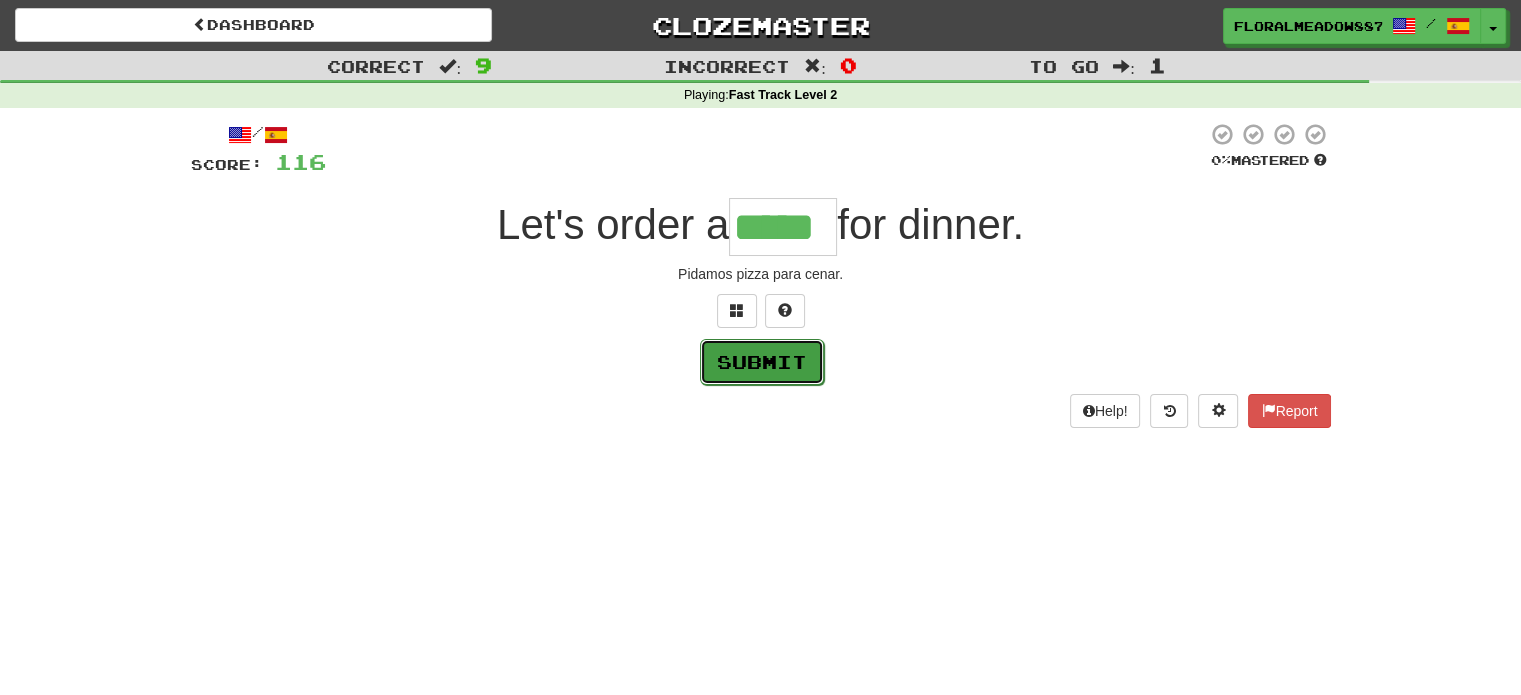 click on "Submit" at bounding box center (762, 362) 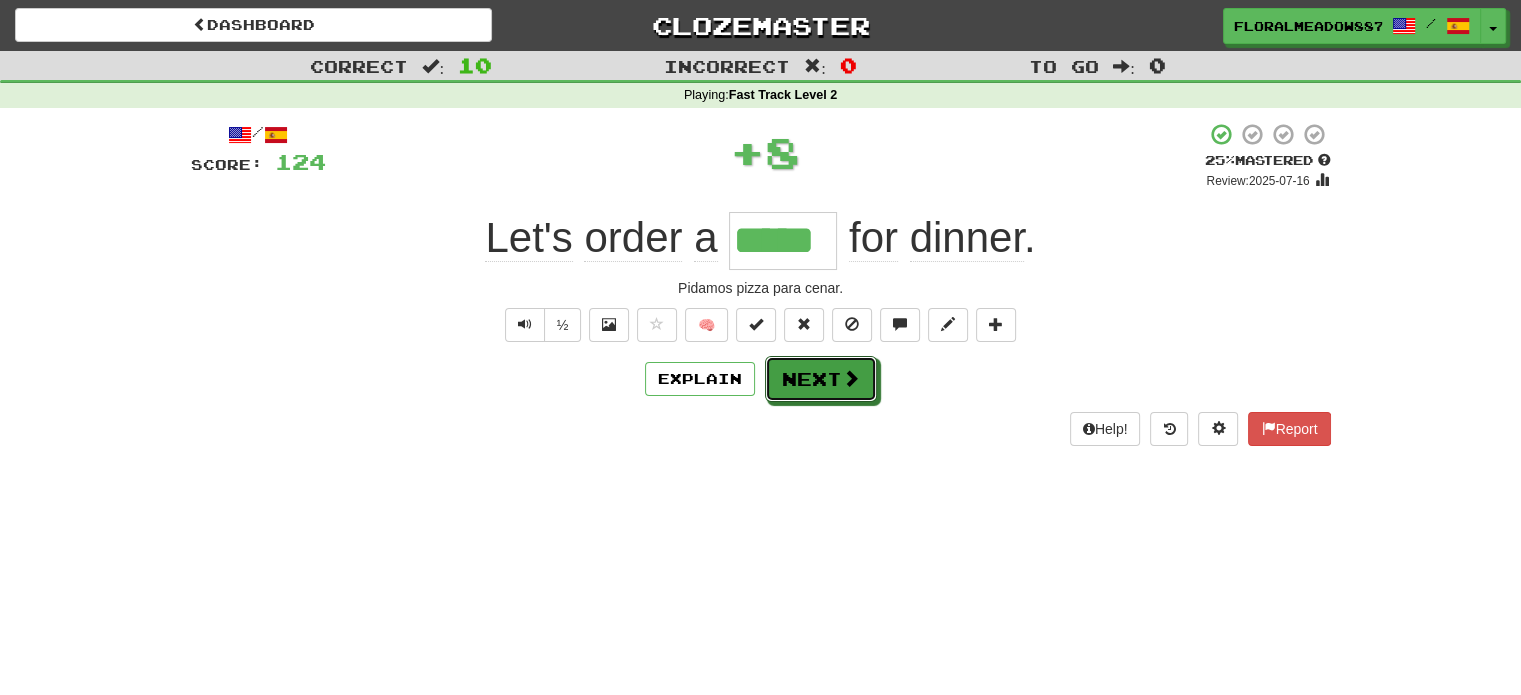 click on "Next" at bounding box center (821, 379) 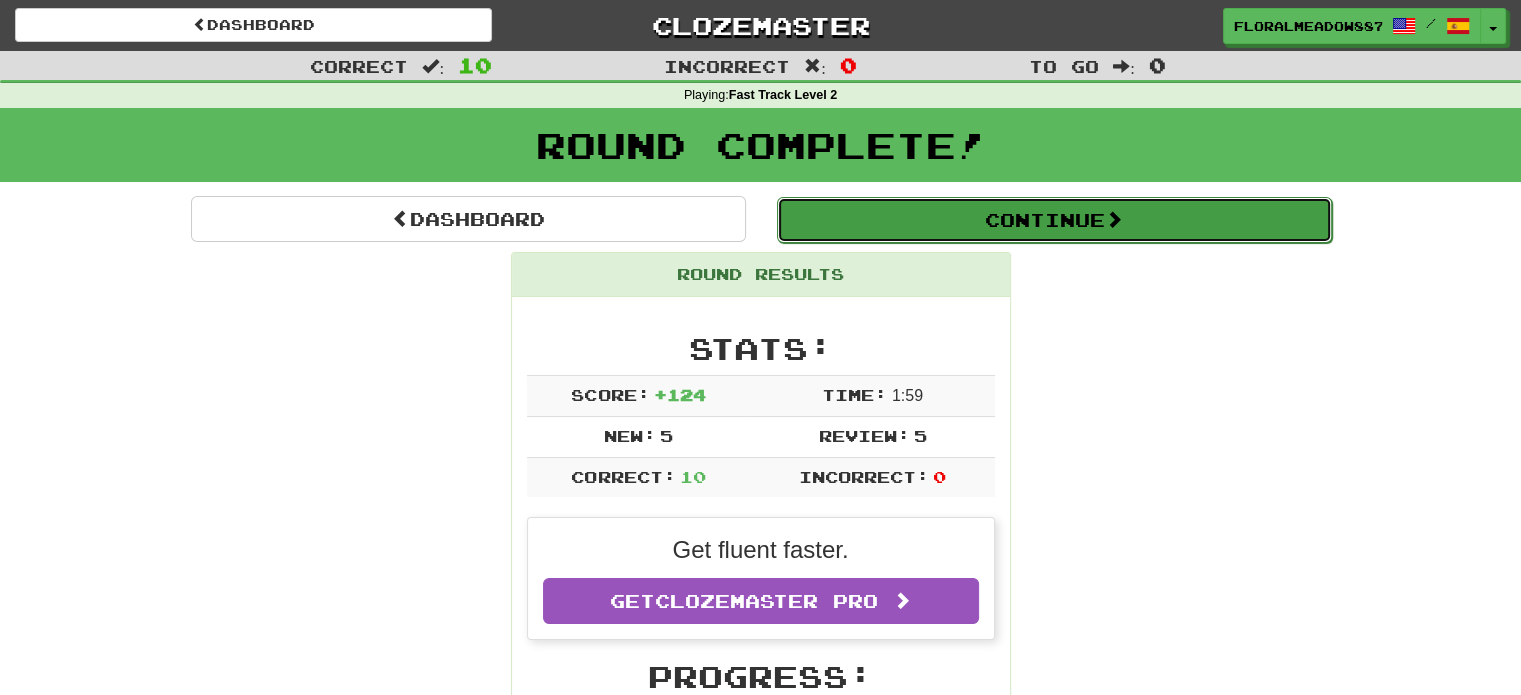 click on "Continue" at bounding box center [1054, 220] 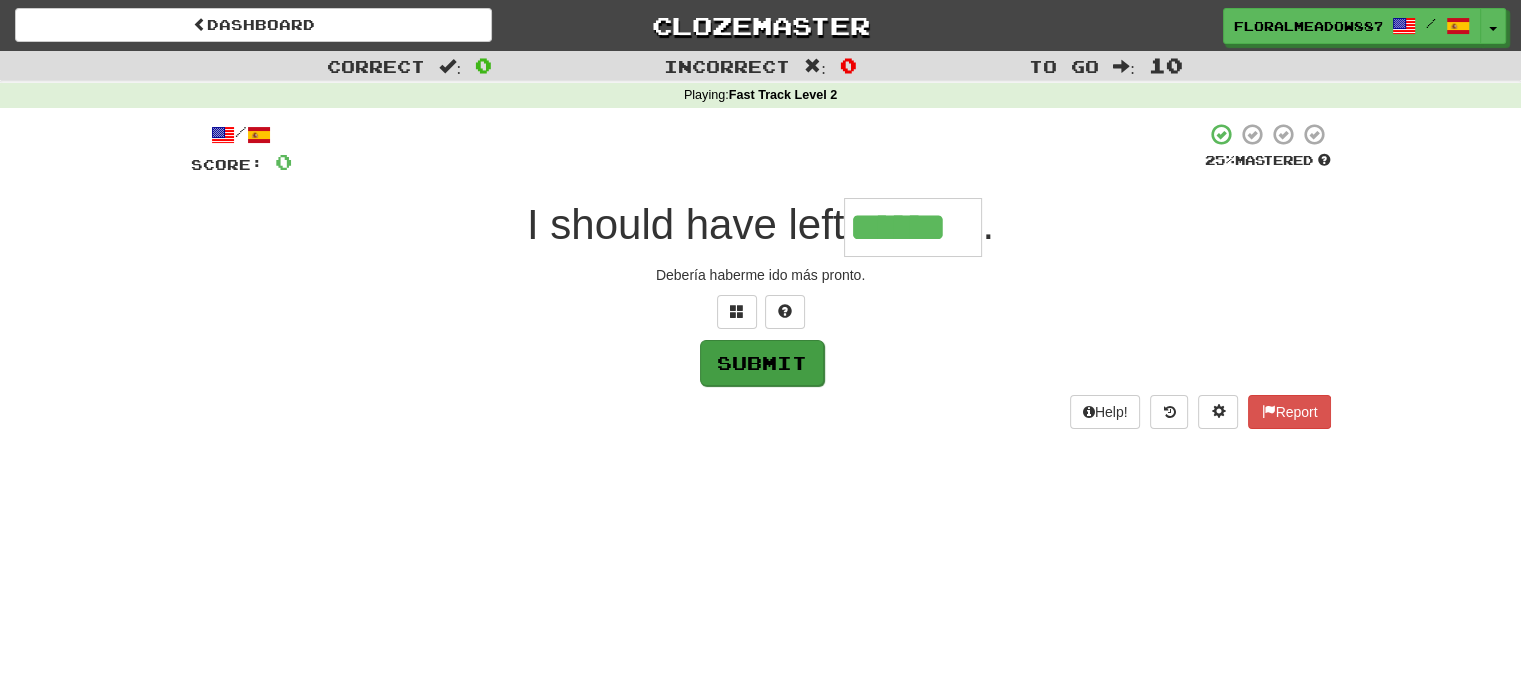 type on "******" 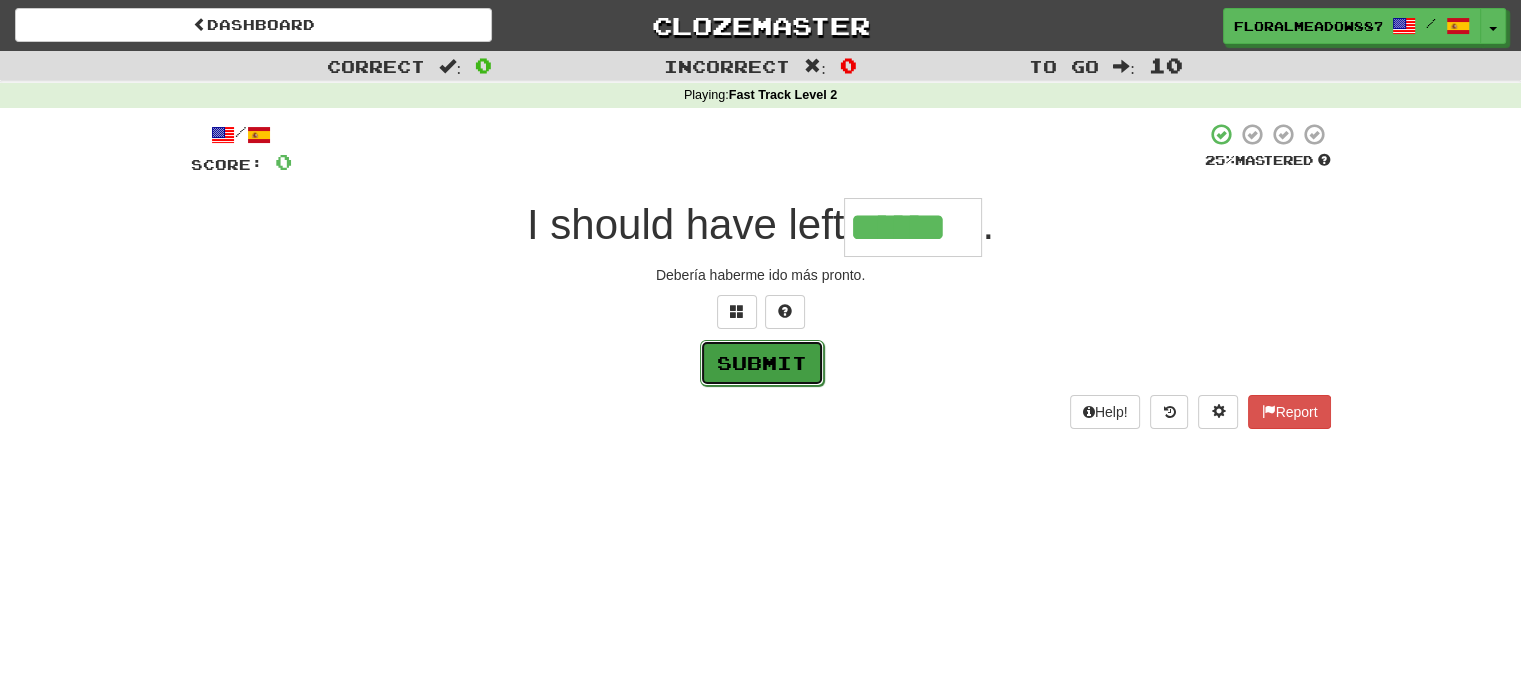 click on "Submit" at bounding box center (762, 363) 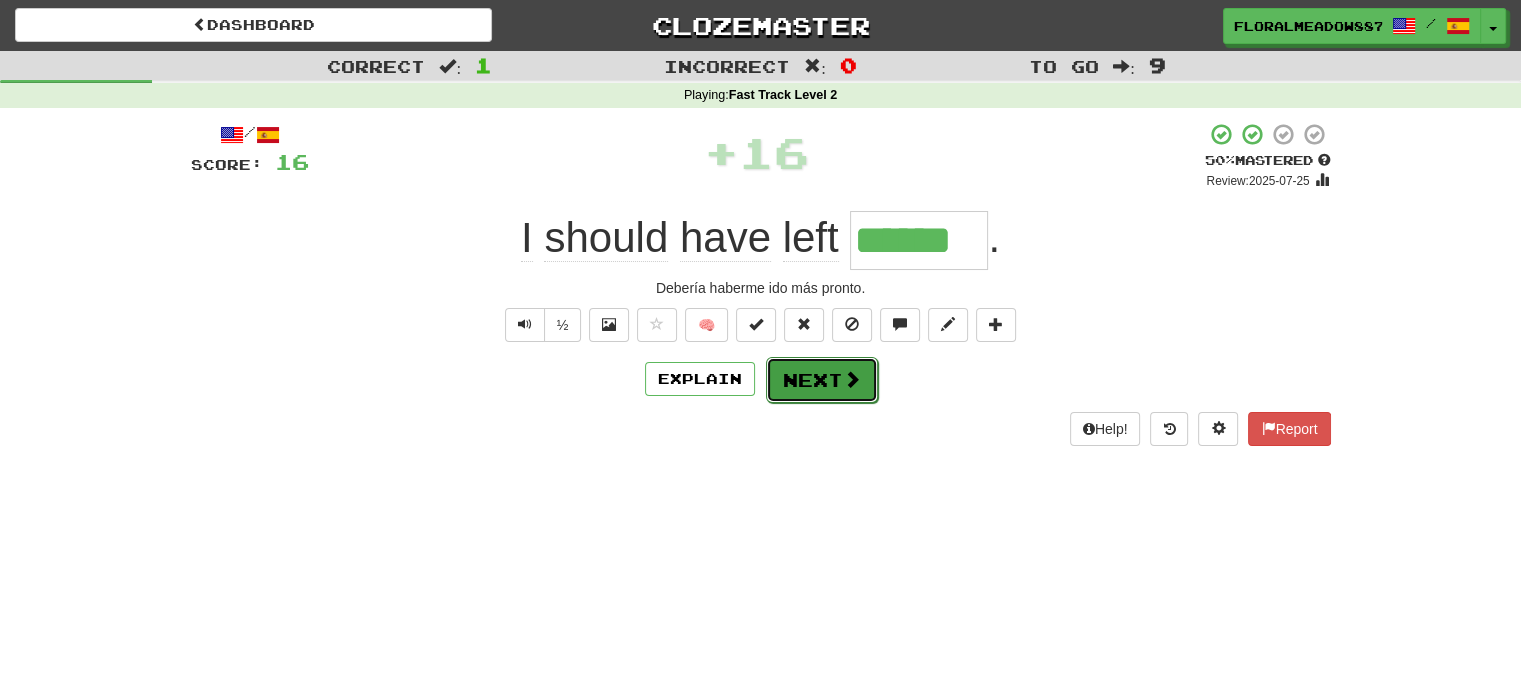 click on "Next" at bounding box center [822, 380] 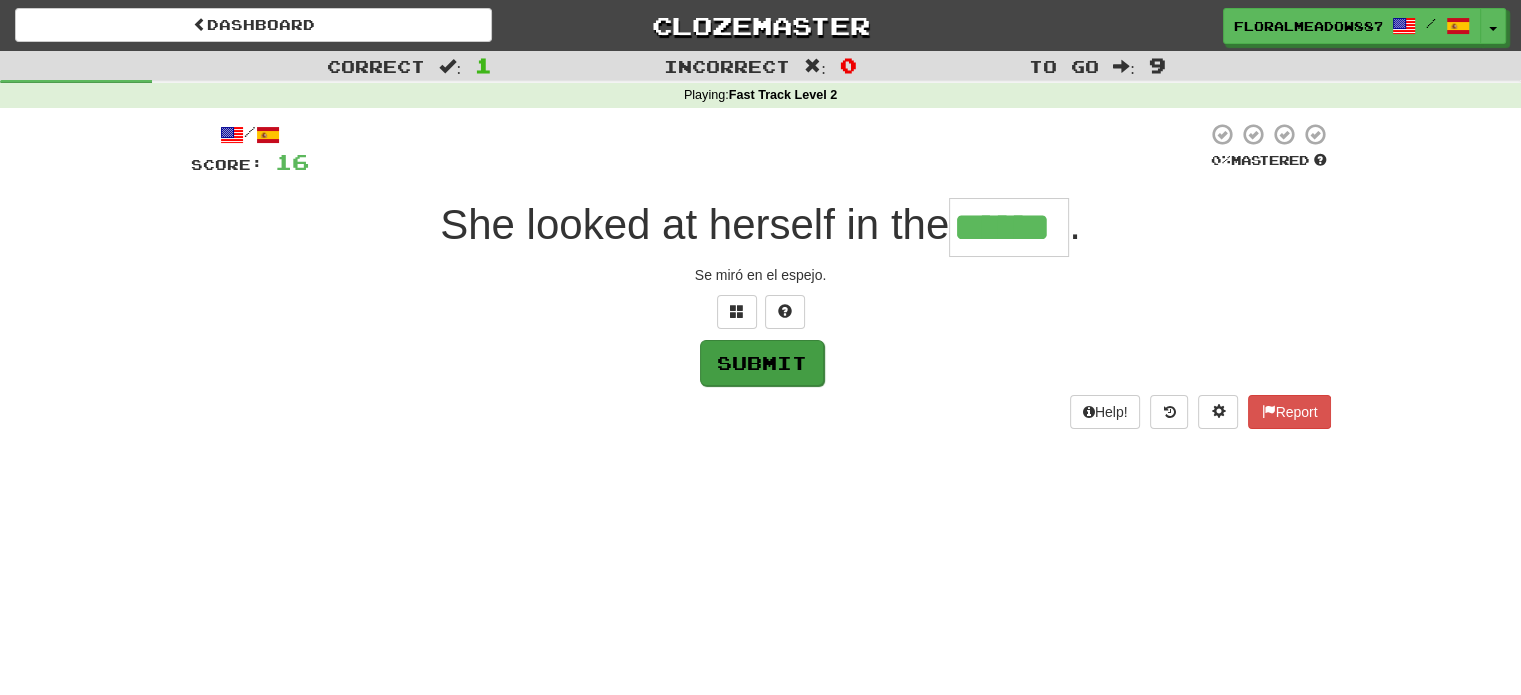 type on "******" 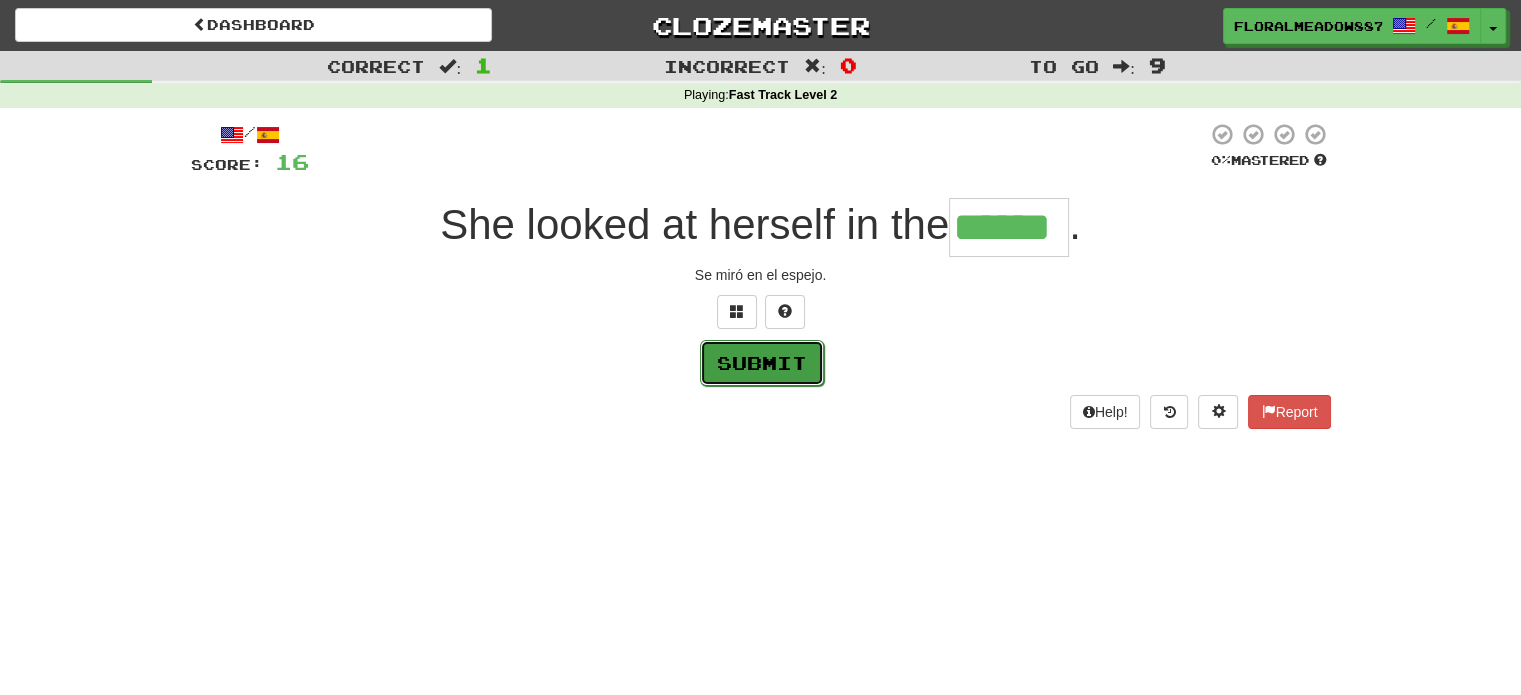 click on "Submit" at bounding box center [762, 363] 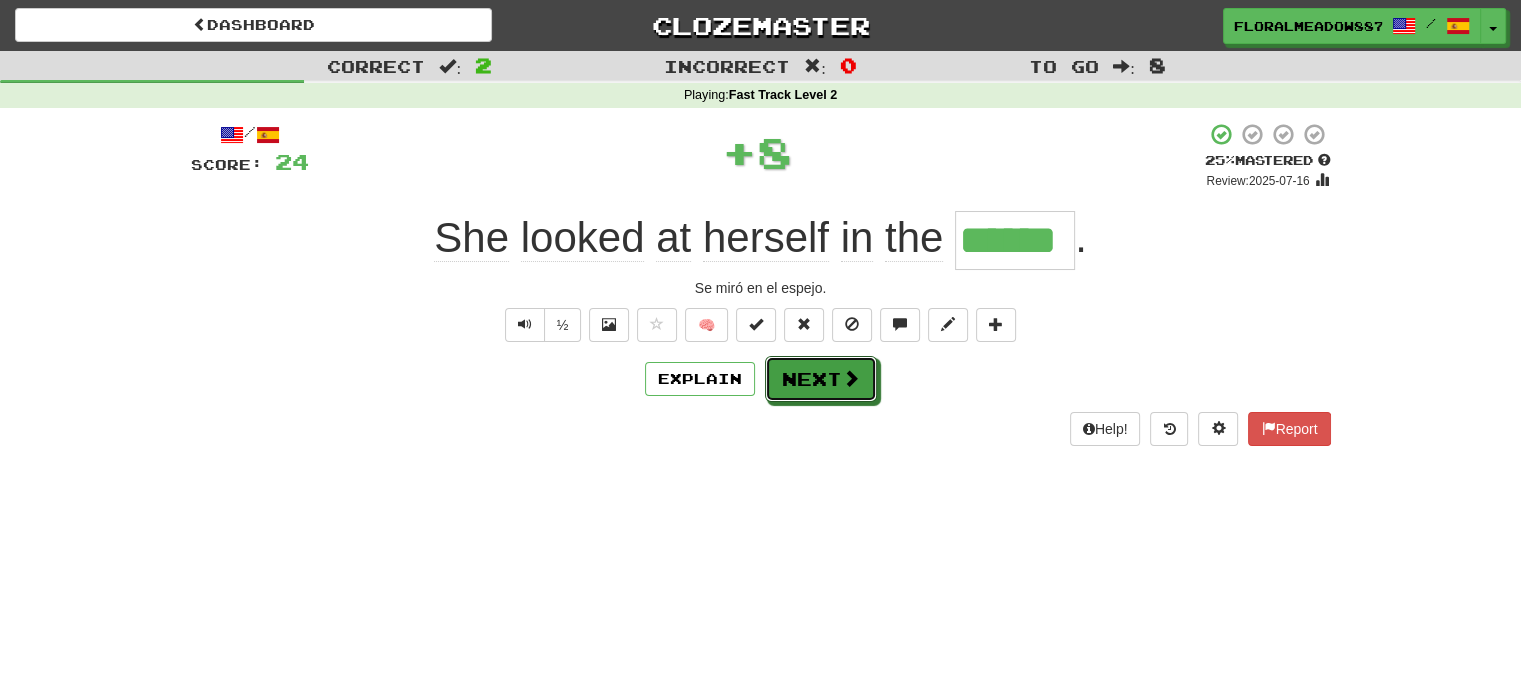 click on "Next" at bounding box center [821, 379] 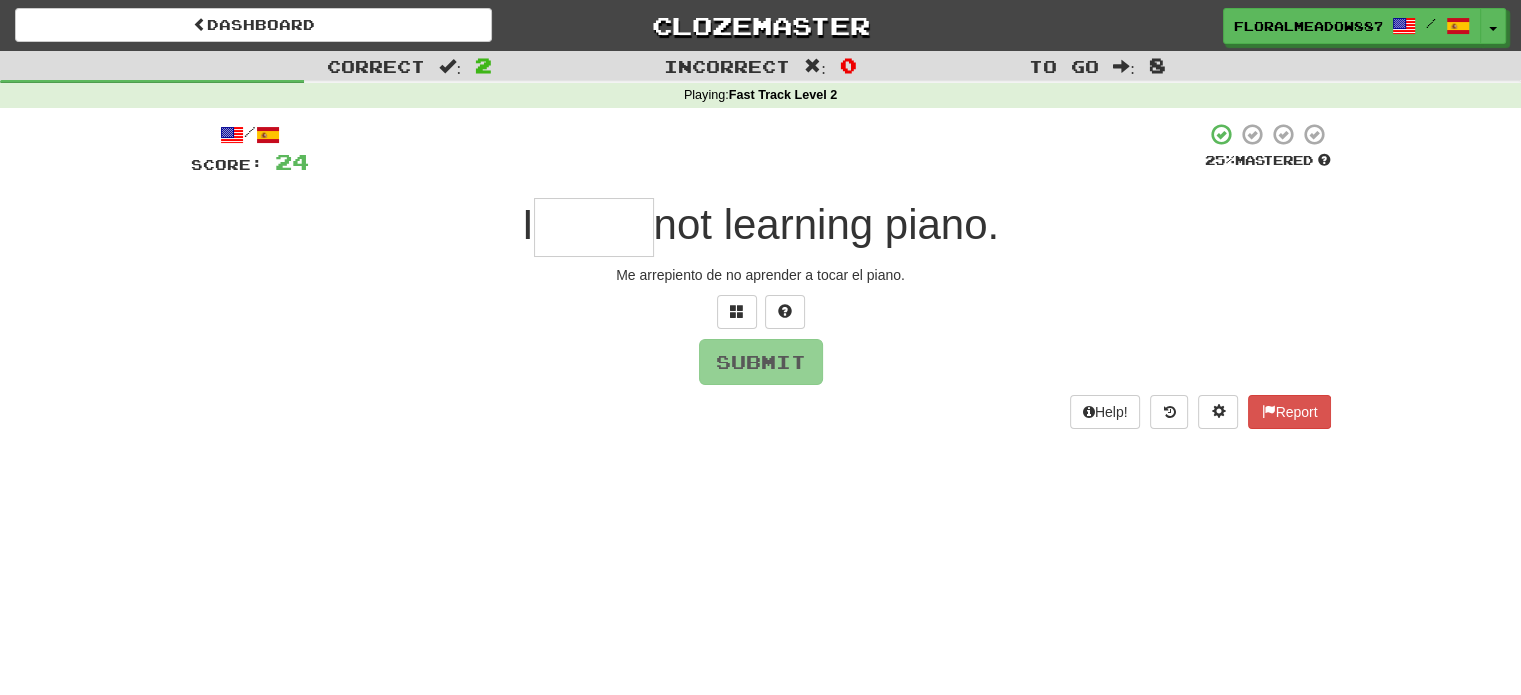 type on "*" 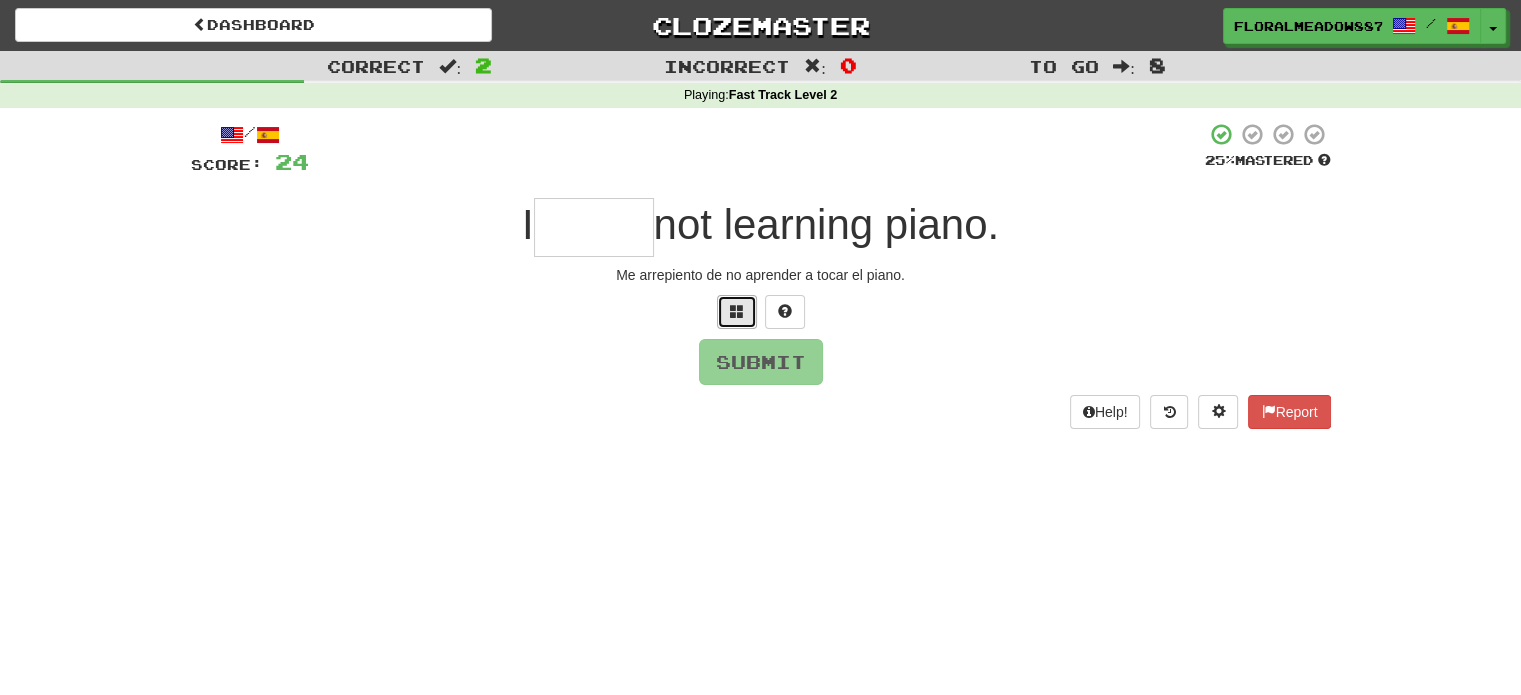 click at bounding box center (737, 312) 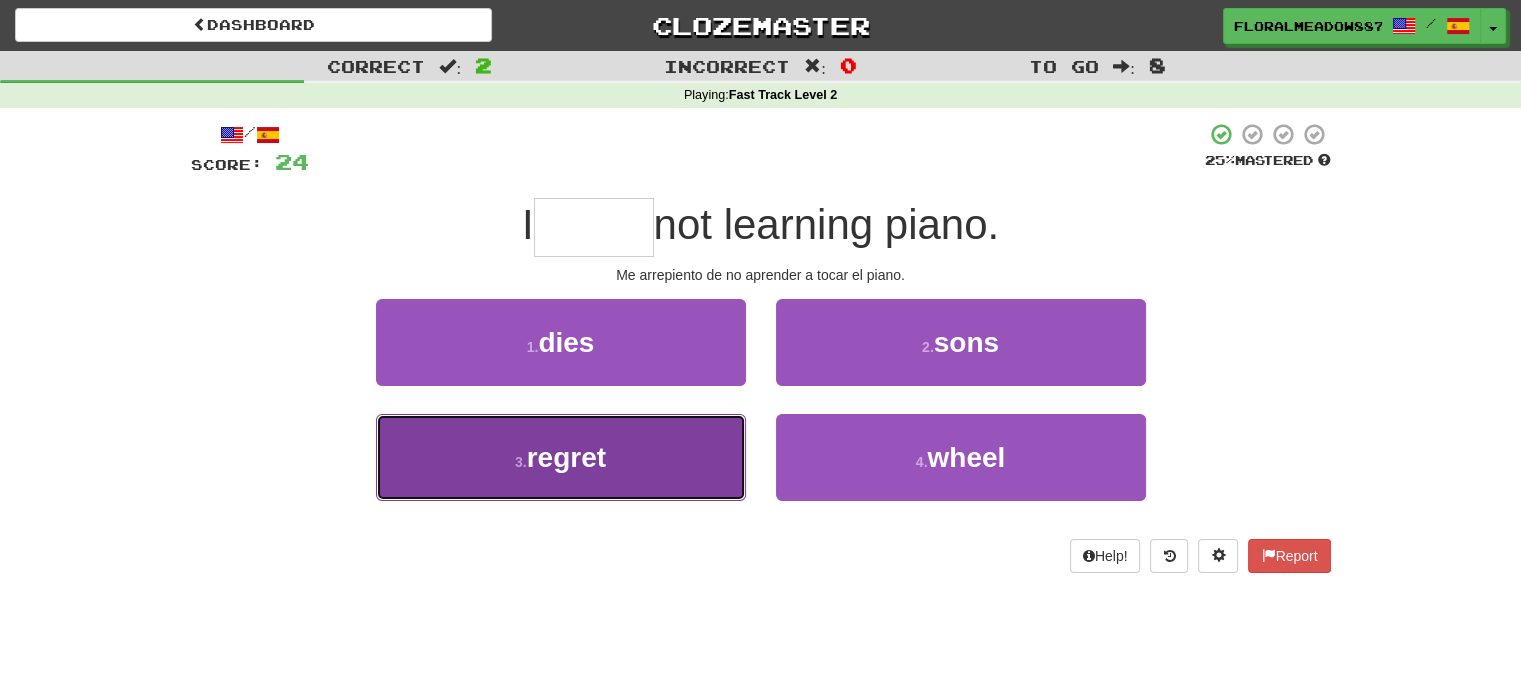 click on "3 .  regret" at bounding box center [561, 457] 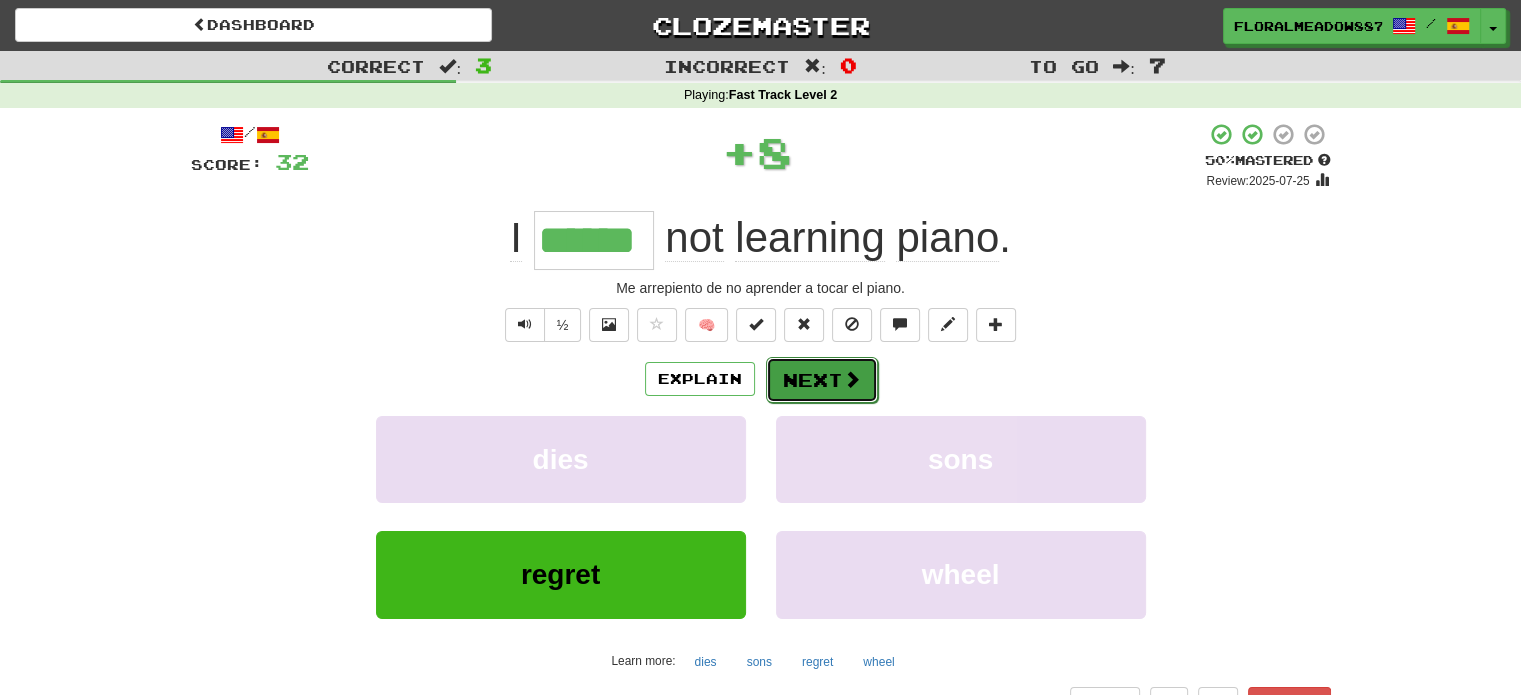 click on "Next" at bounding box center (822, 380) 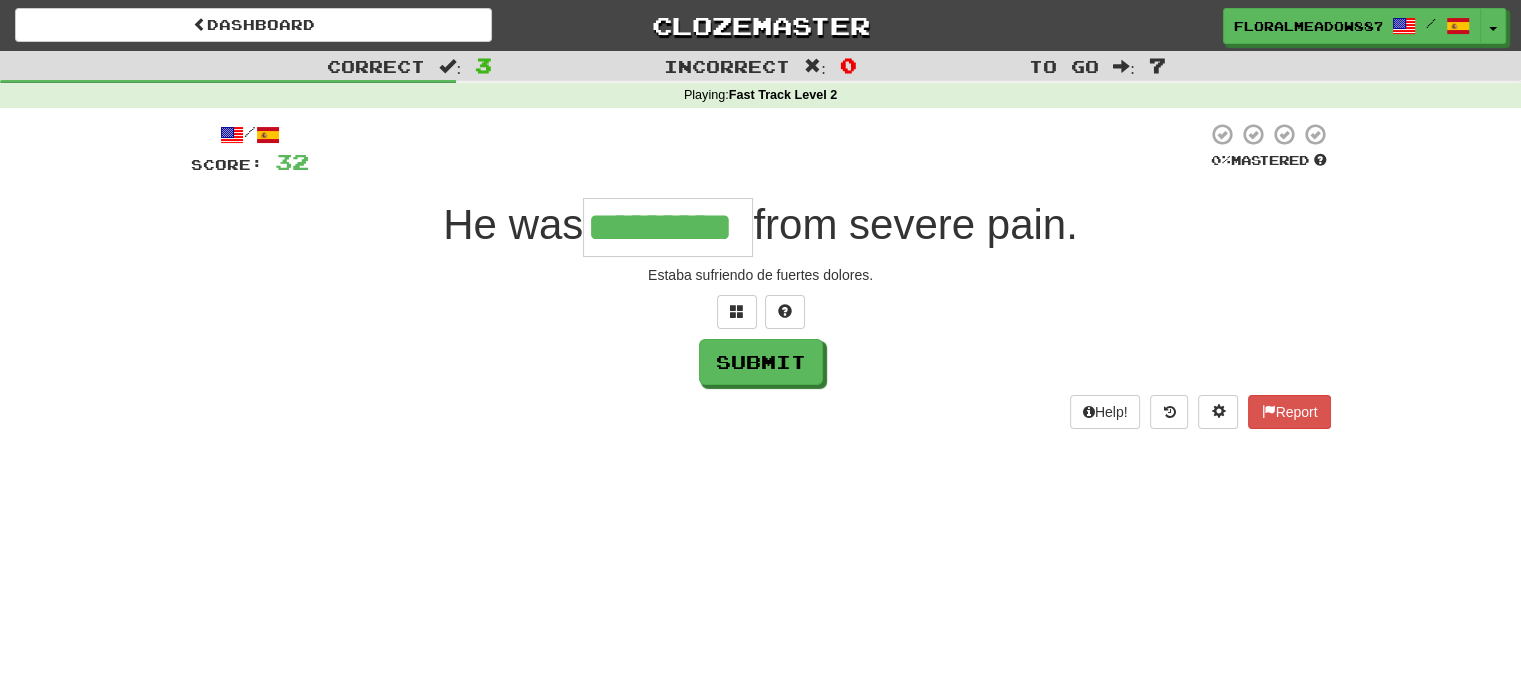 type on "*********" 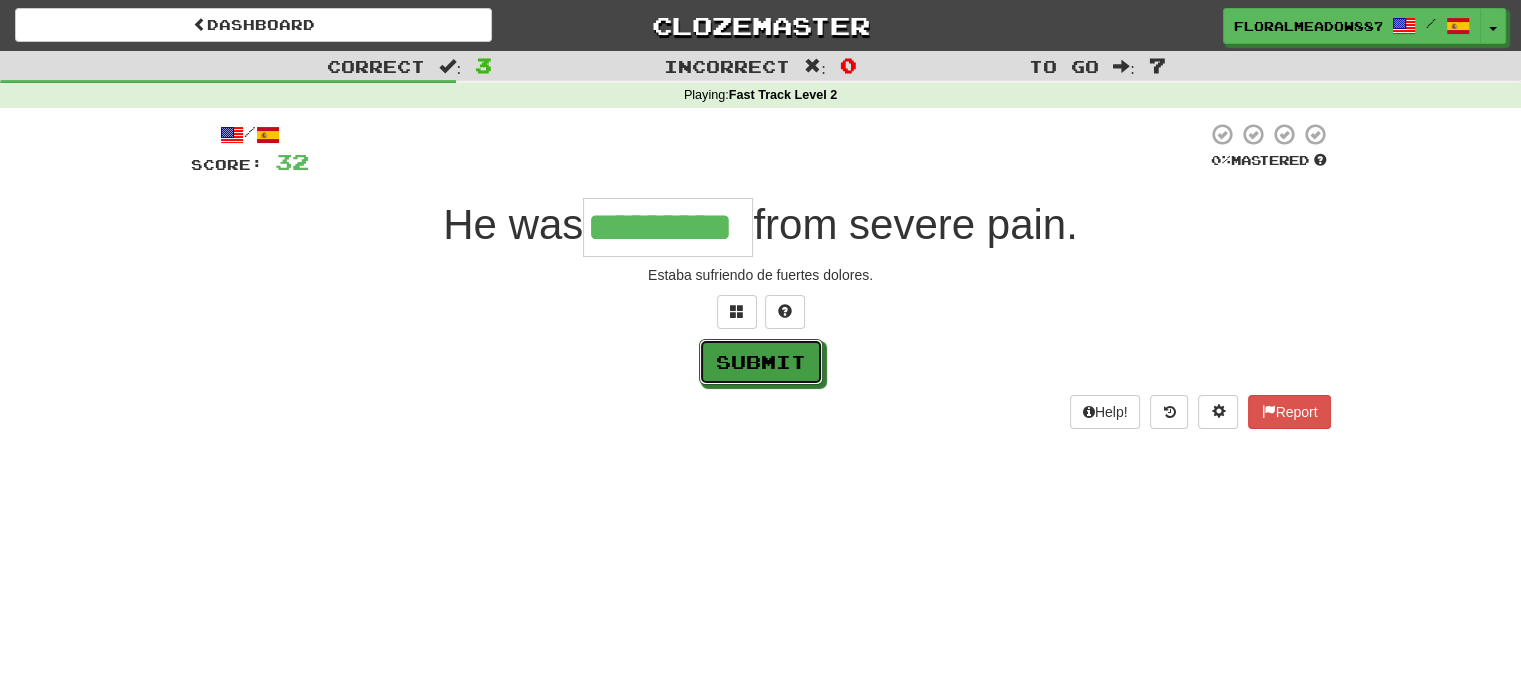 click on "Submit" at bounding box center [761, 362] 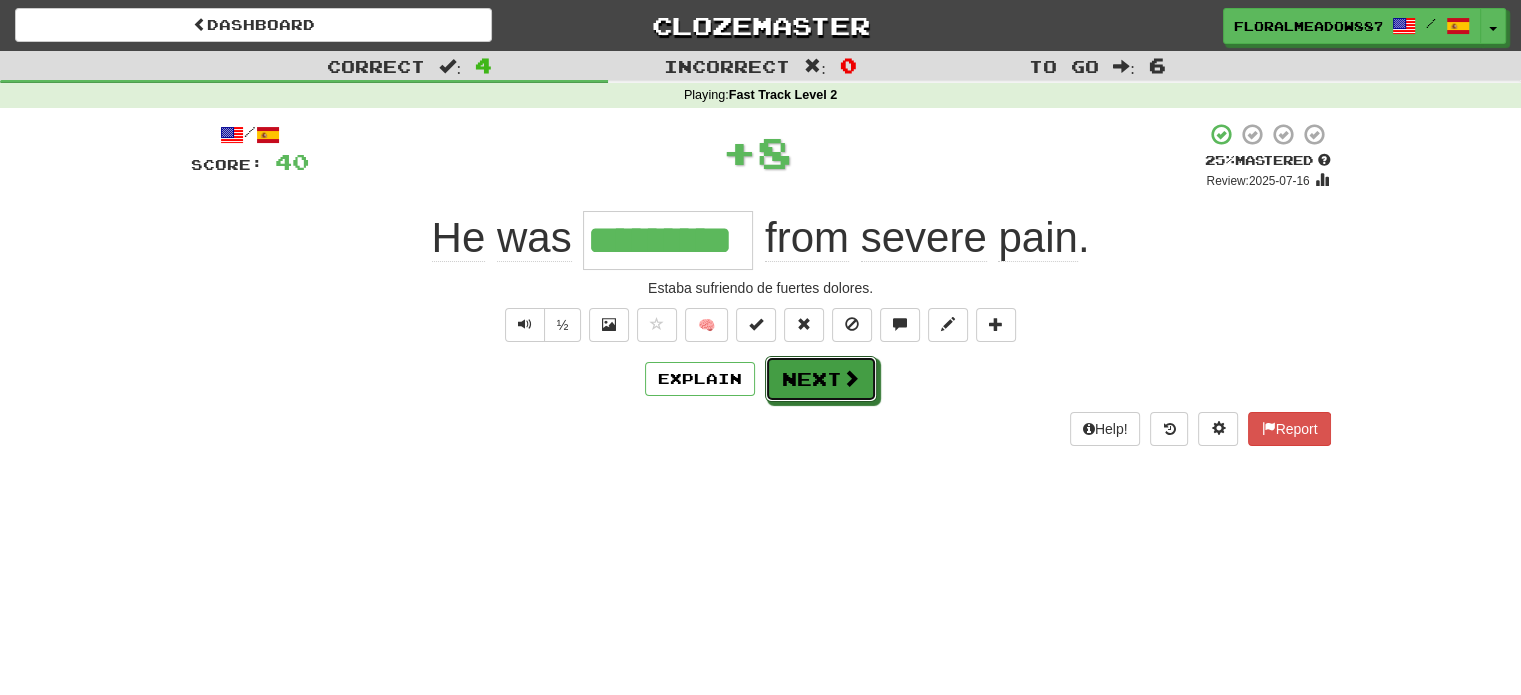click on "Next" at bounding box center [821, 379] 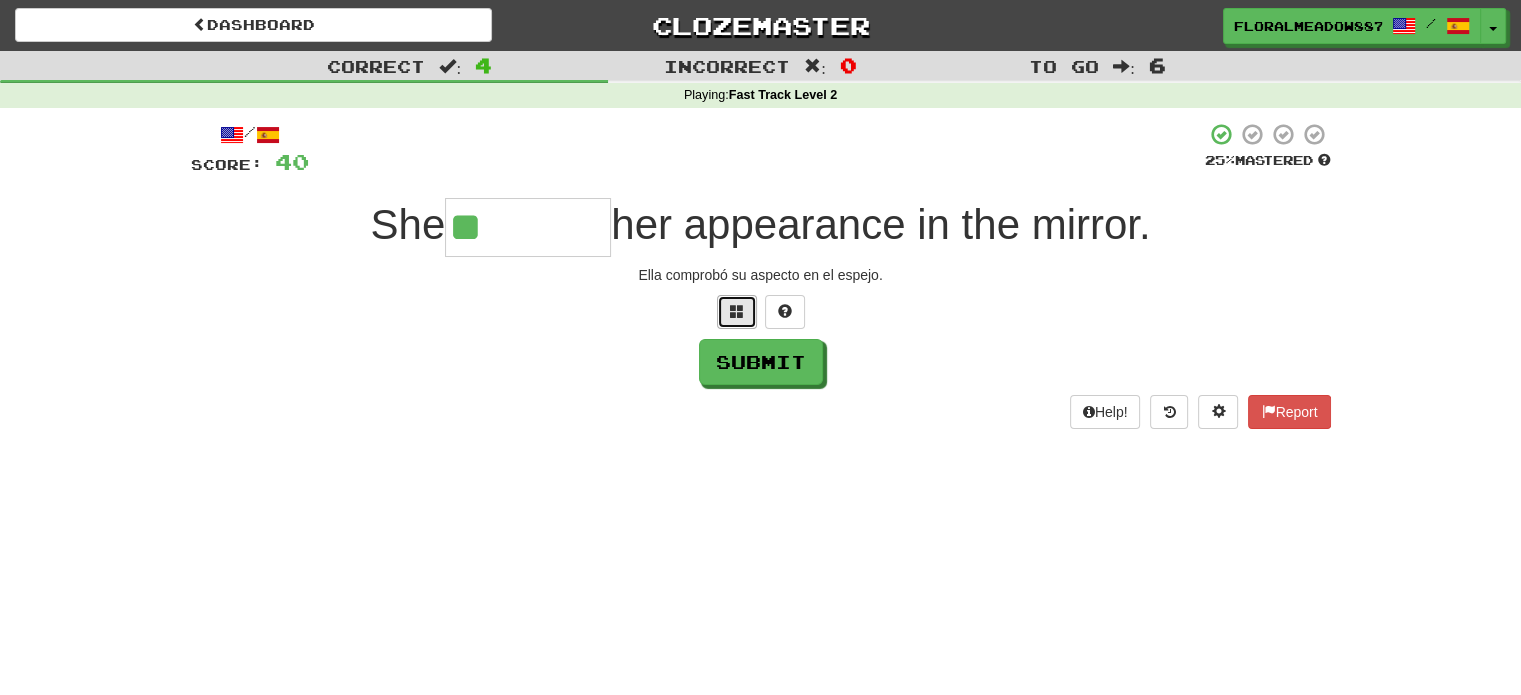 click at bounding box center [737, 311] 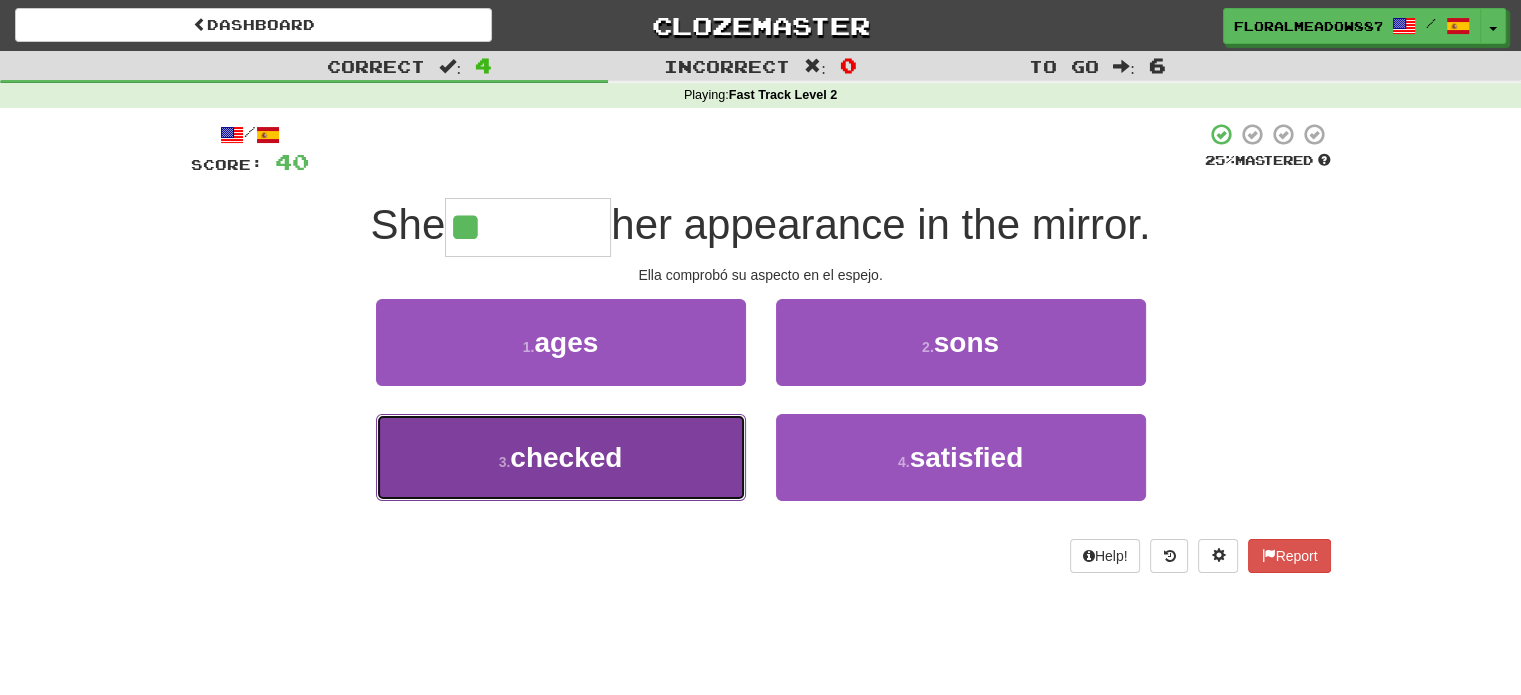 click on "checked" at bounding box center (566, 457) 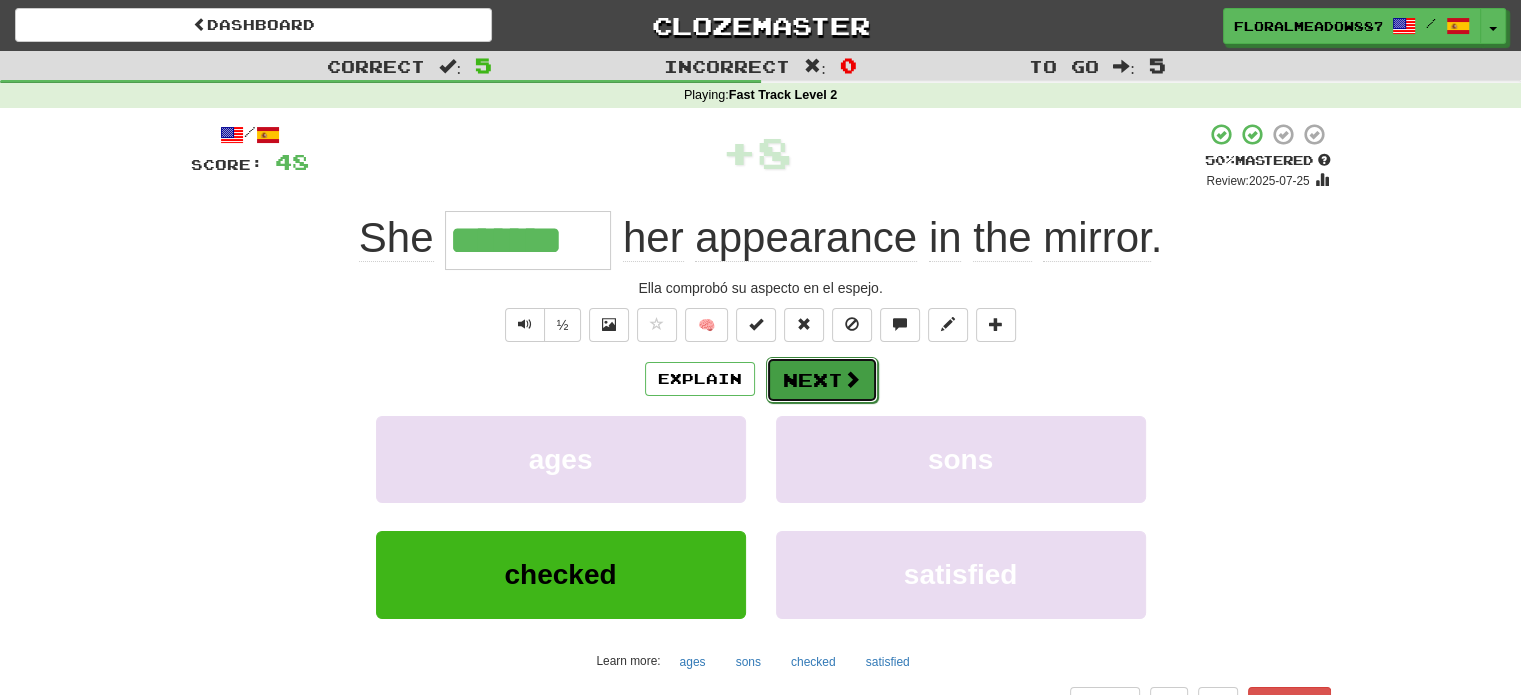 click on "Next" at bounding box center [822, 380] 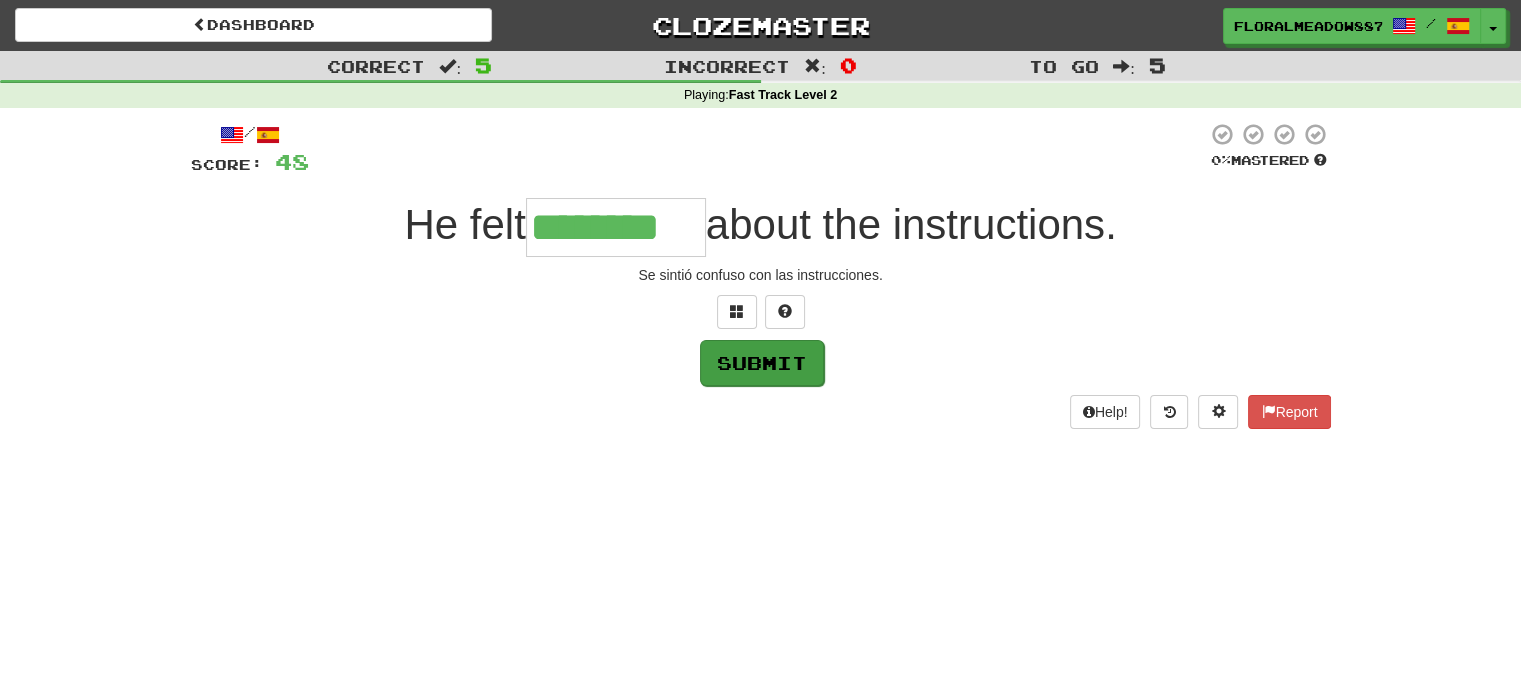 type on "********" 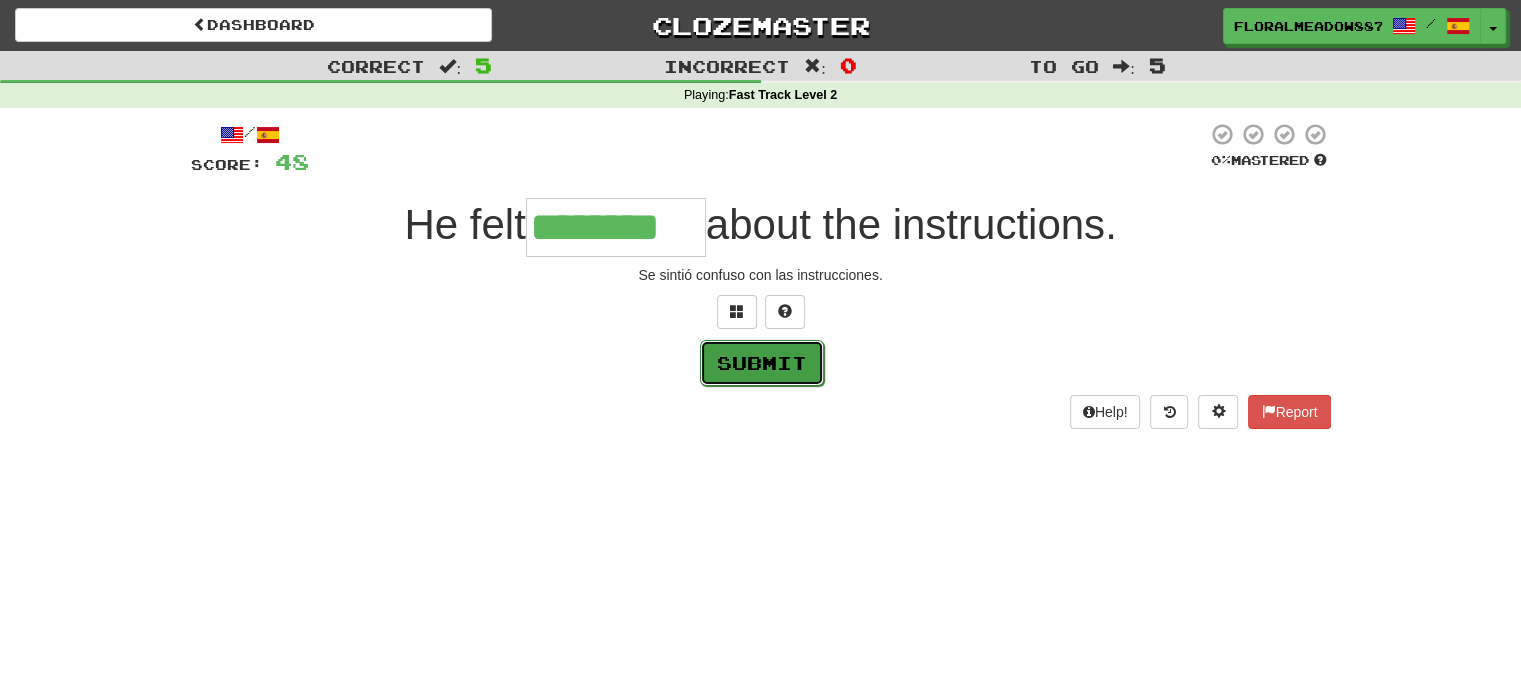 click on "Submit" at bounding box center [762, 363] 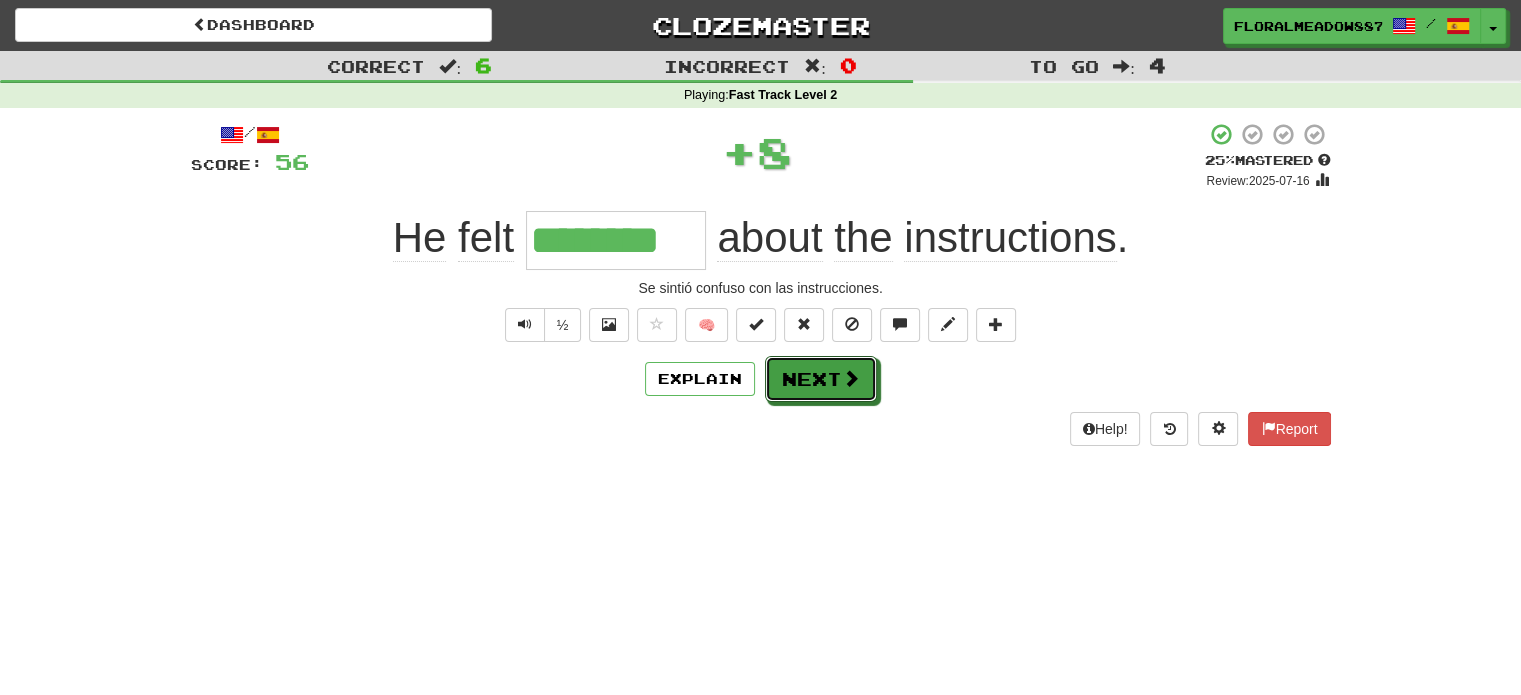 click on "Next" at bounding box center [821, 379] 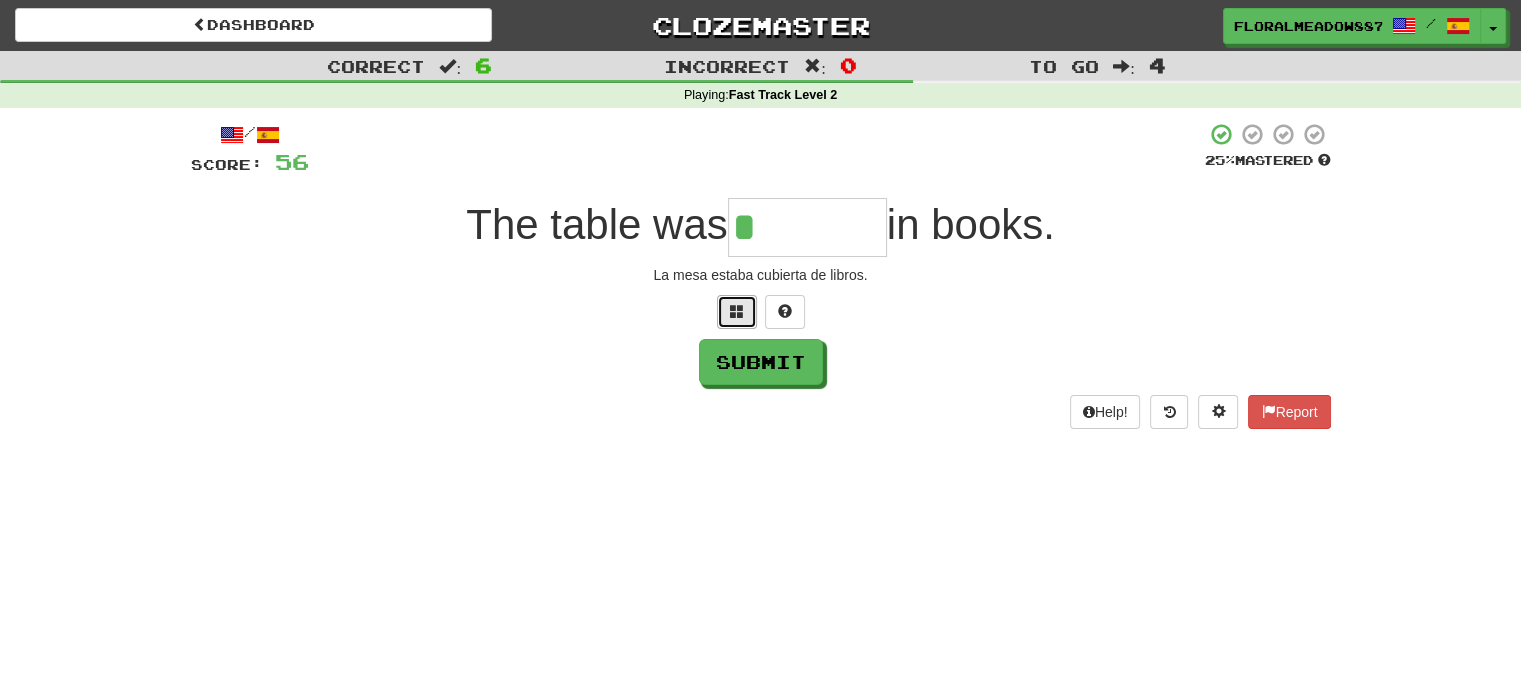 click at bounding box center (737, 312) 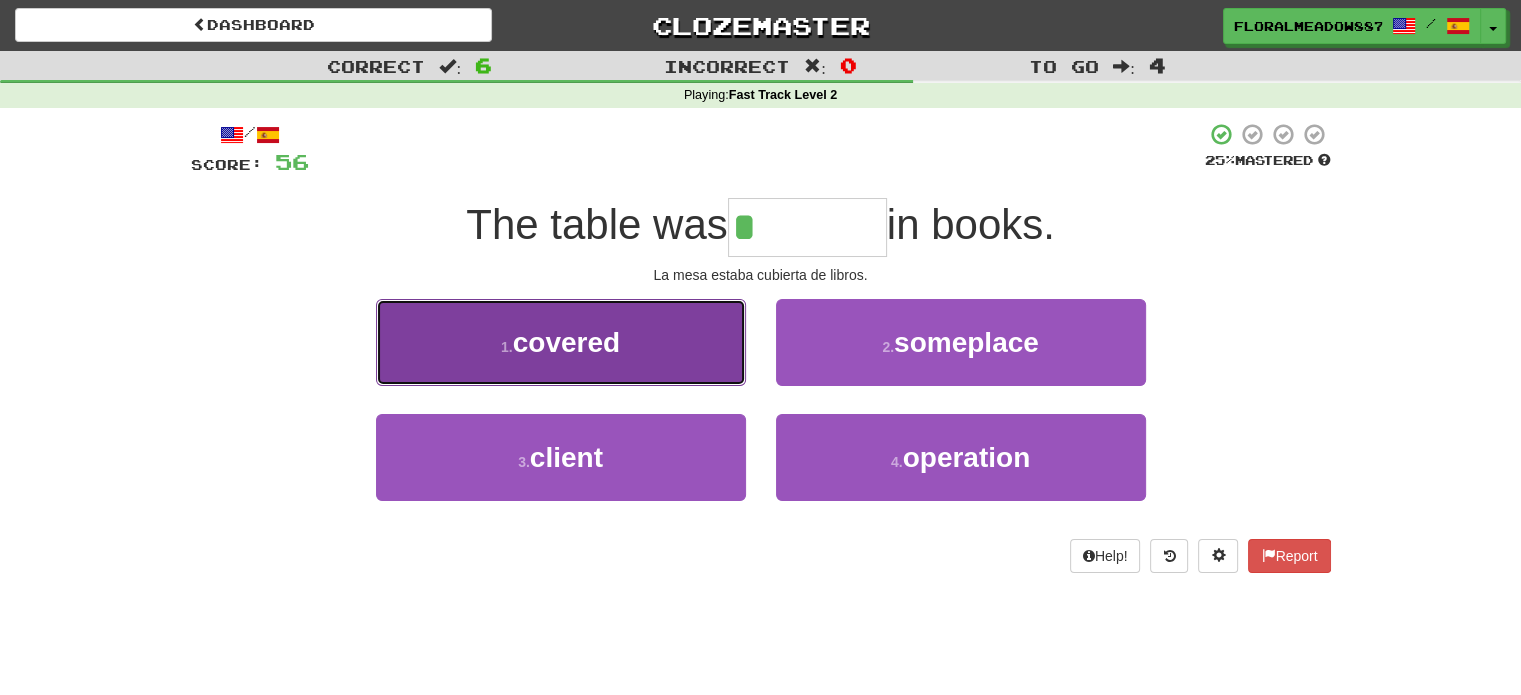 click on "1 .  covered" at bounding box center [561, 342] 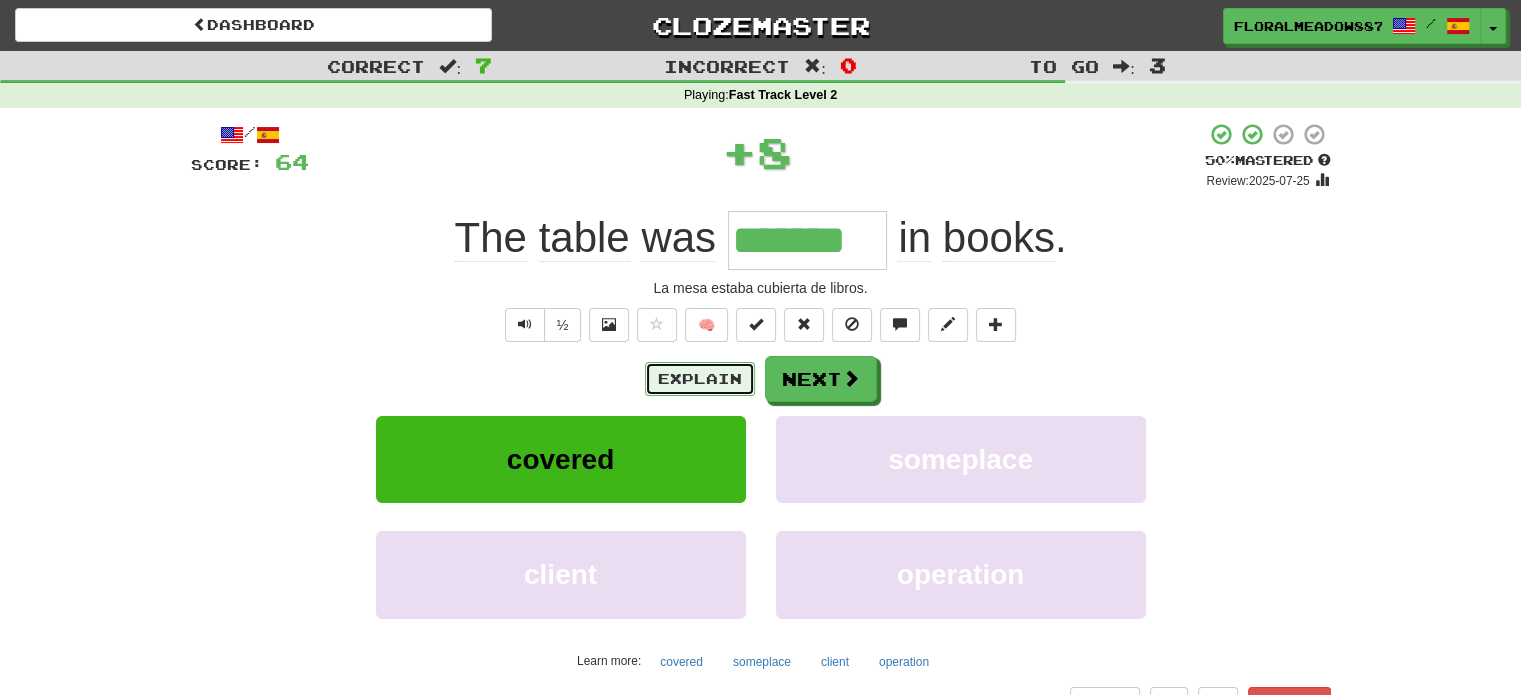 click on "Explain" at bounding box center [700, 379] 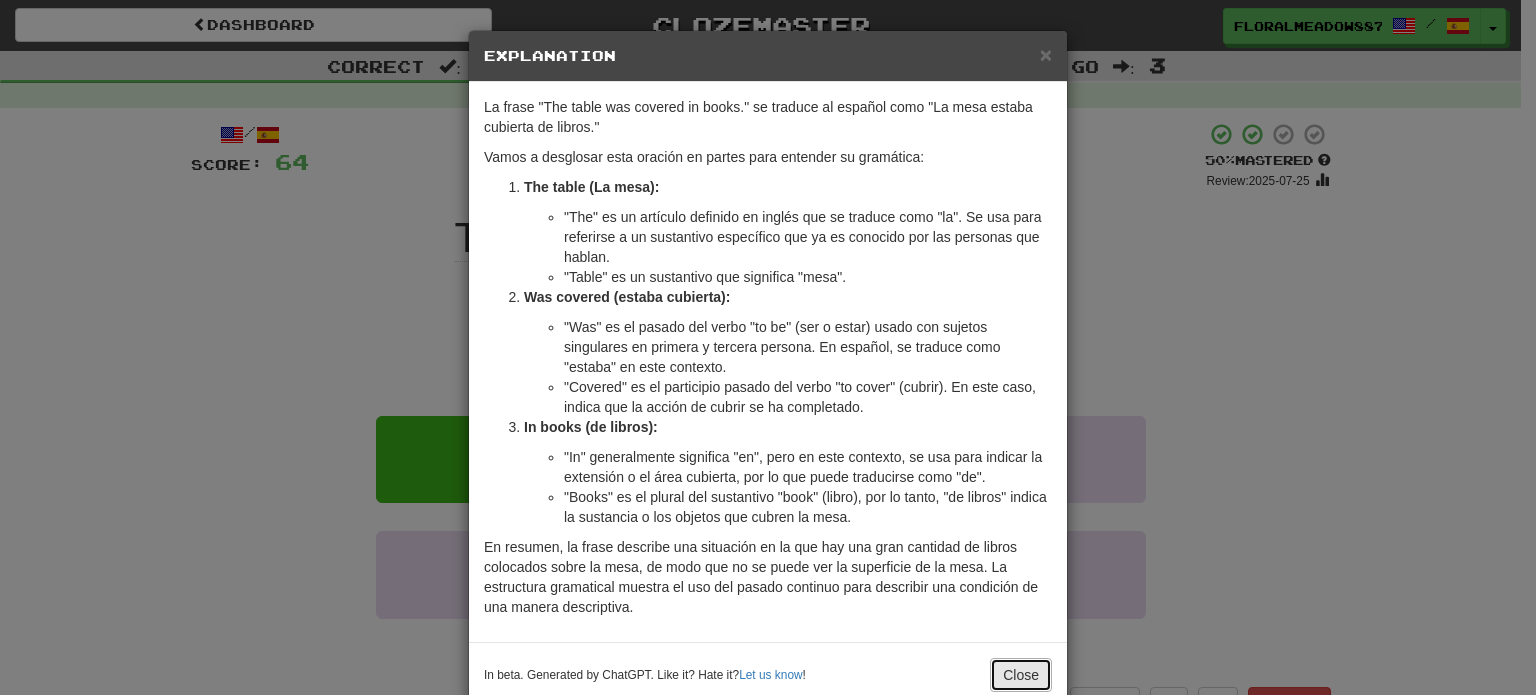 click on "Close" at bounding box center [1021, 675] 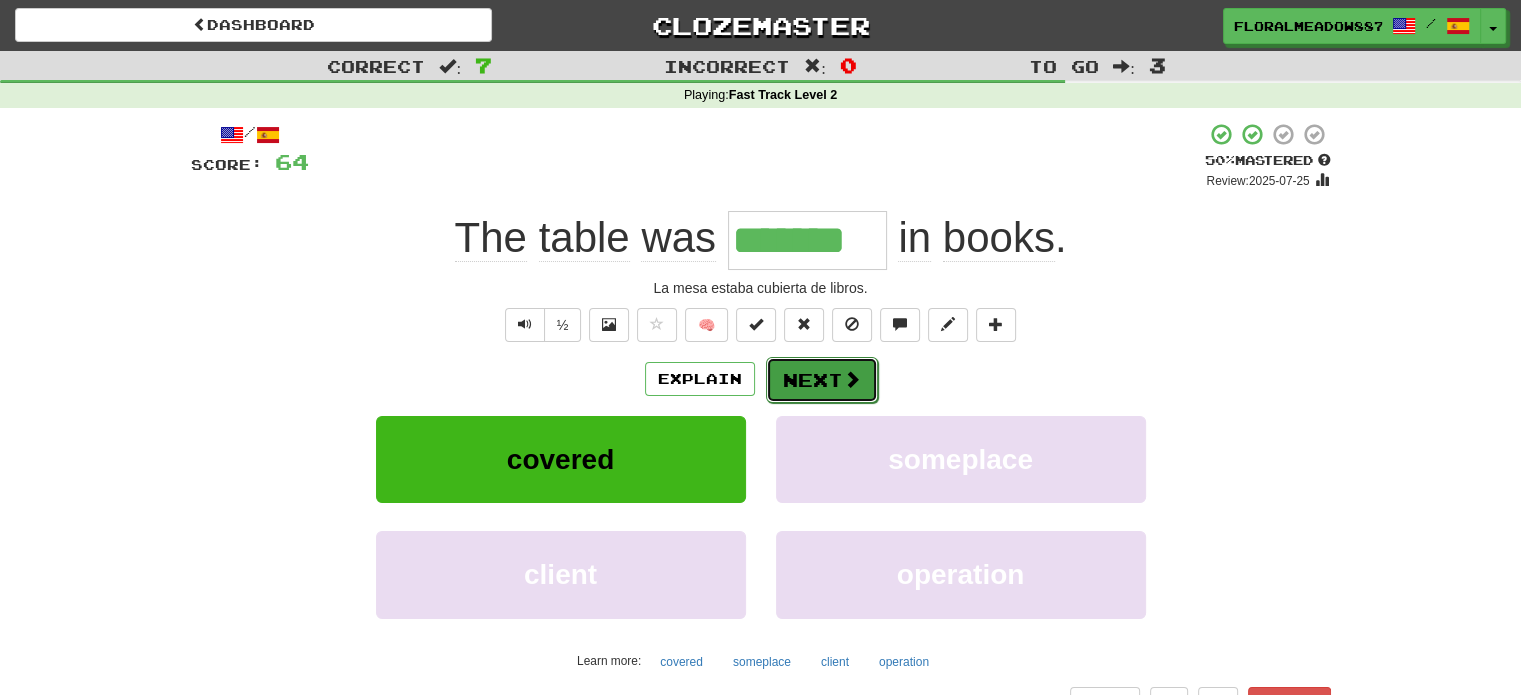 click at bounding box center (852, 379) 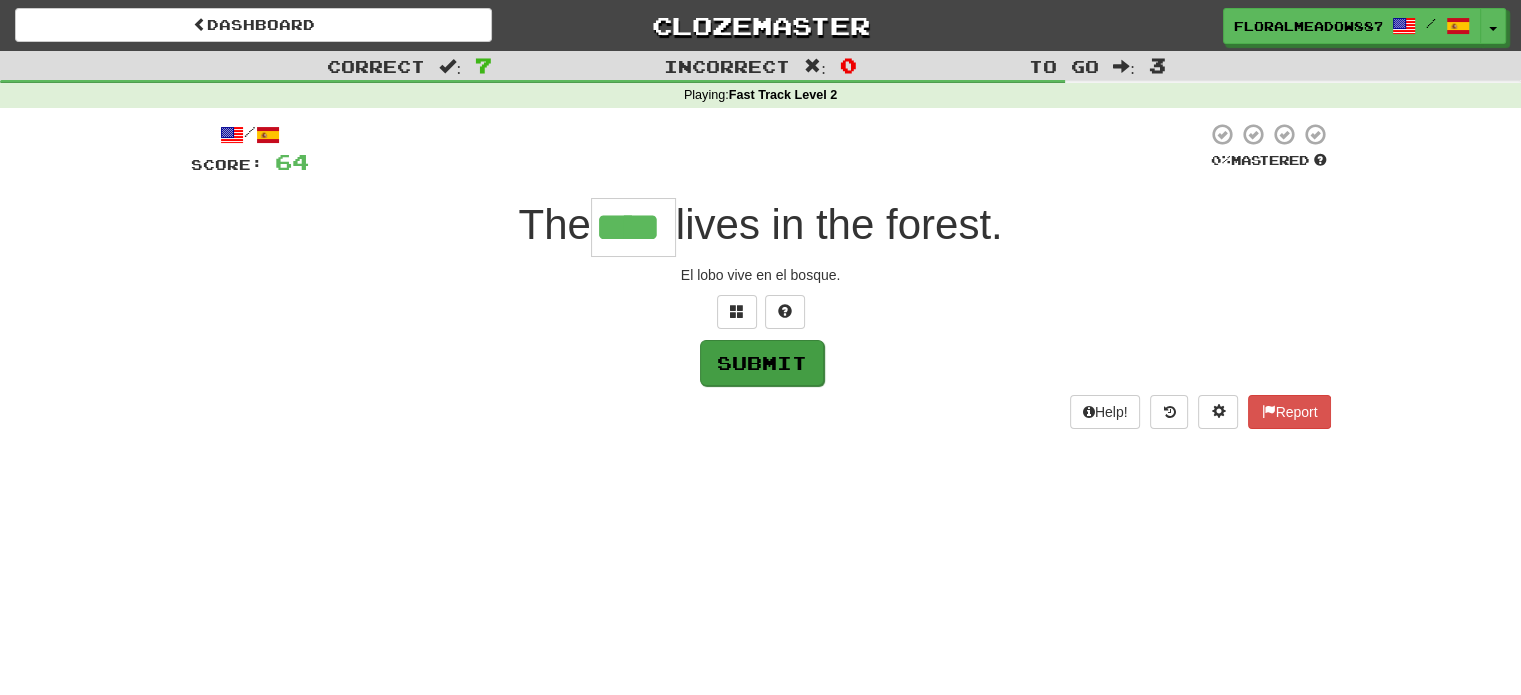 type on "****" 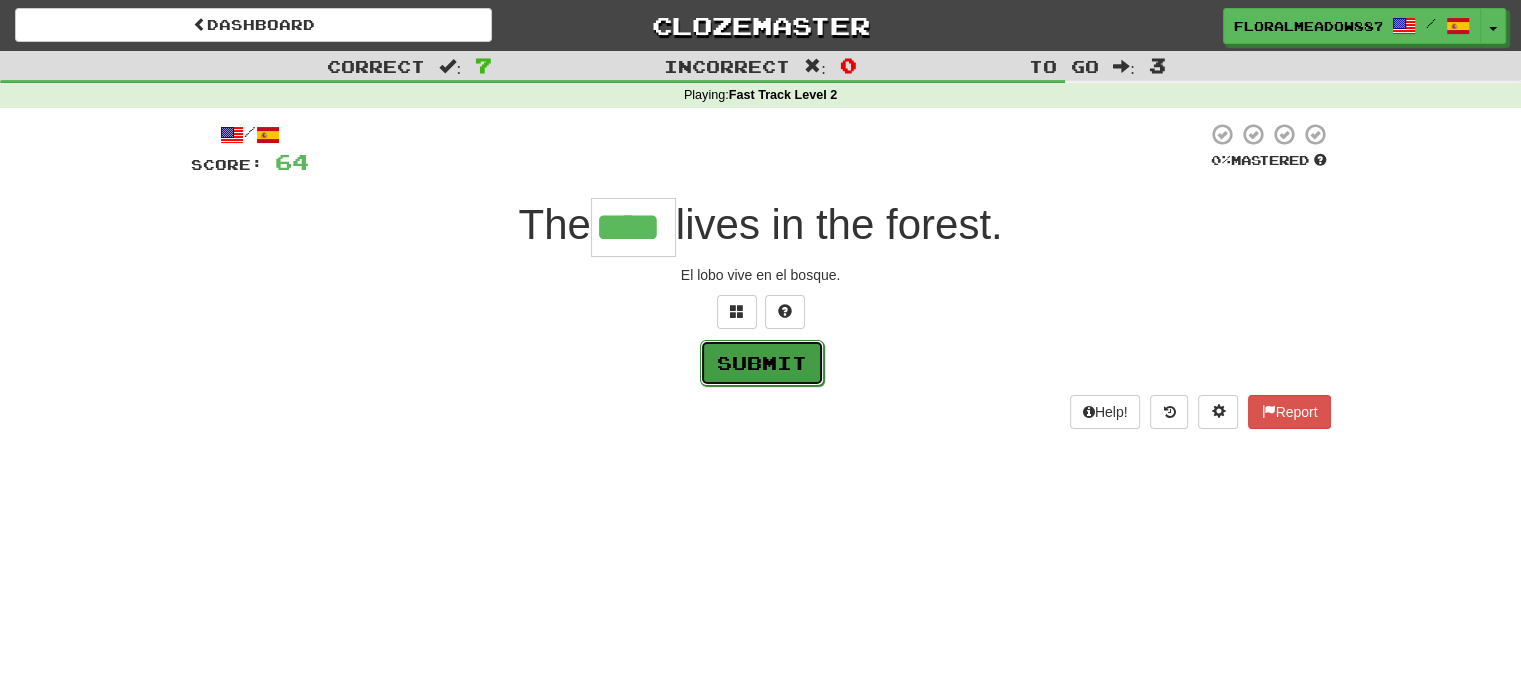 click on "Submit" at bounding box center (762, 363) 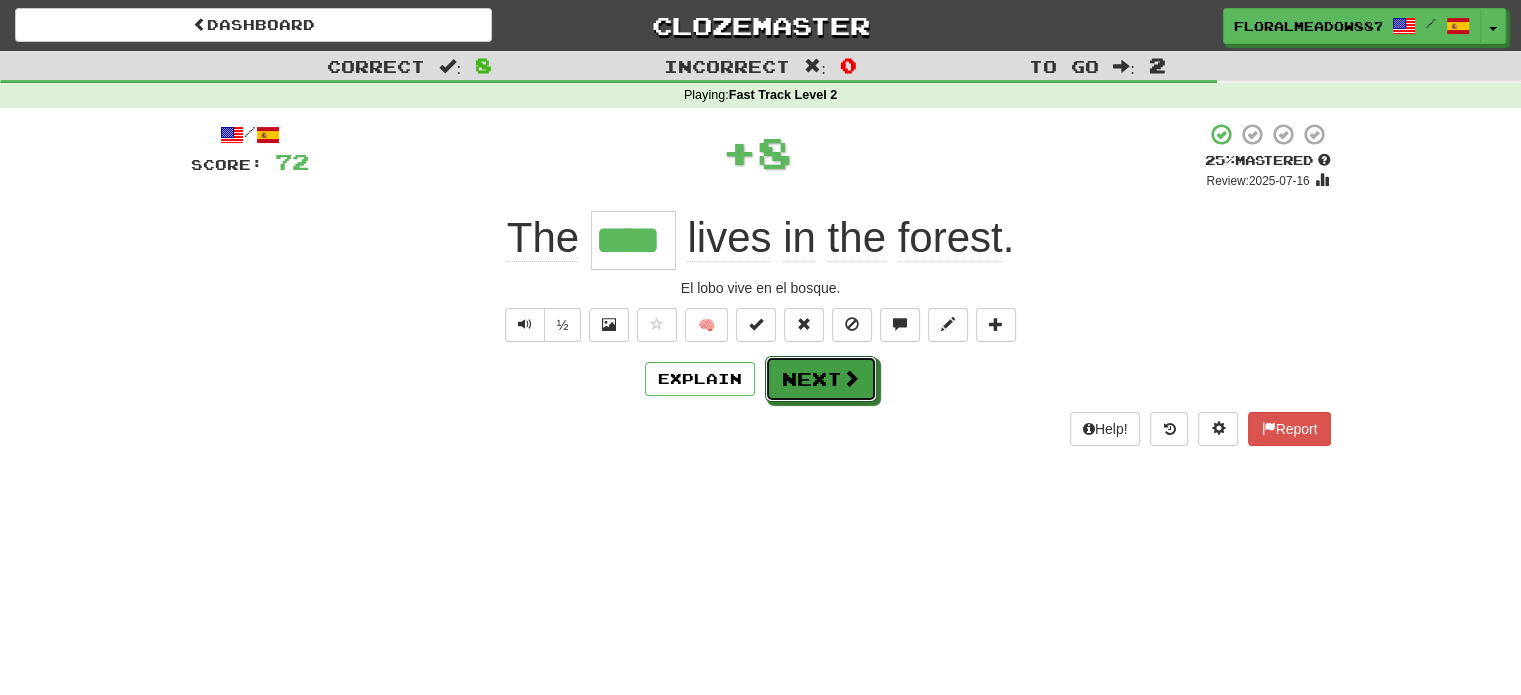 click on "Next" at bounding box center [821, 379] 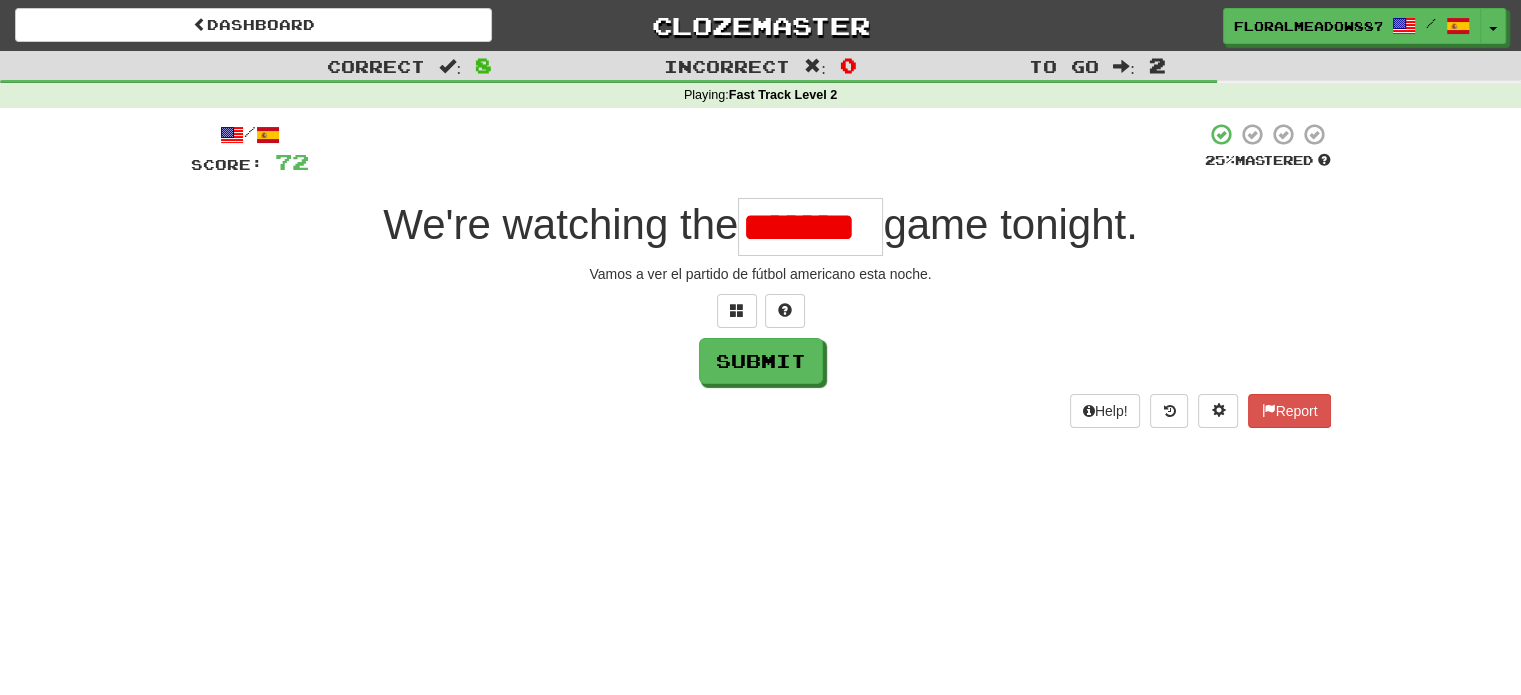 scroll, scrollTop: 0, scrollLeft: 0, axis: both 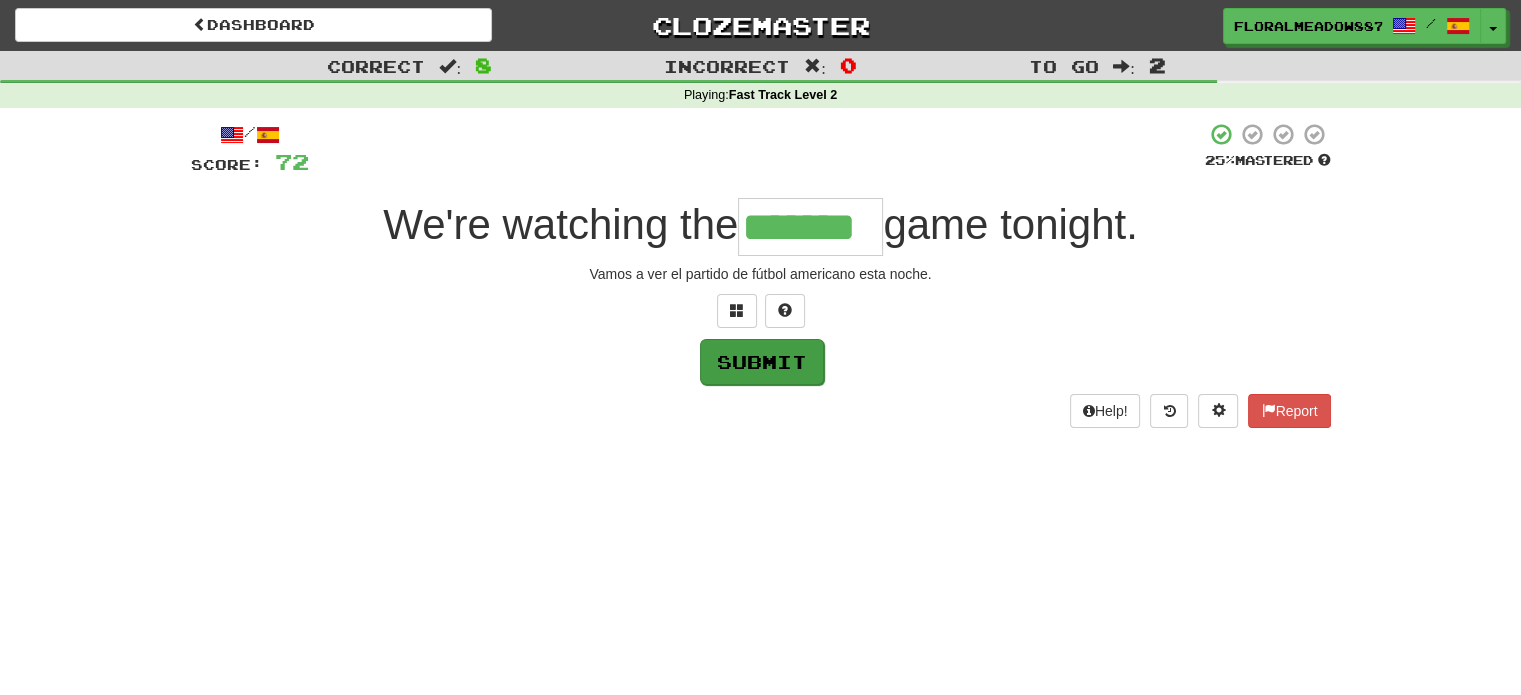 type on "*******" 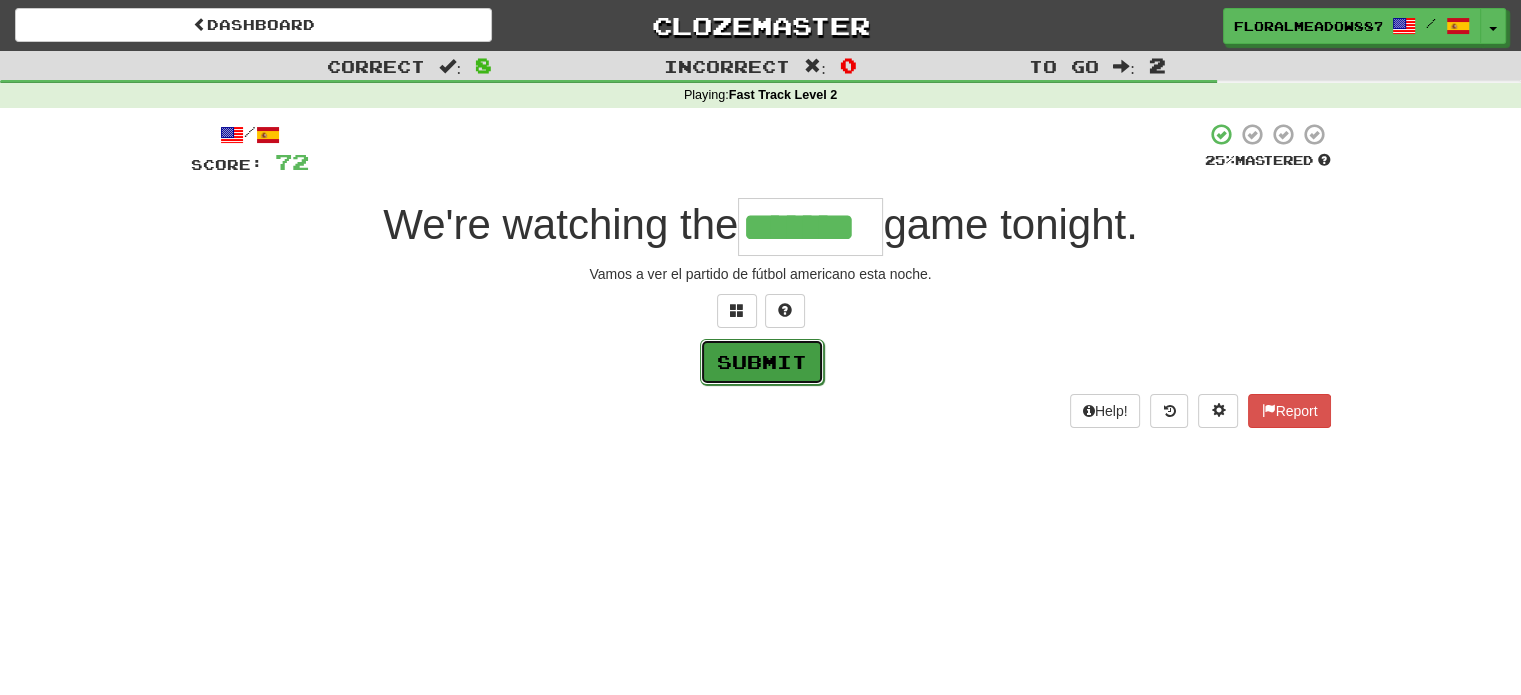 click on "Submit" at bounding box center [762, 362] 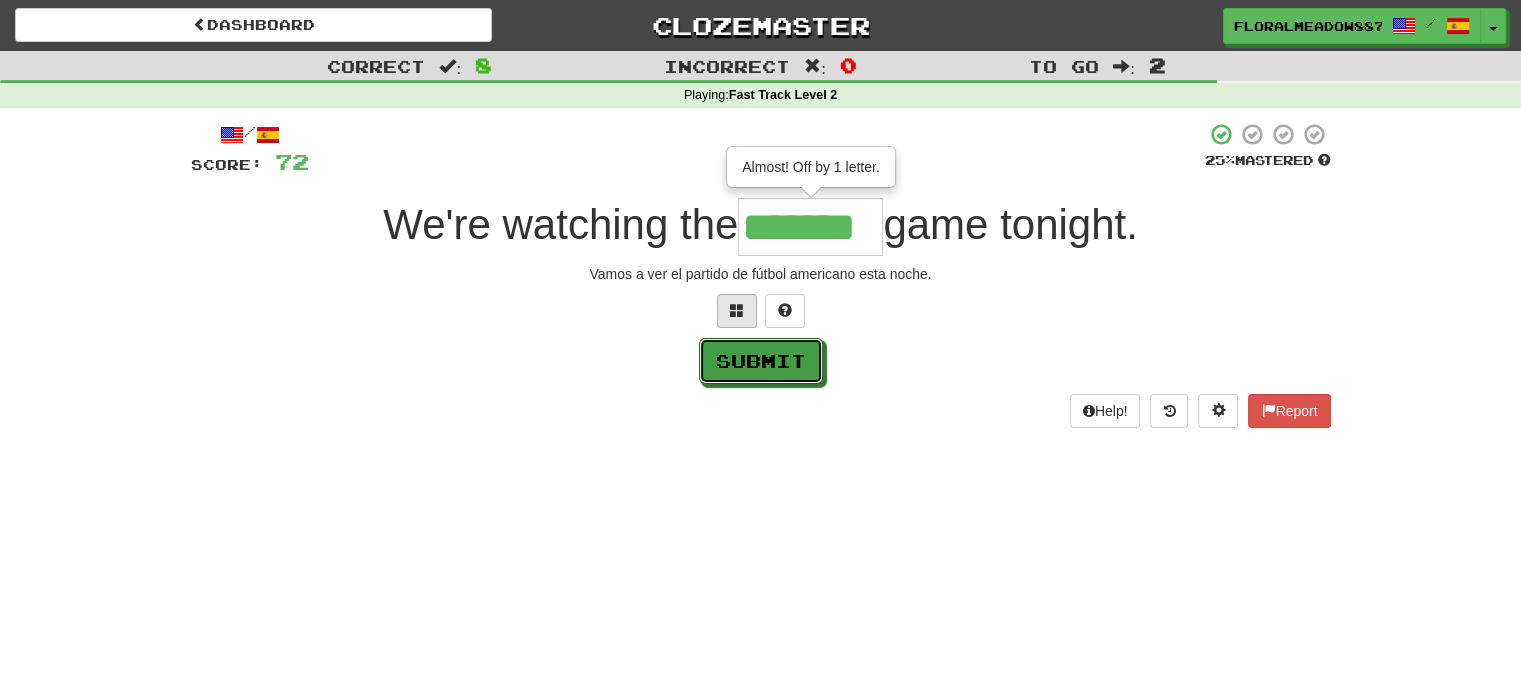 type 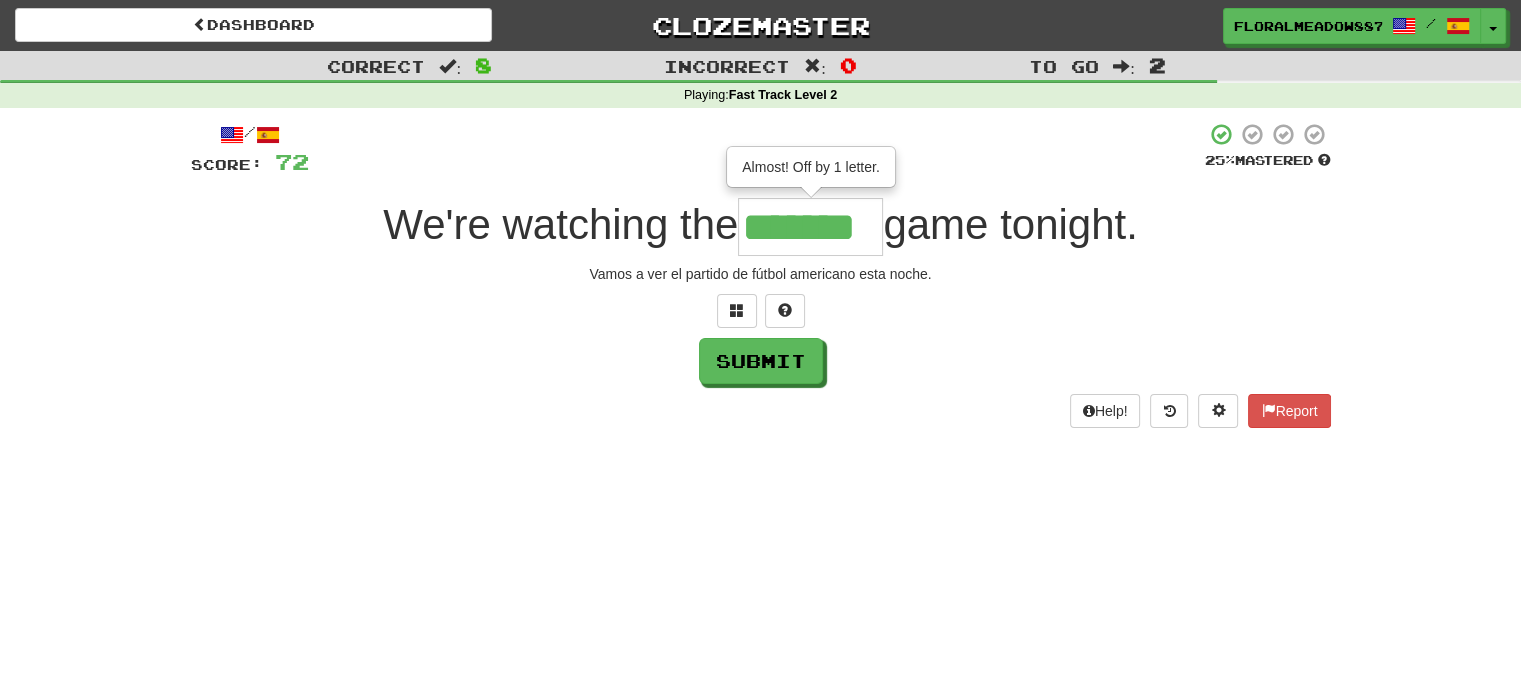 click on "*******" at bounding box center (810, 227) 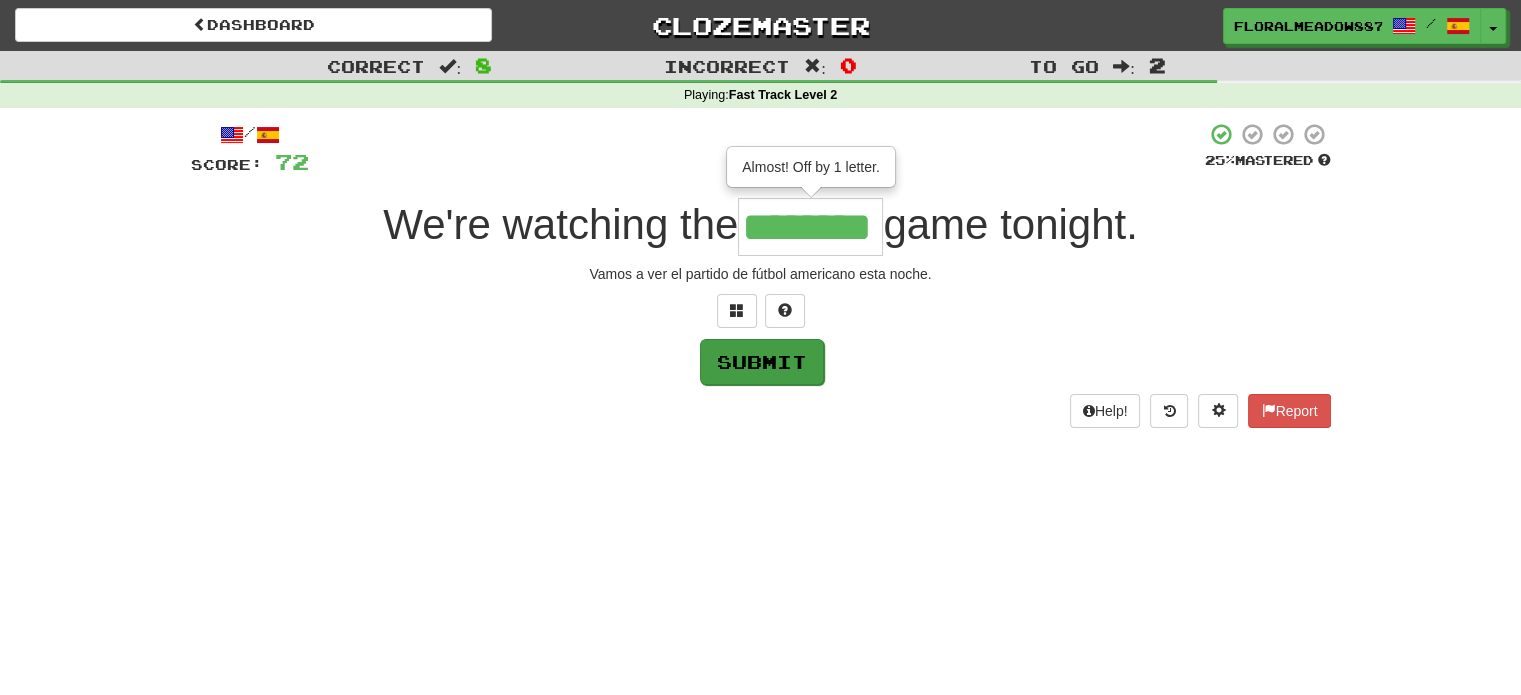 type on "********" 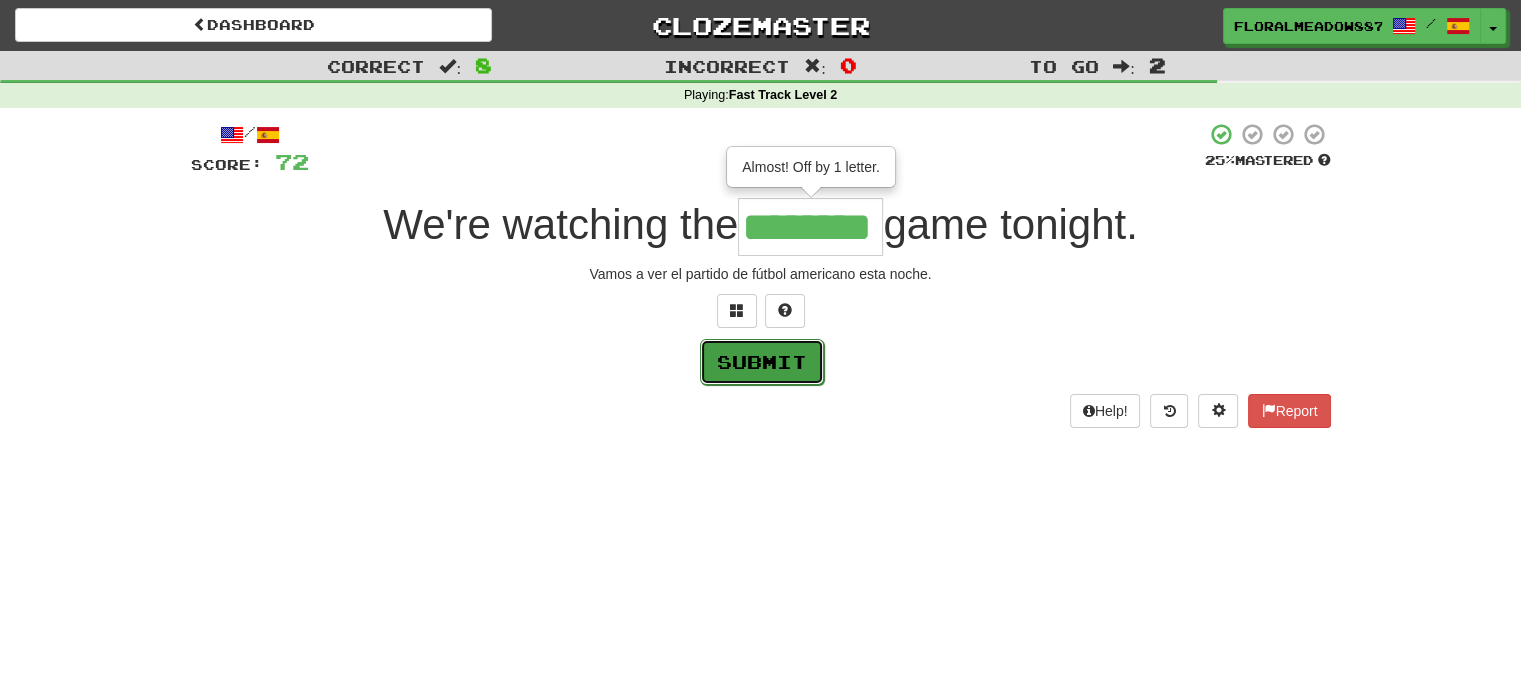 click on "Submit" at bounding box center (762, 362) 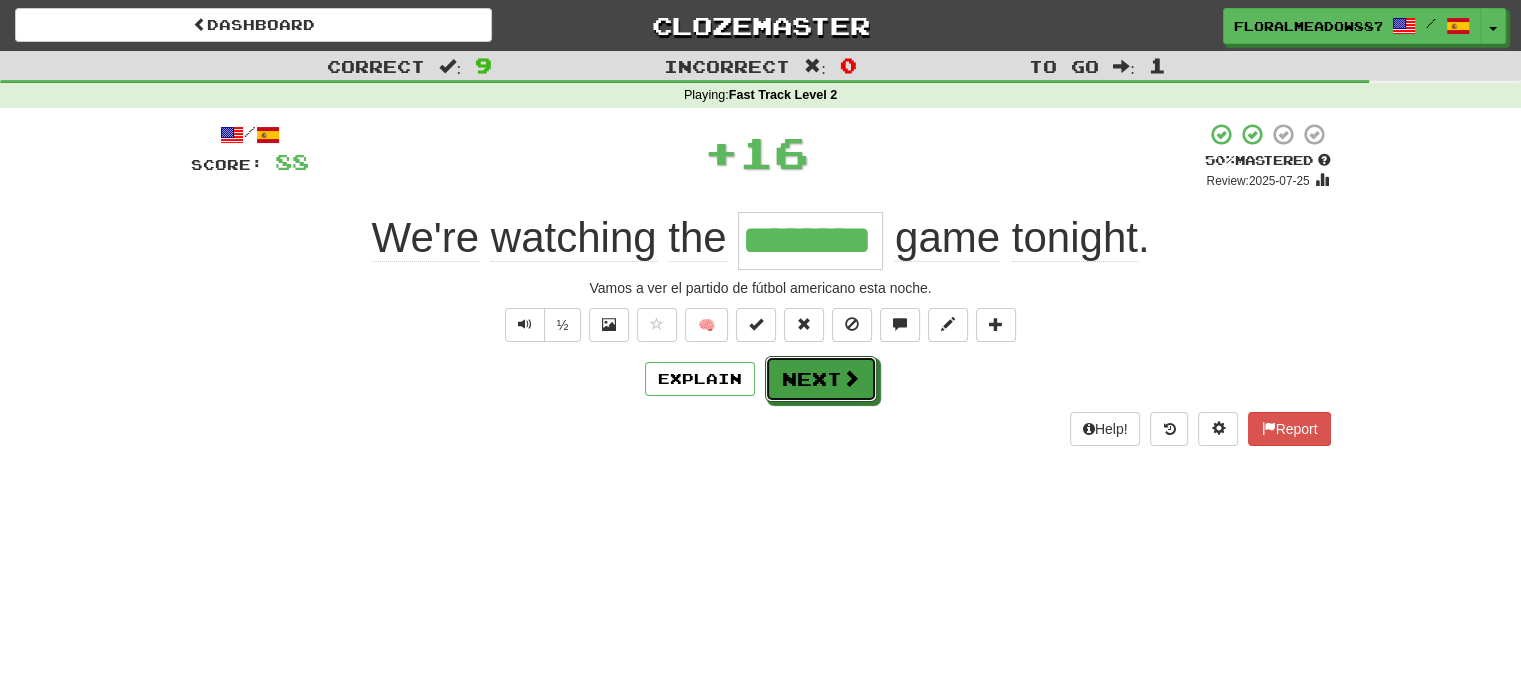 click on "Next" at bounding box center [821, 379] 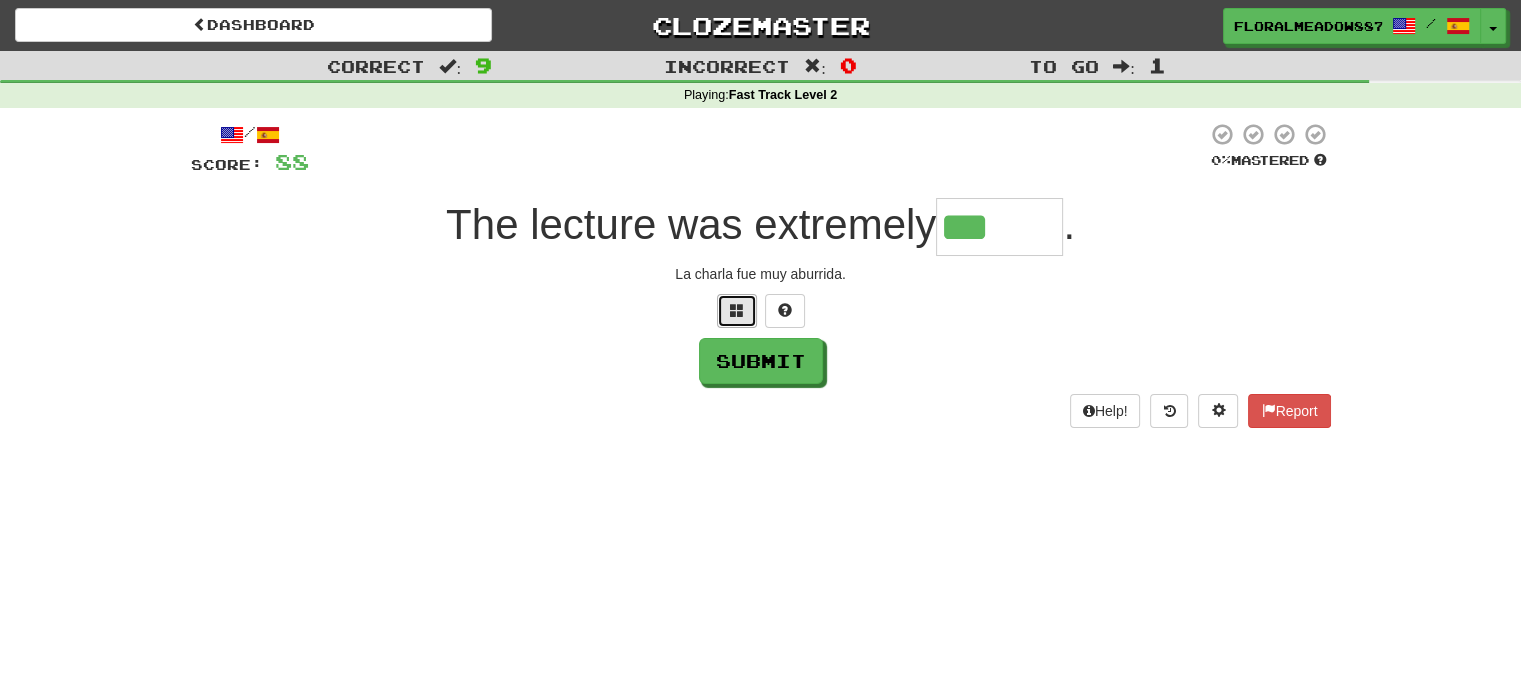 click at bounding box center (737, 311) 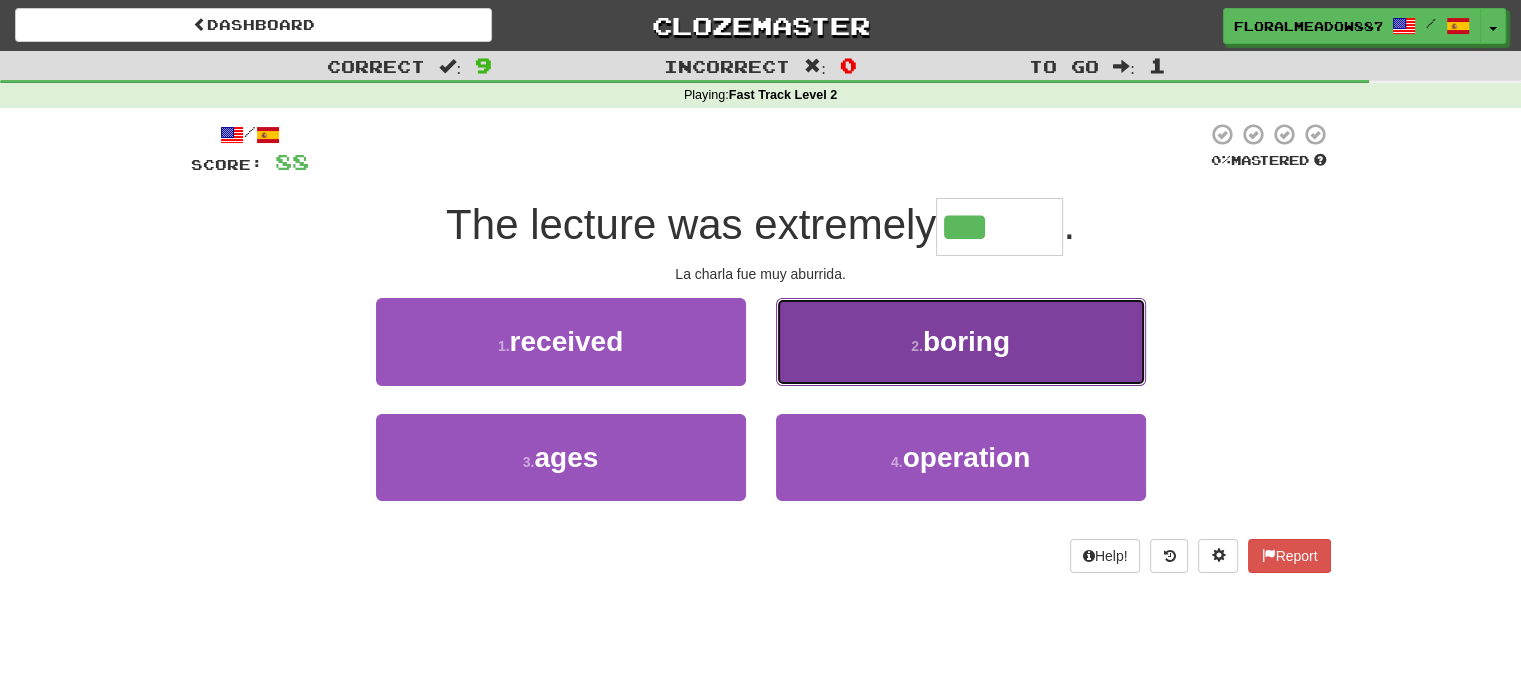 click on "2 .  boring" at bounding box center (961, 341) 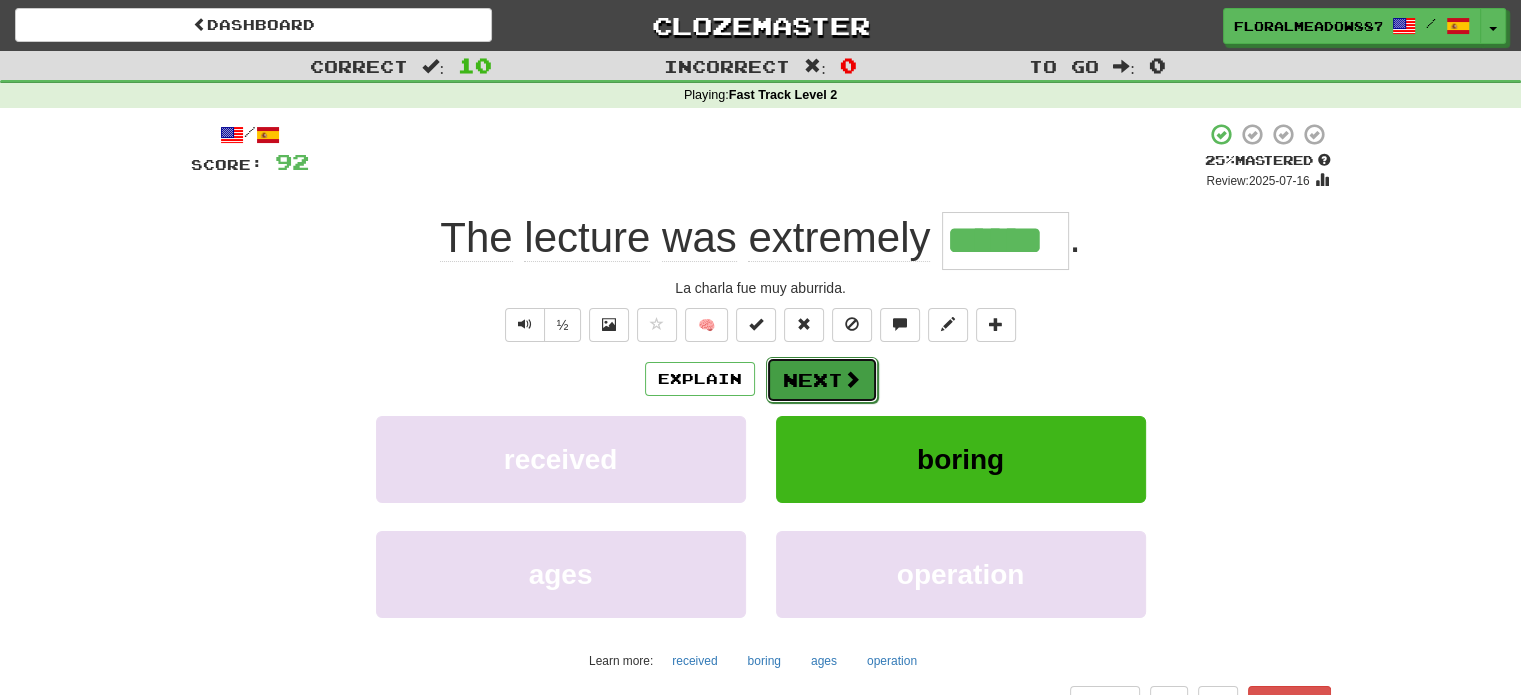 click on "Next" at bounding box center [822, 380] 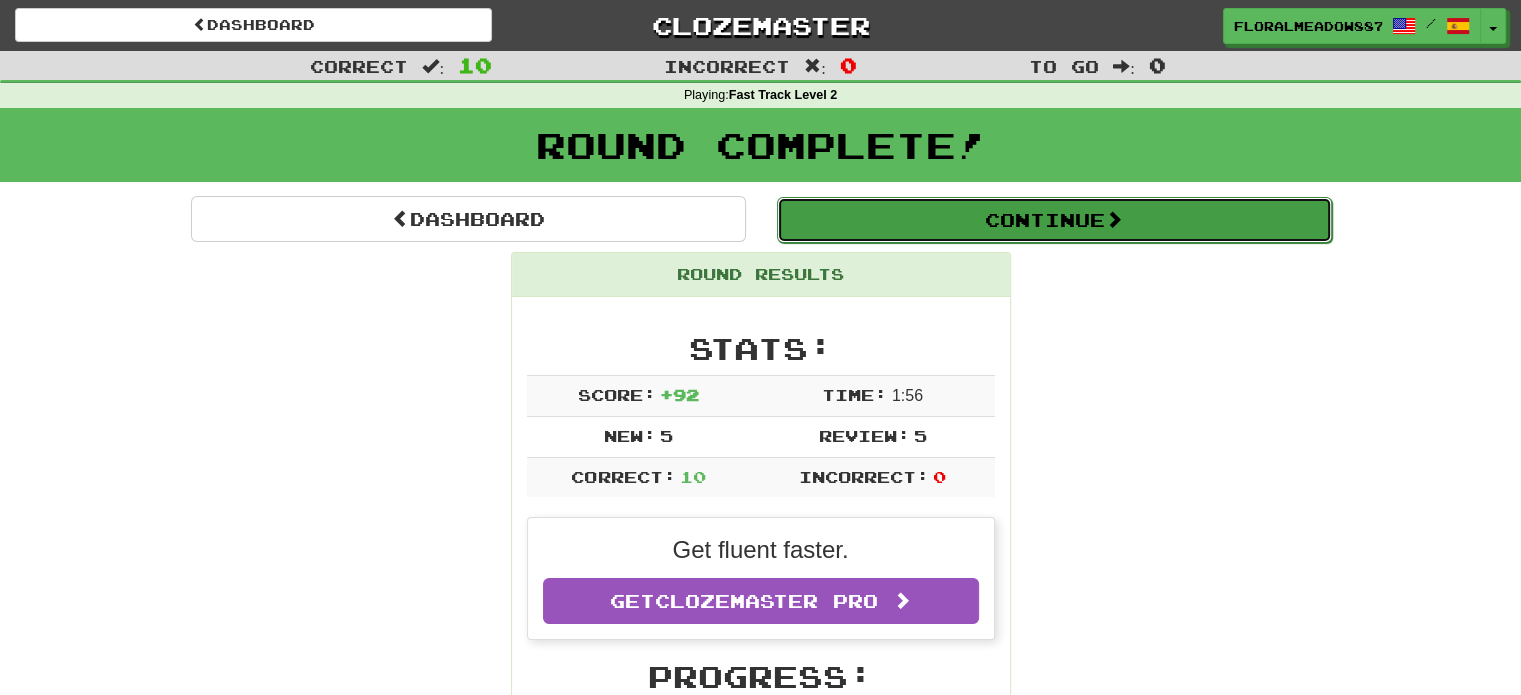click on "Continue" at bounding box center (1054, 220) 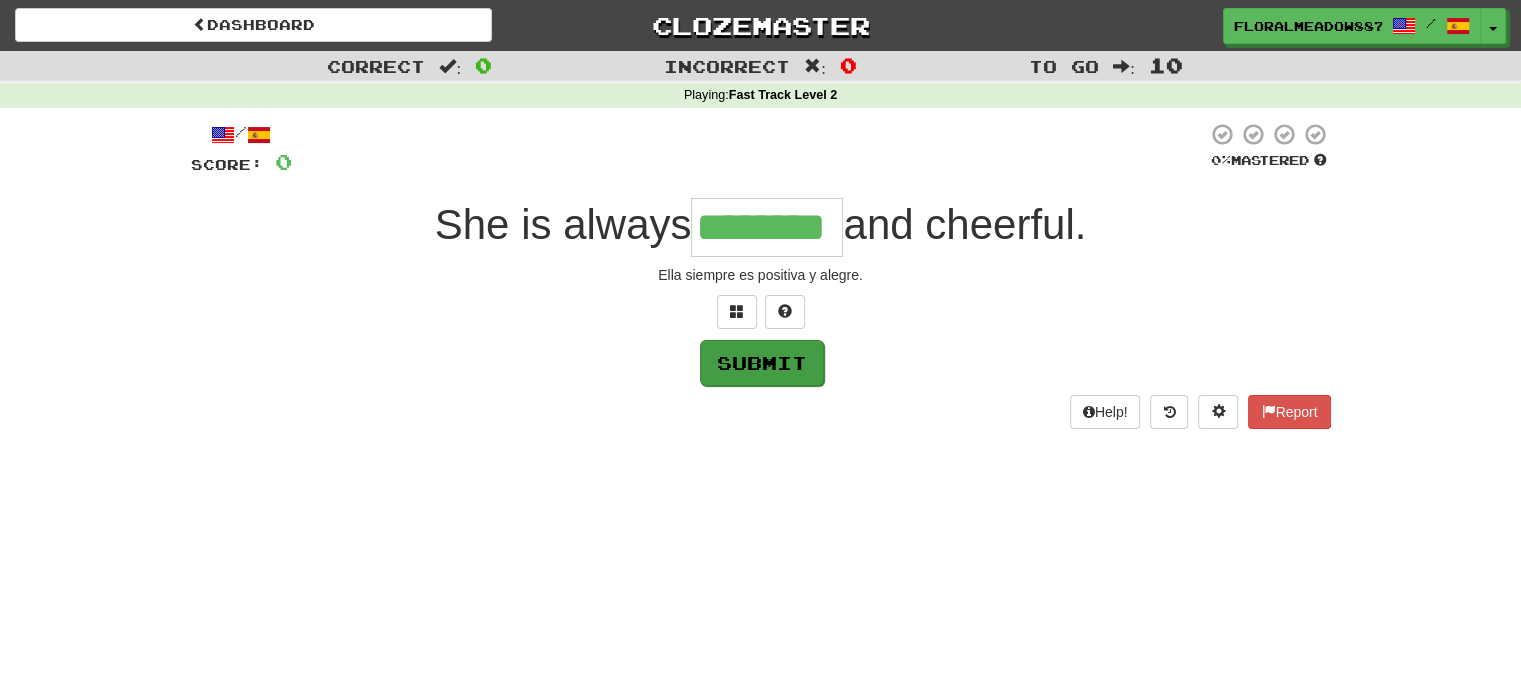 type on "********" 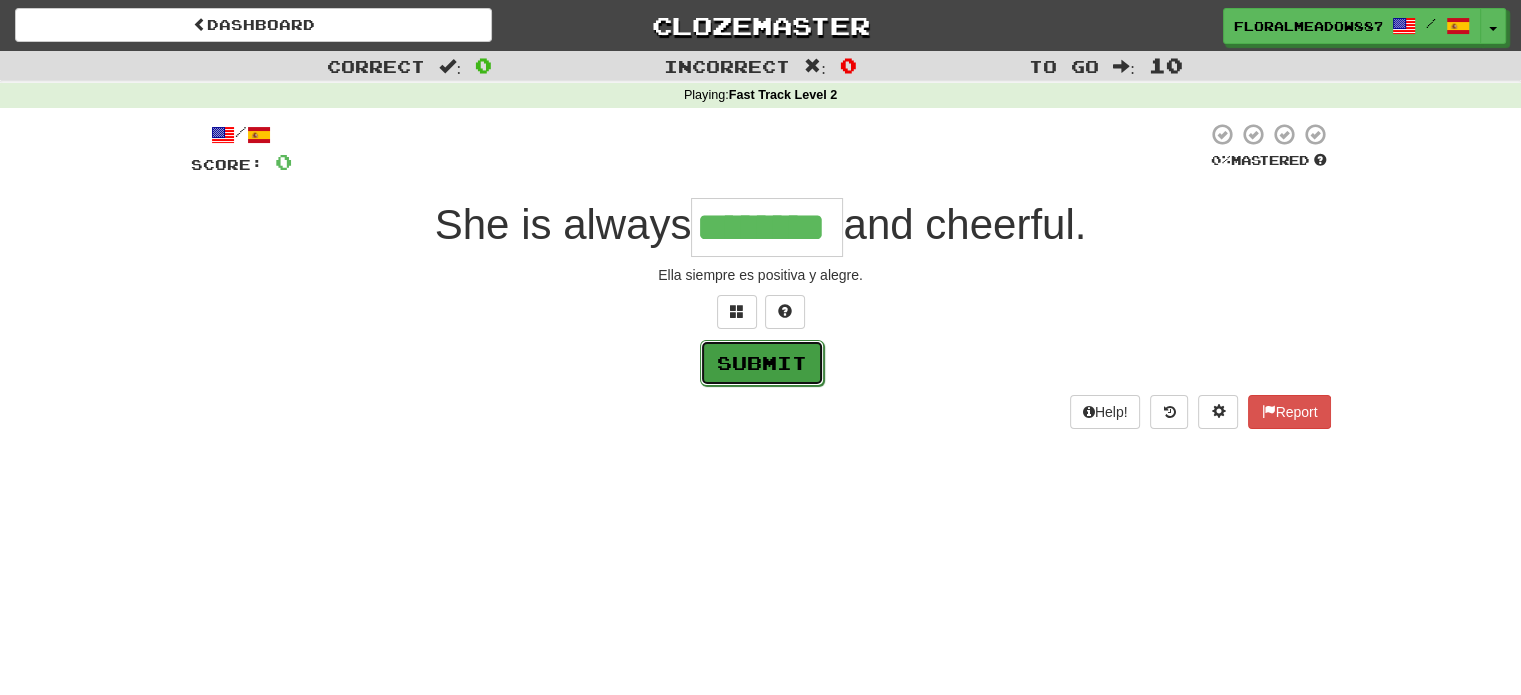 click on "Submit" at bounding box center [762, 363] 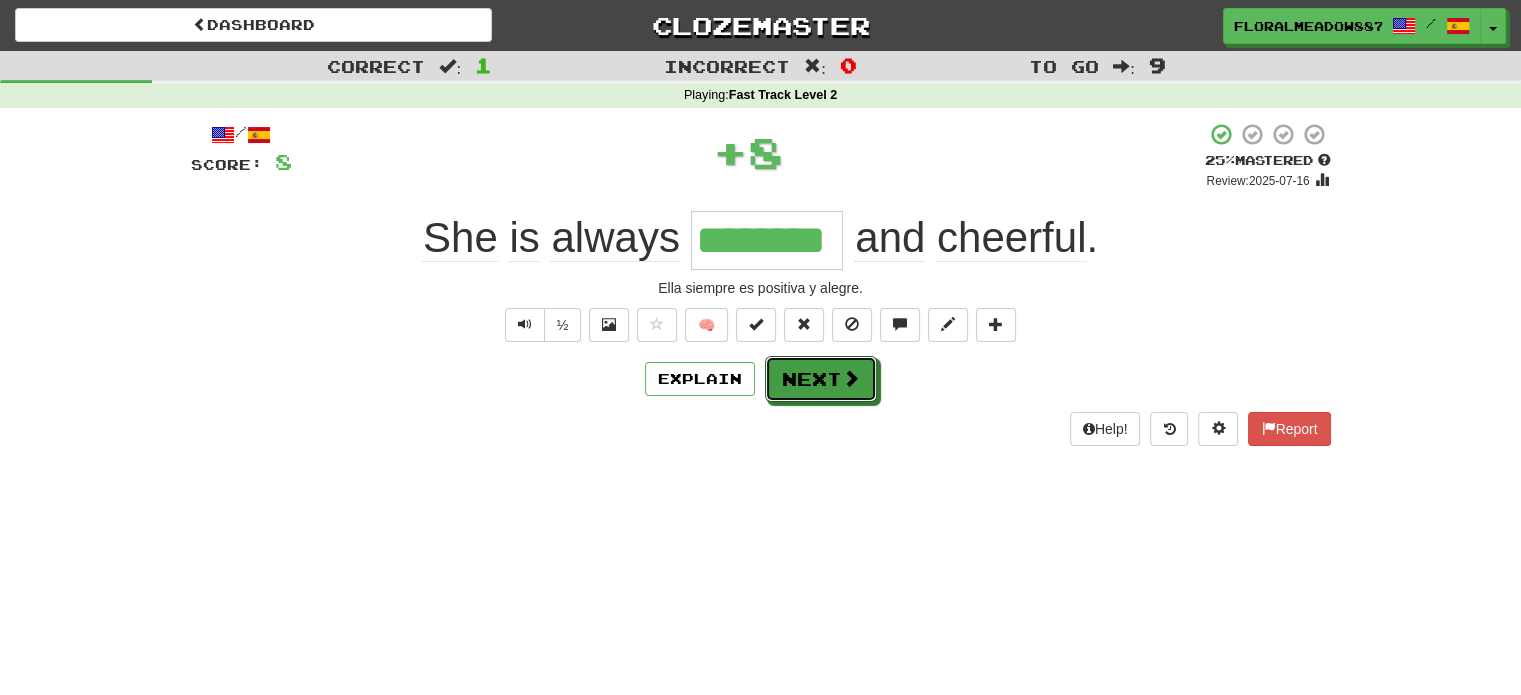 click on "Next" at bounding box center (821, 379) 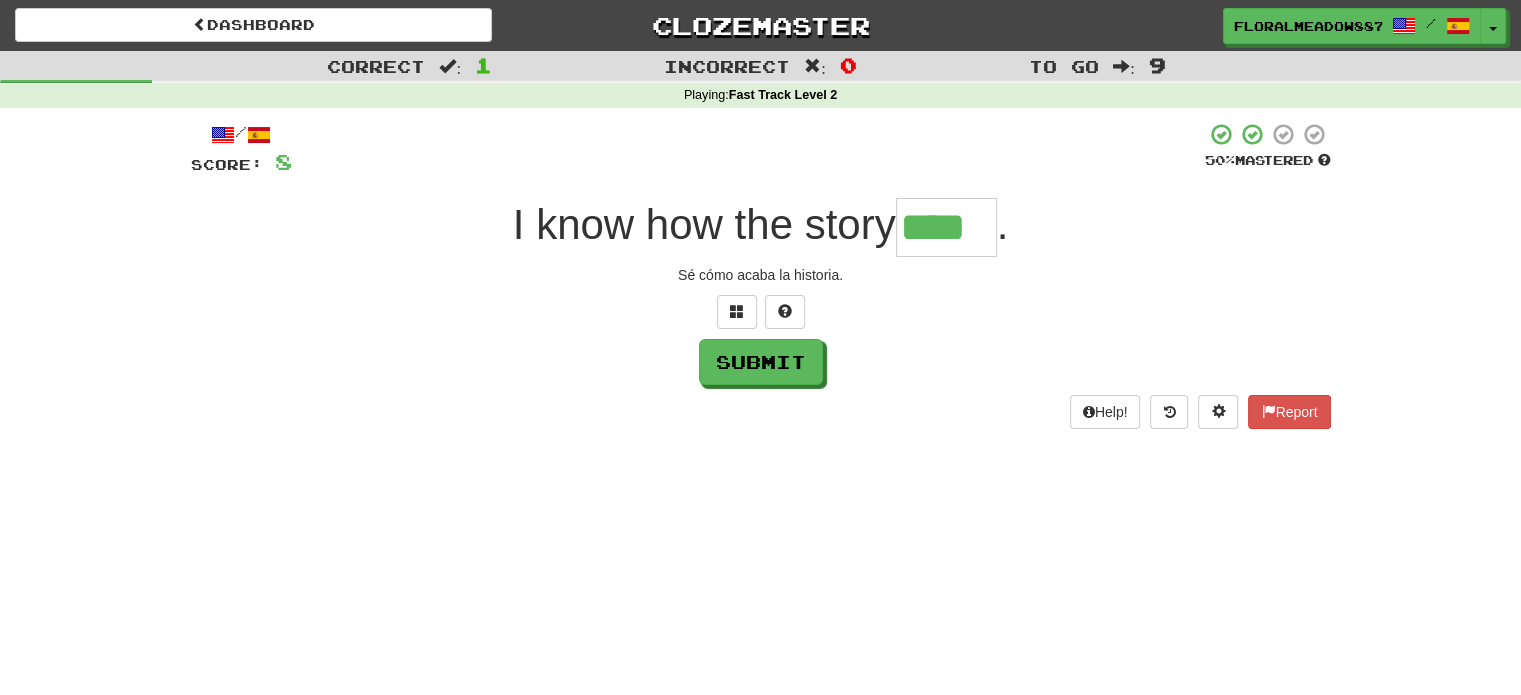 type on "****" 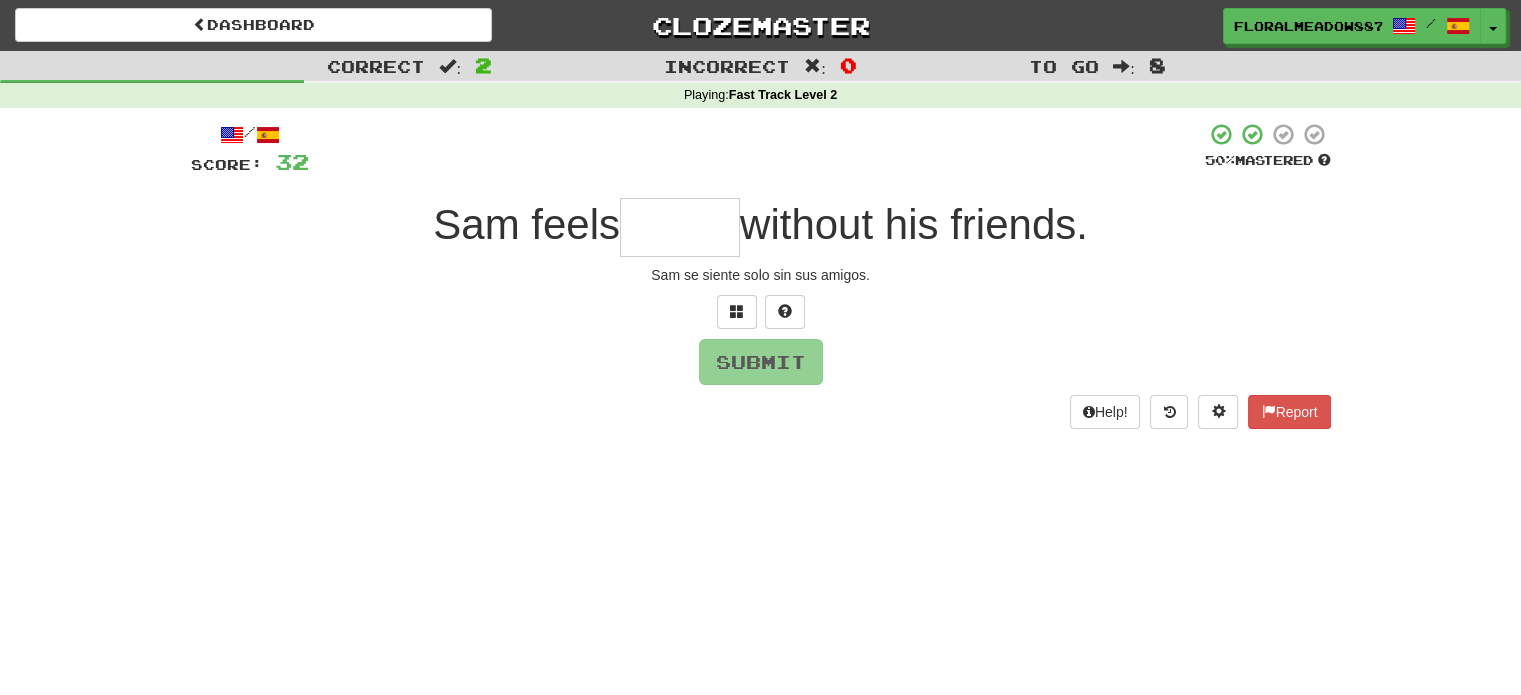 type on "*" 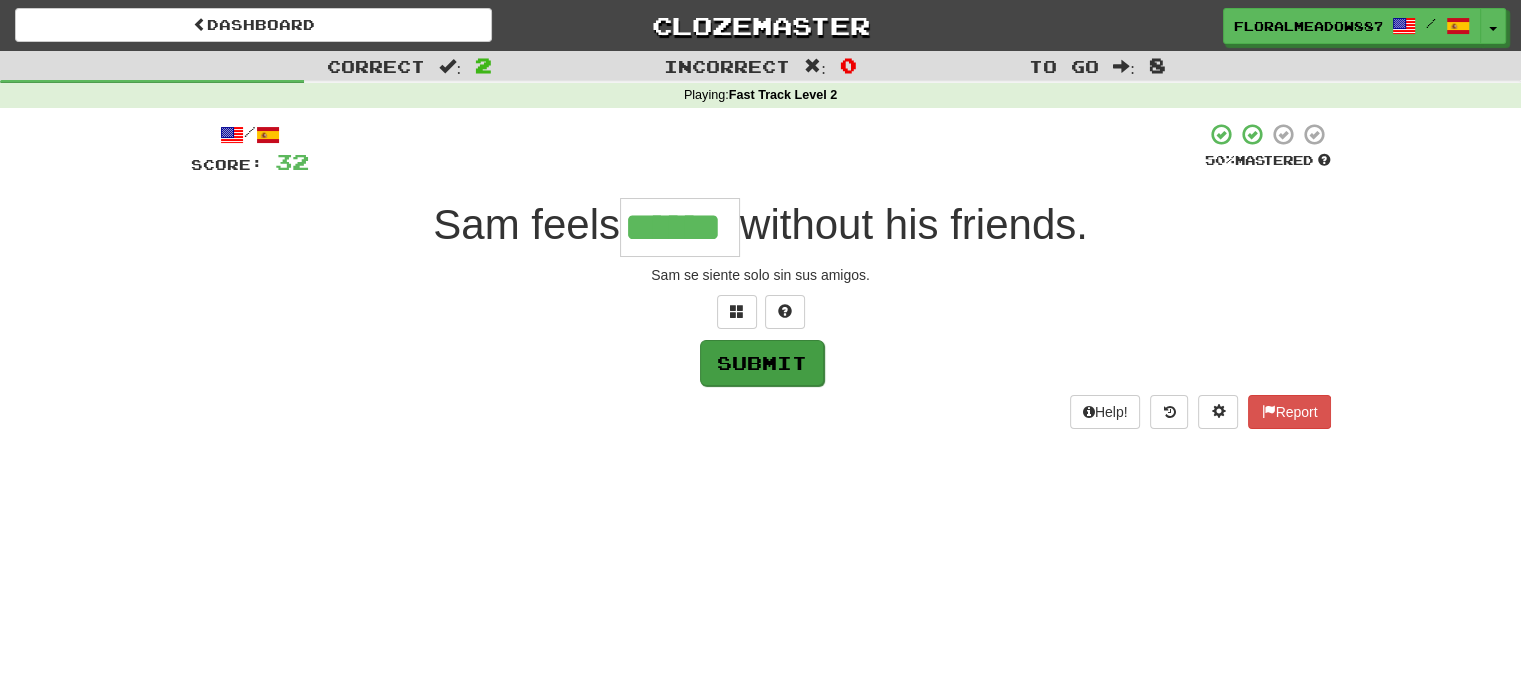 type on "******" 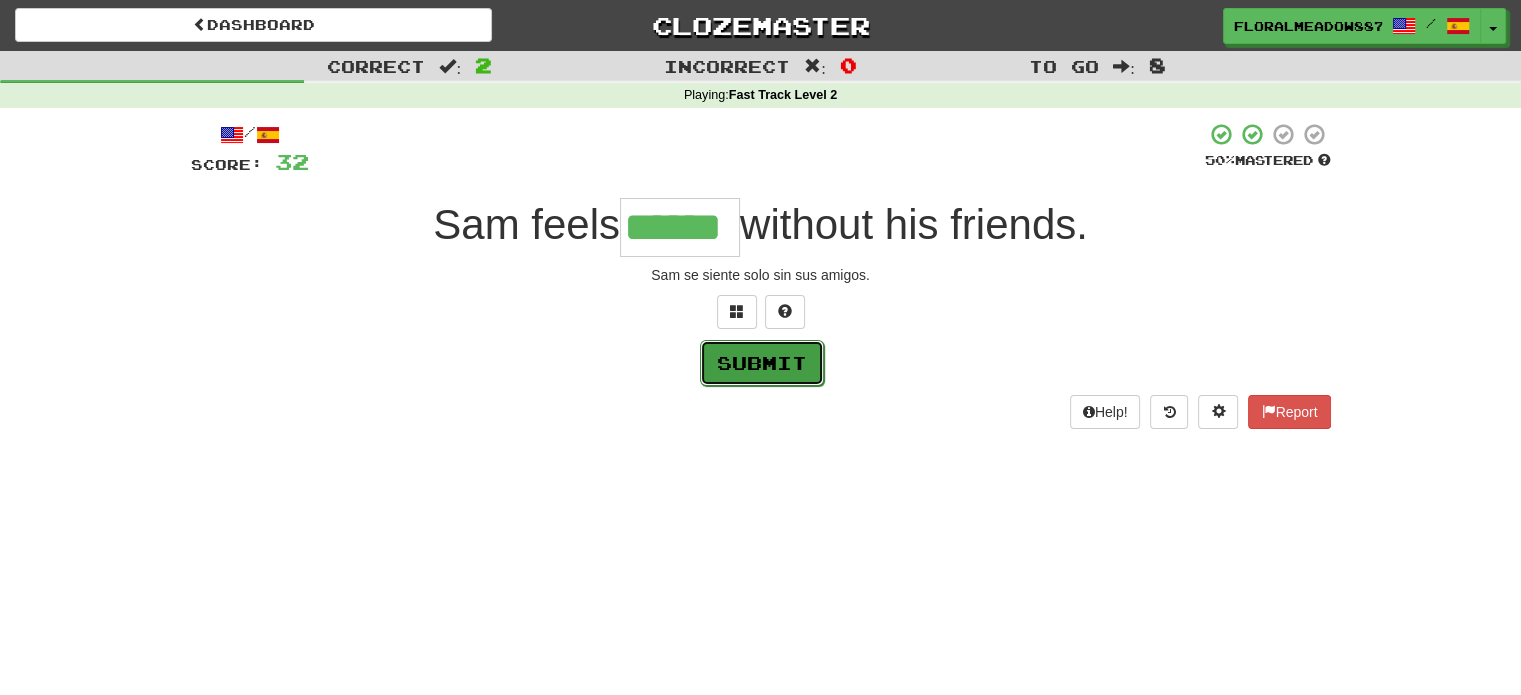 click on "Submit" at bounding box center (762, 363) 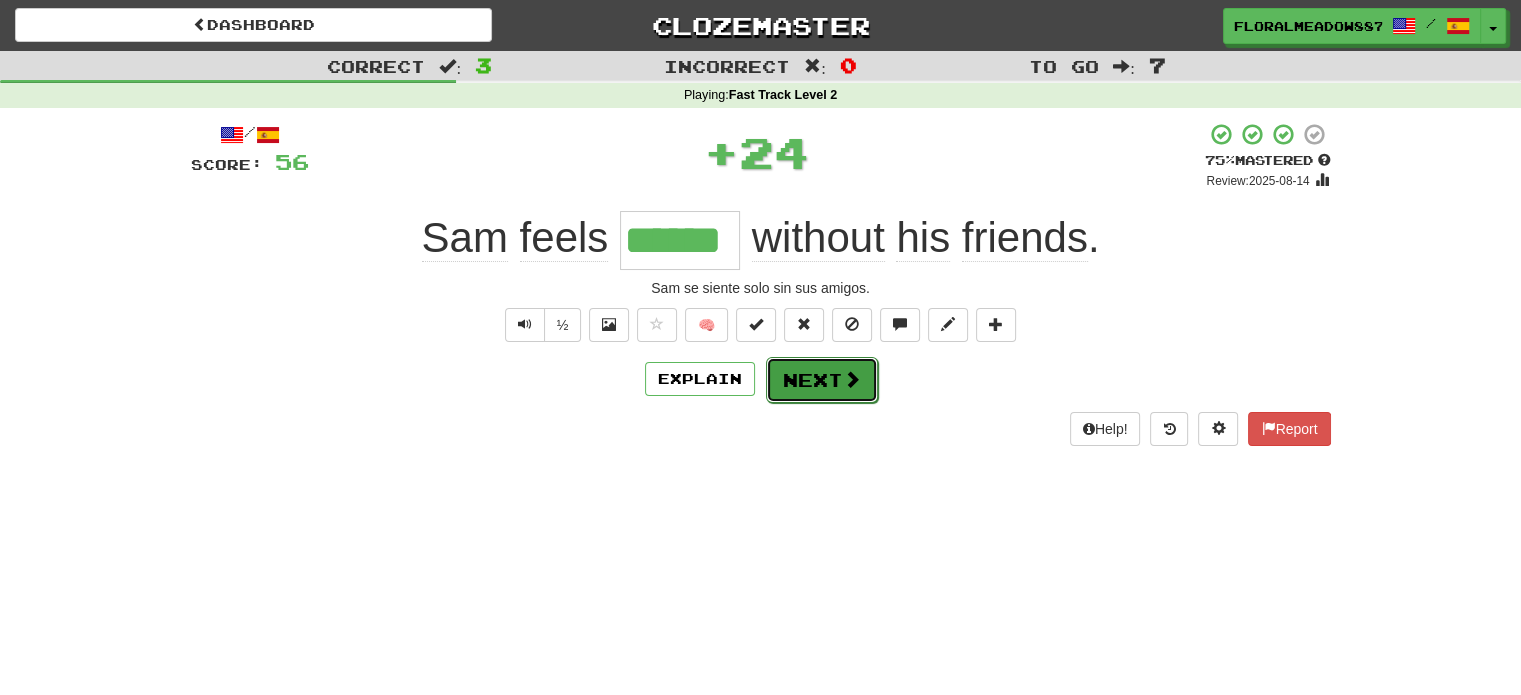 click on "Next" at bounding box center (822, 380) 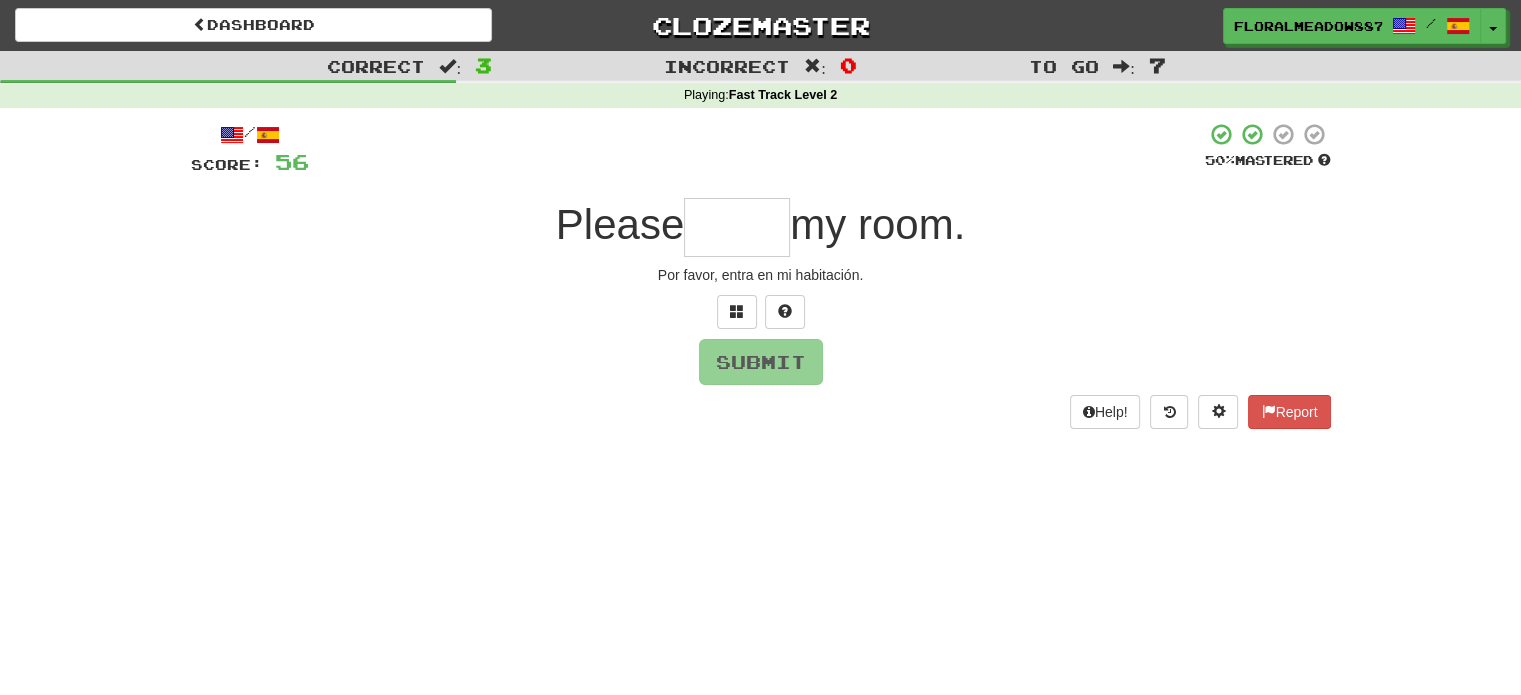 type on "*" 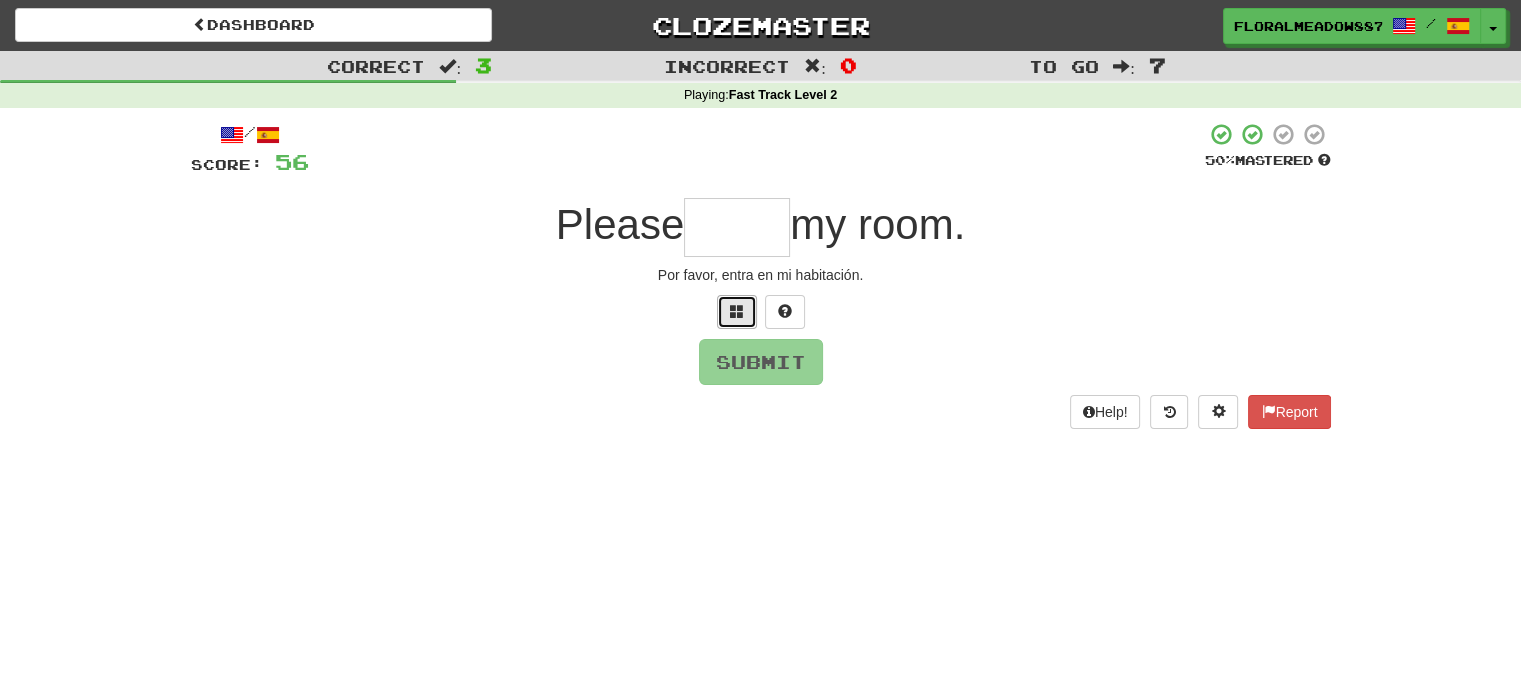click at bounding box center (737, 311) 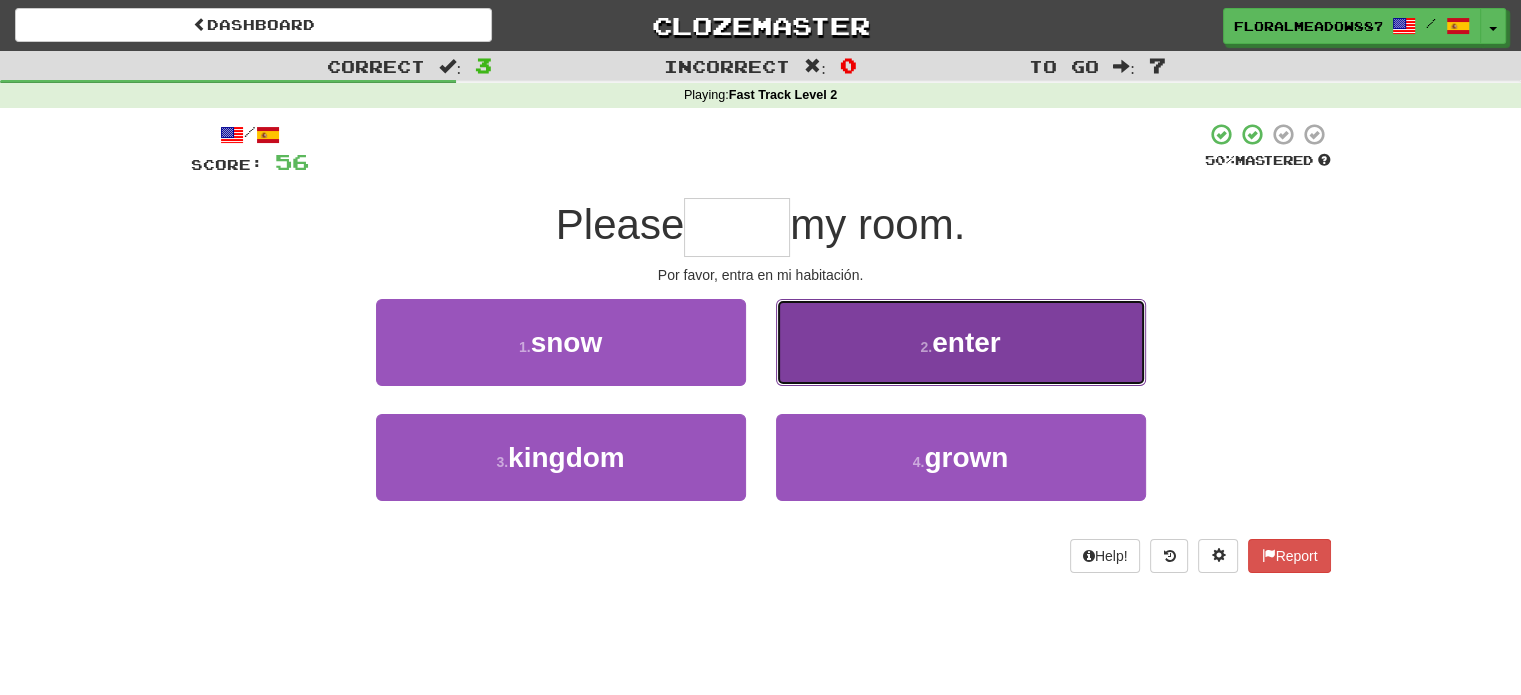 click on "2 .  enter" at bounding box center (961, 342) 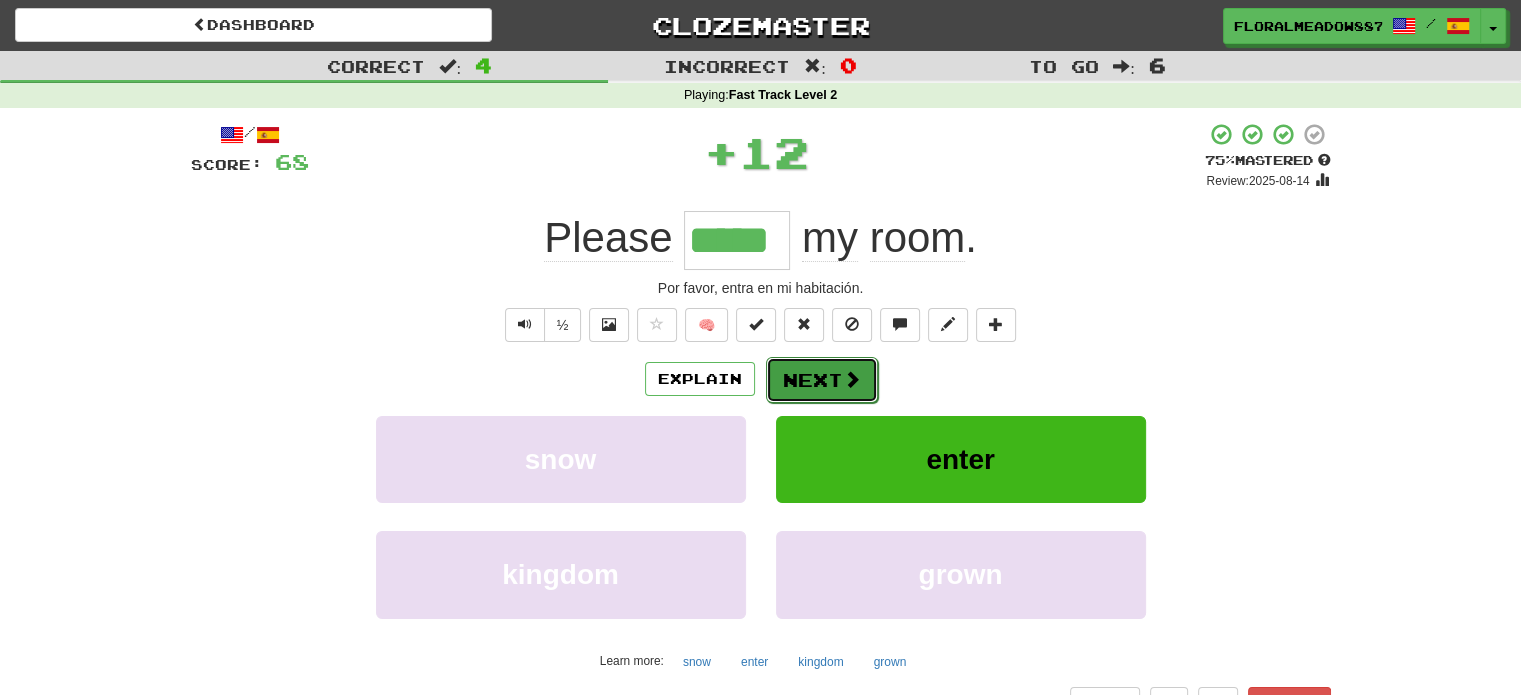 click on "Next" at bounding box center (822, 380) 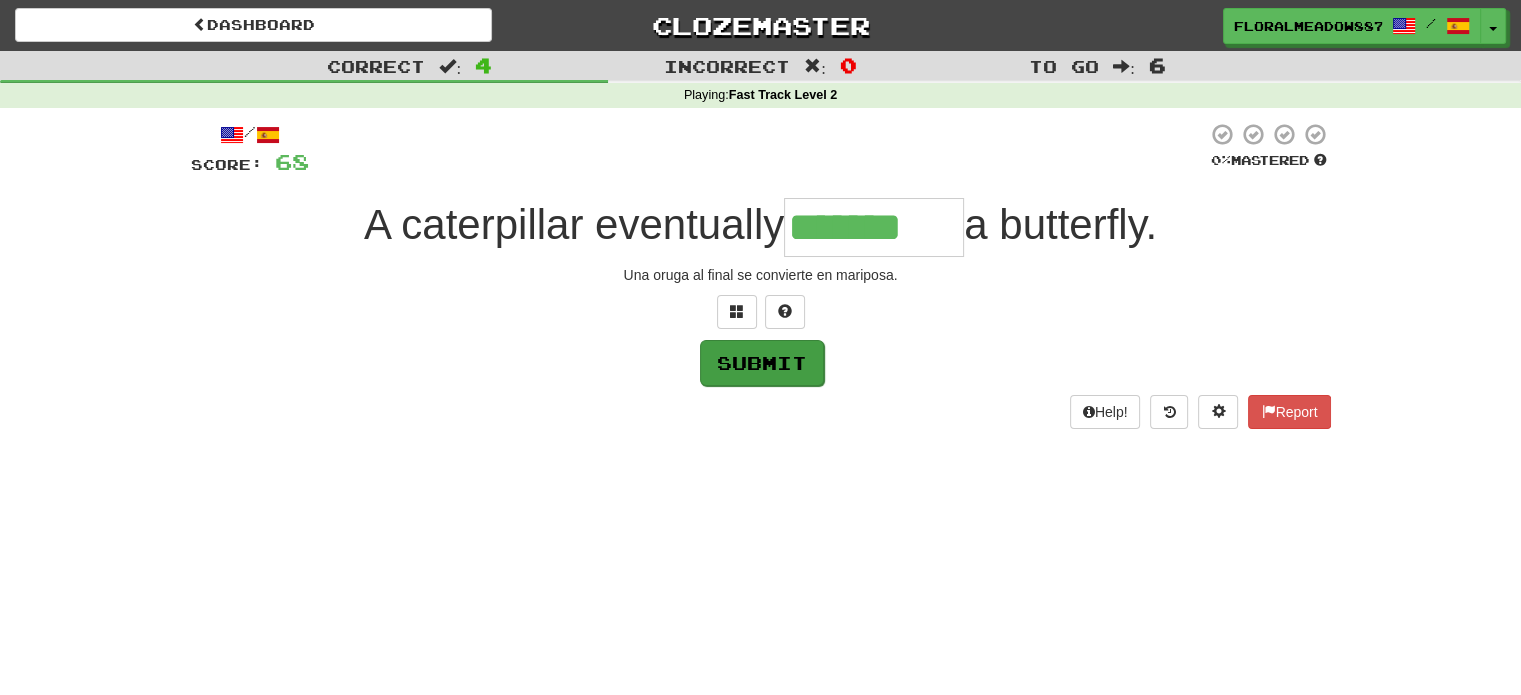 type on "*******" 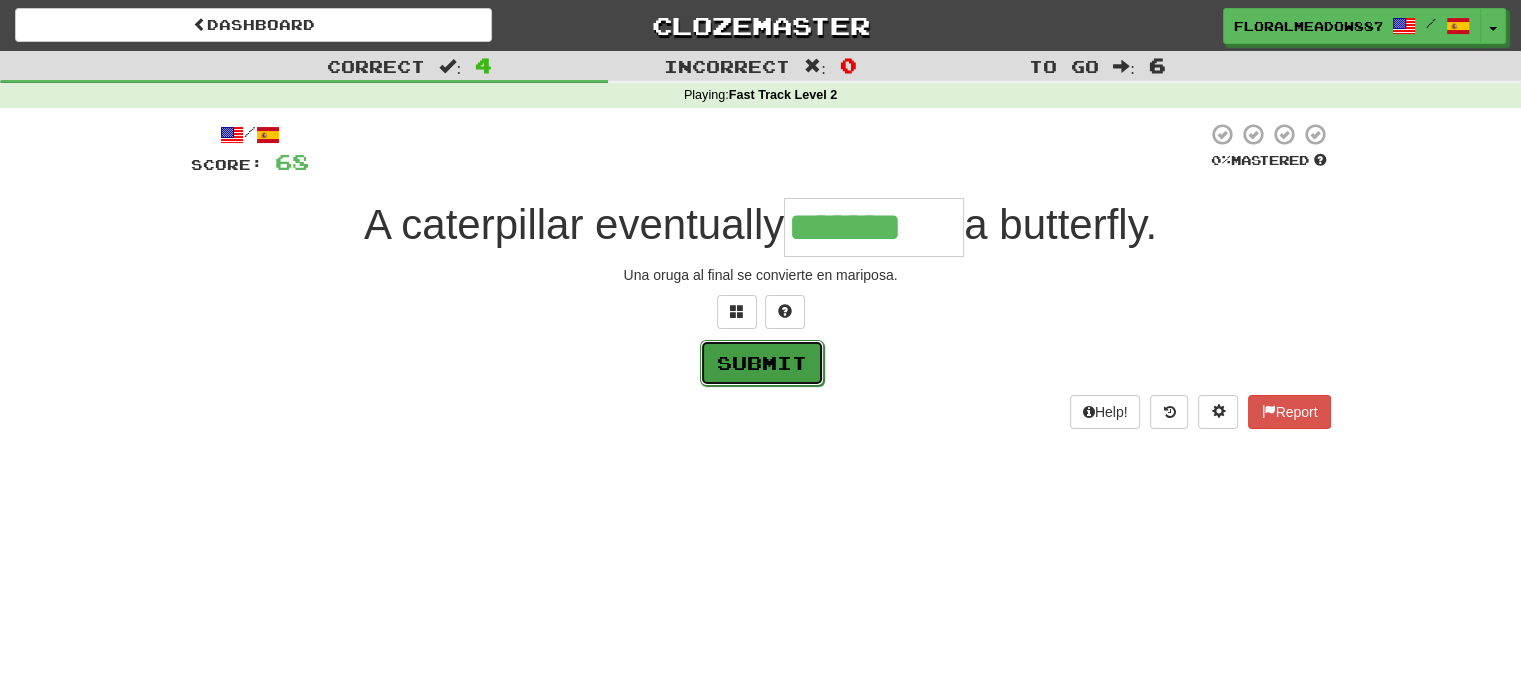 click on "Submit" at bounding box center [762, 363] 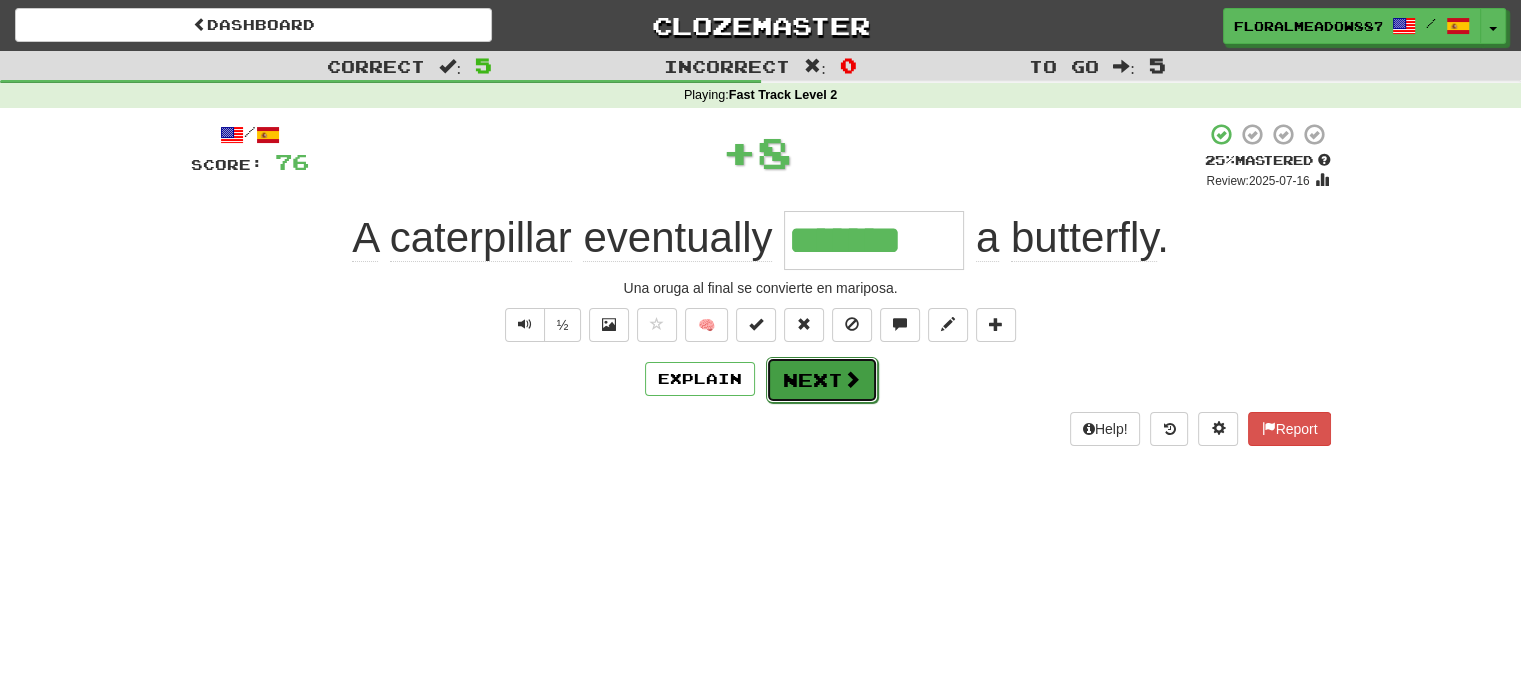 click on "Next" at bounding box center [822, 380] 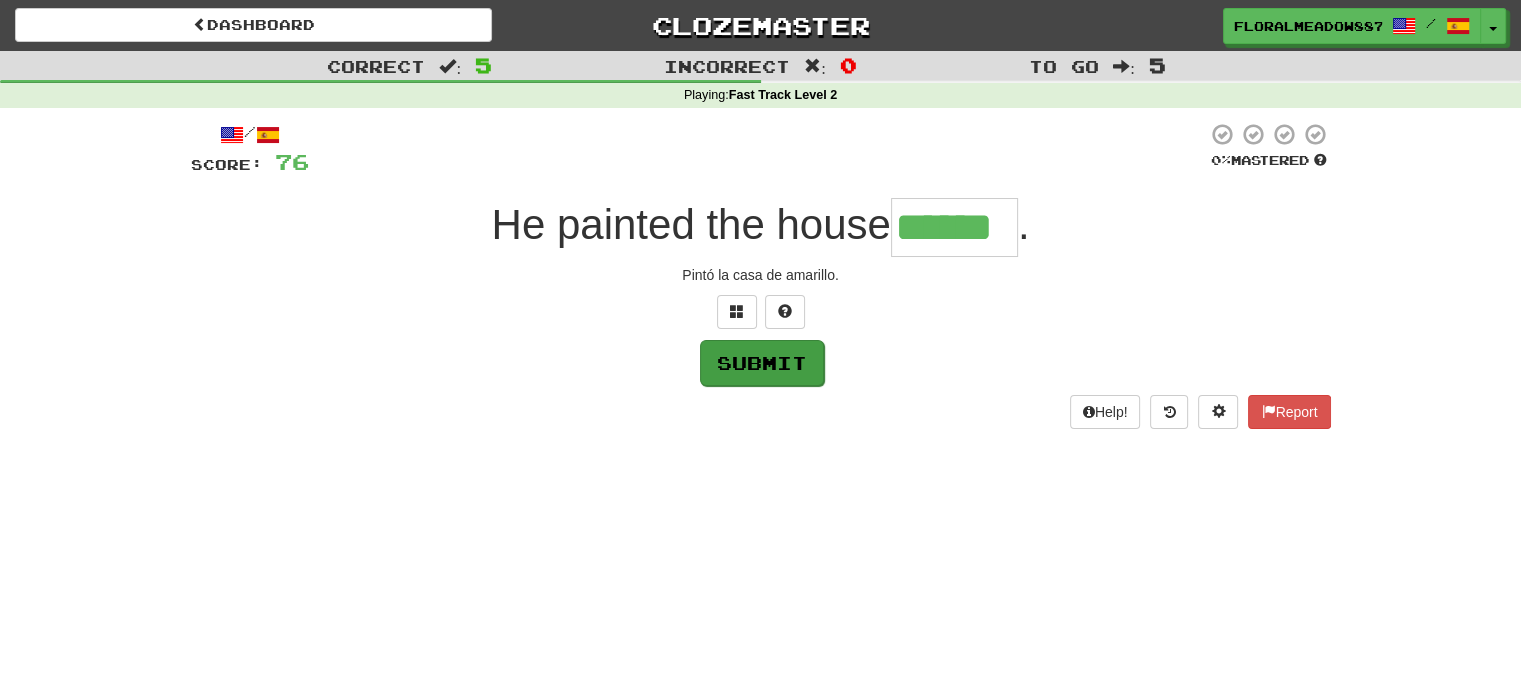 type on "******" 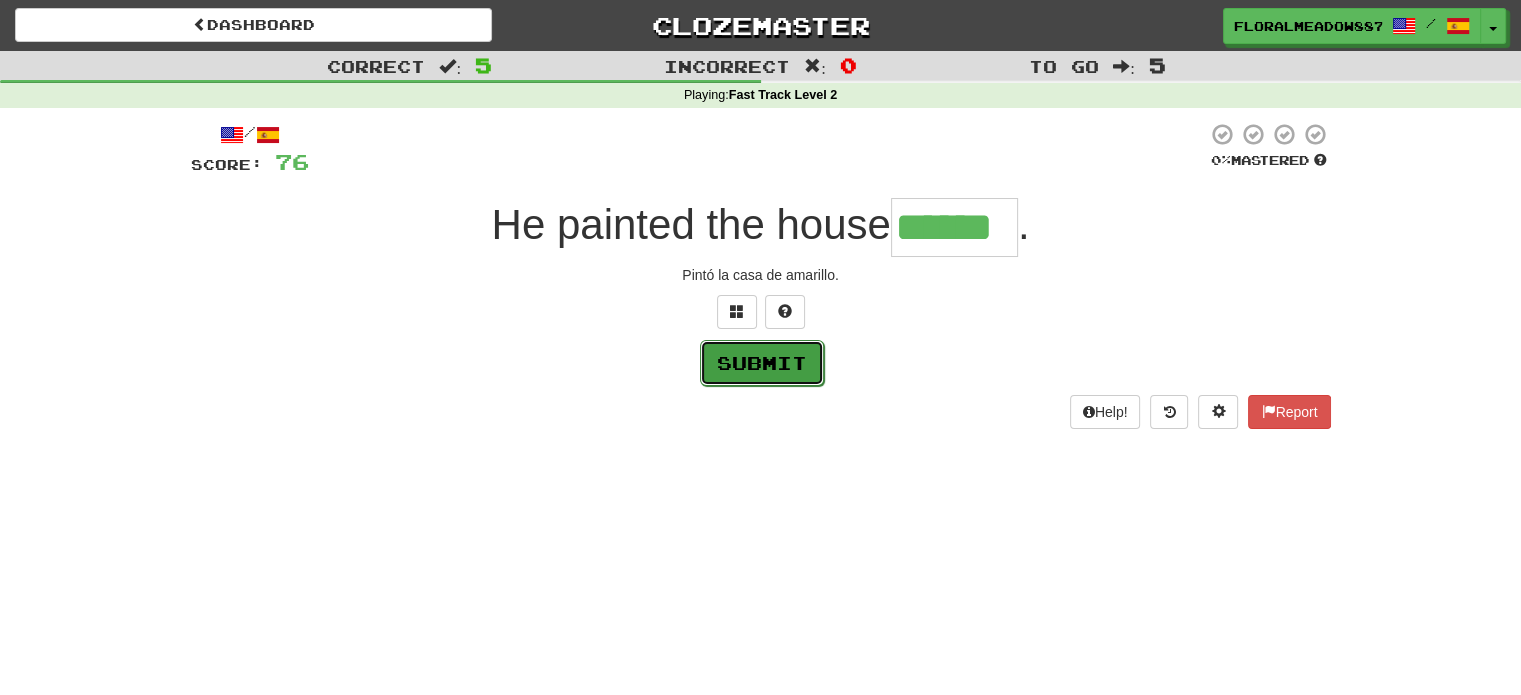 click on "Submit" at bounding box center (762, 363) 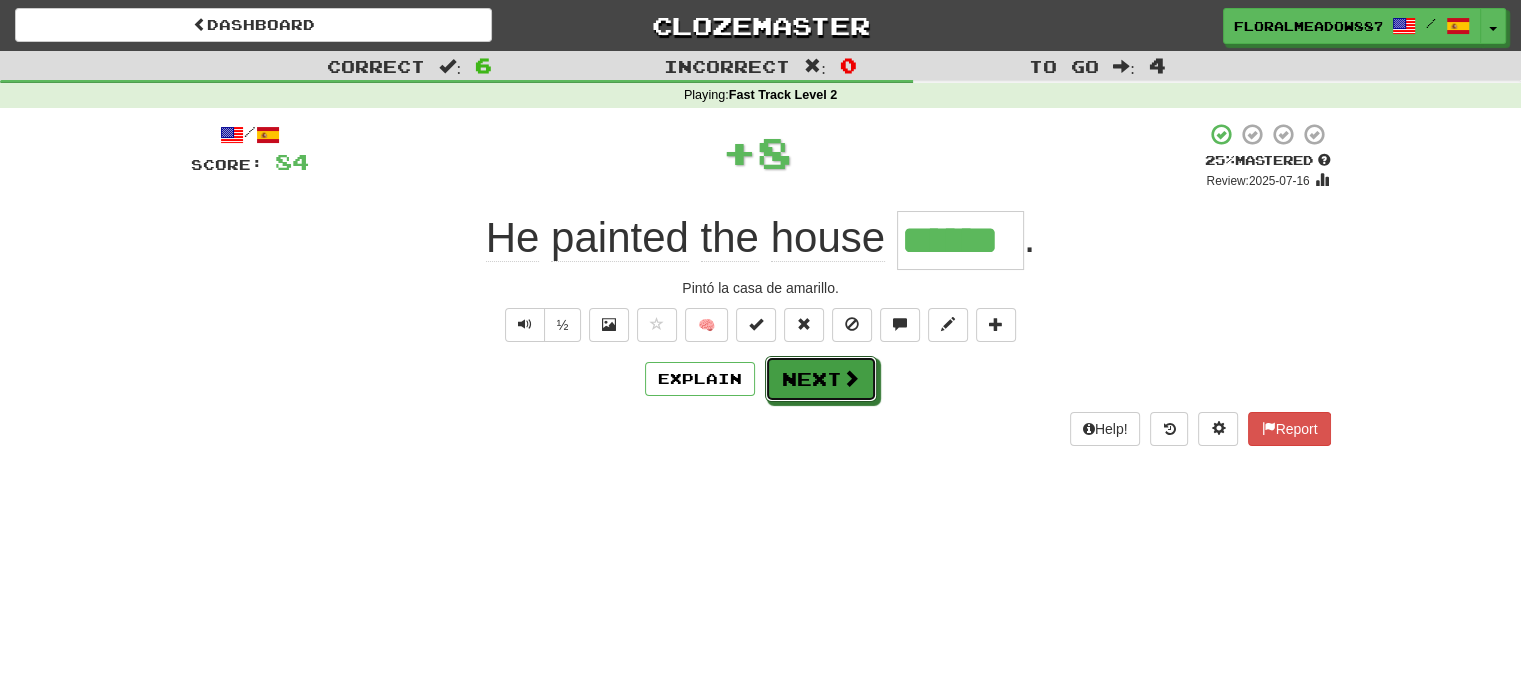 click on "Next" at bounding box center [821, 379] 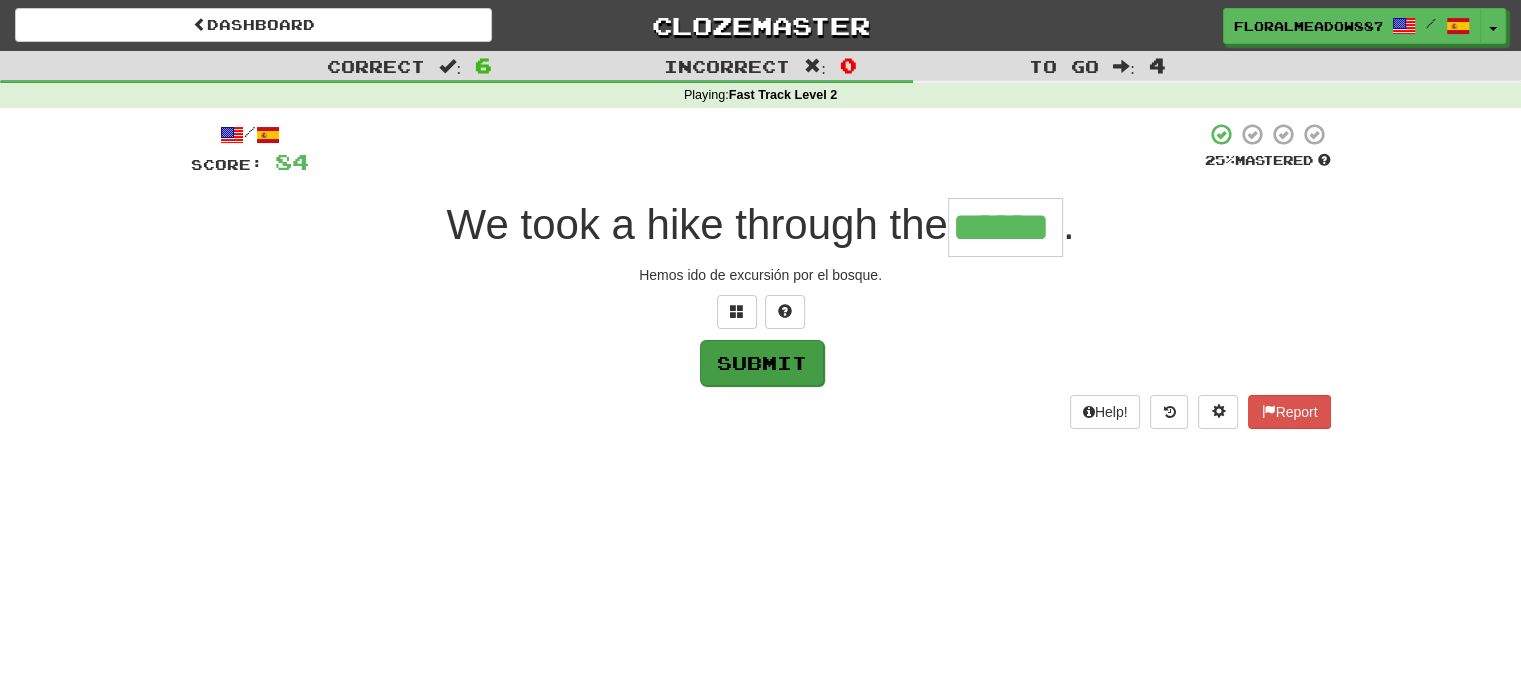 type on "******" 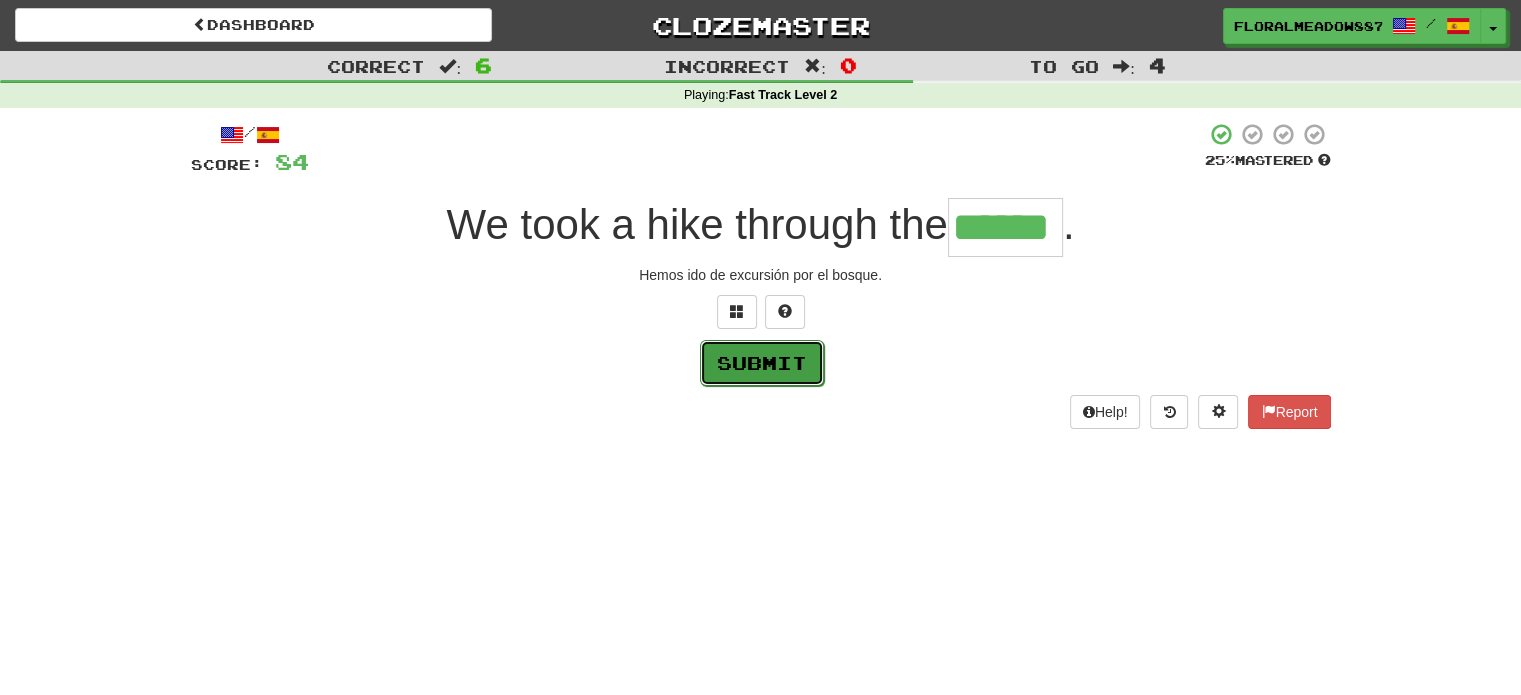click on "Submit" at bounding box center [762, 363] 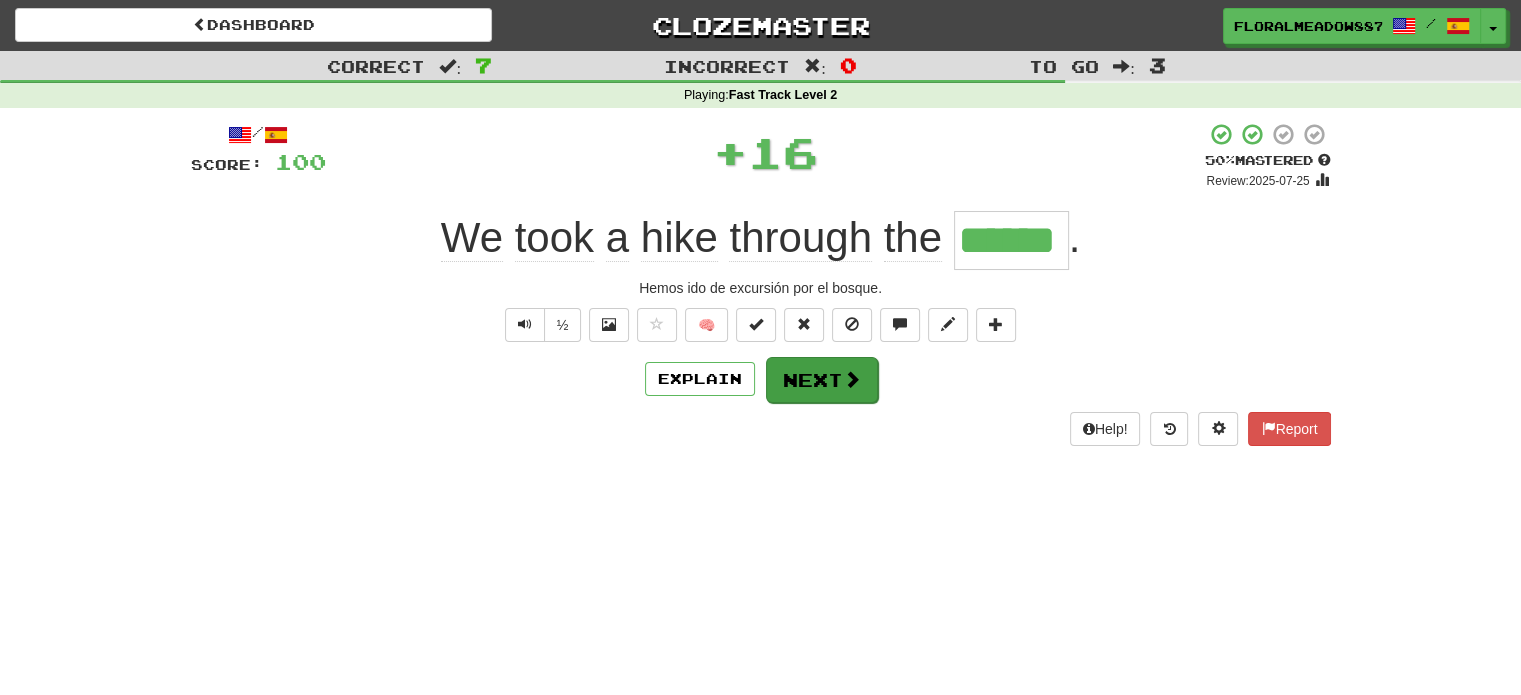 drag, startPoint x: 776, startPoint y: 347, endPoint x: 780, endPoint y: 370, distance: 23.345236 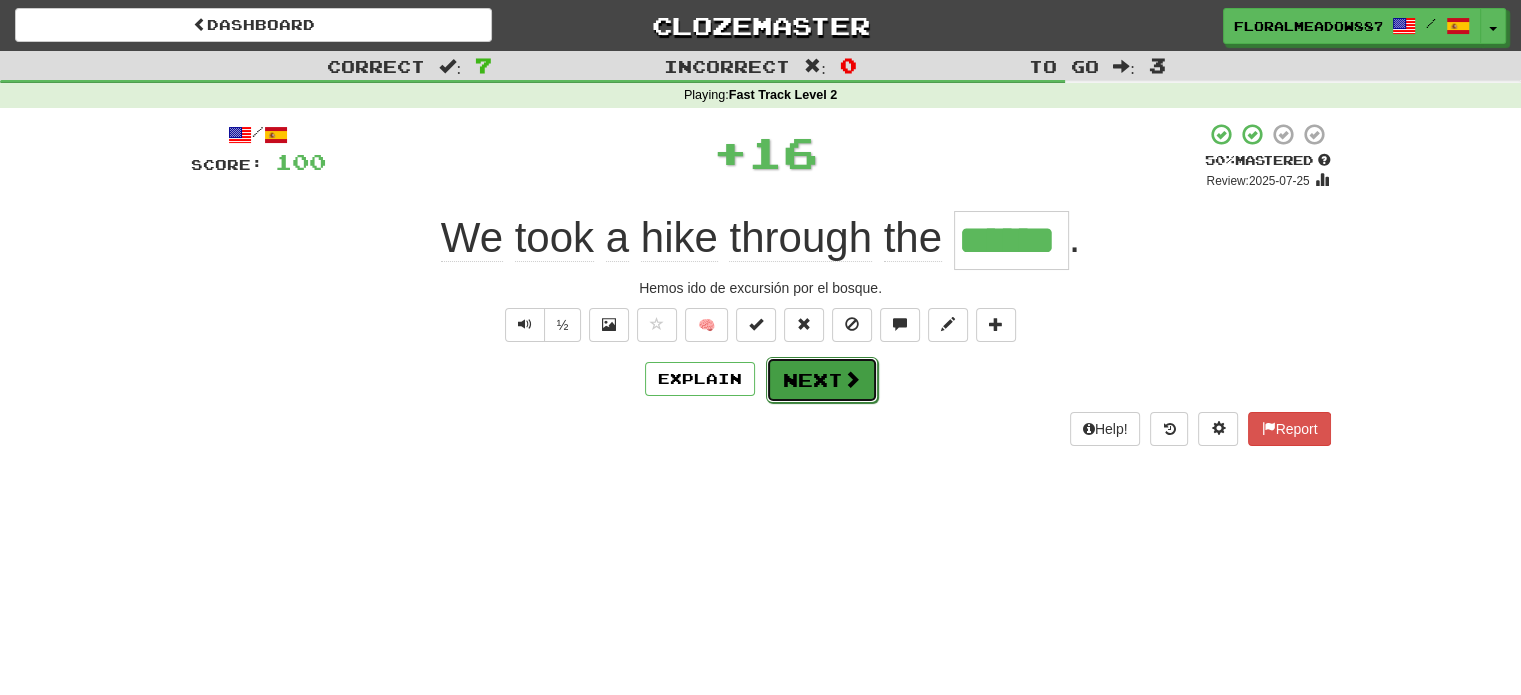 click on "Next" at bounding box center (822, 380) 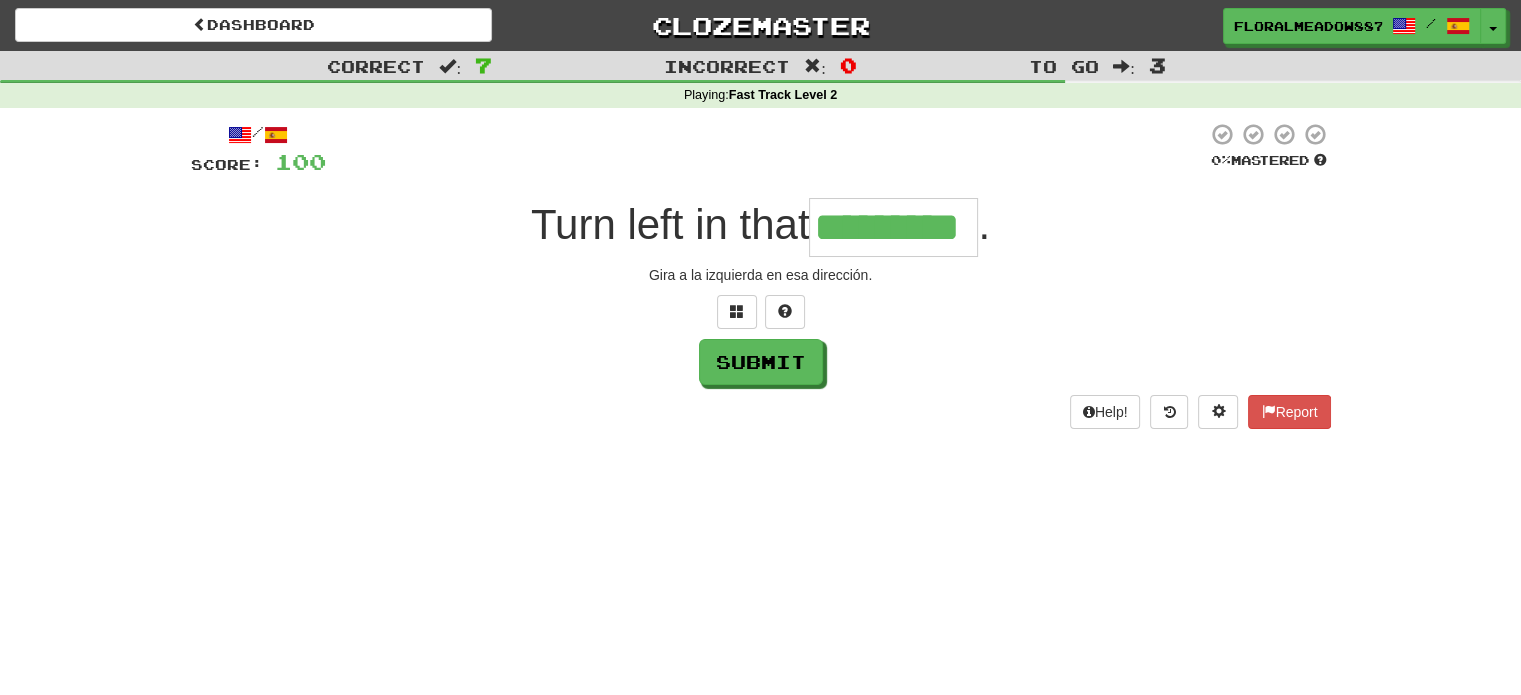 type on "*********" 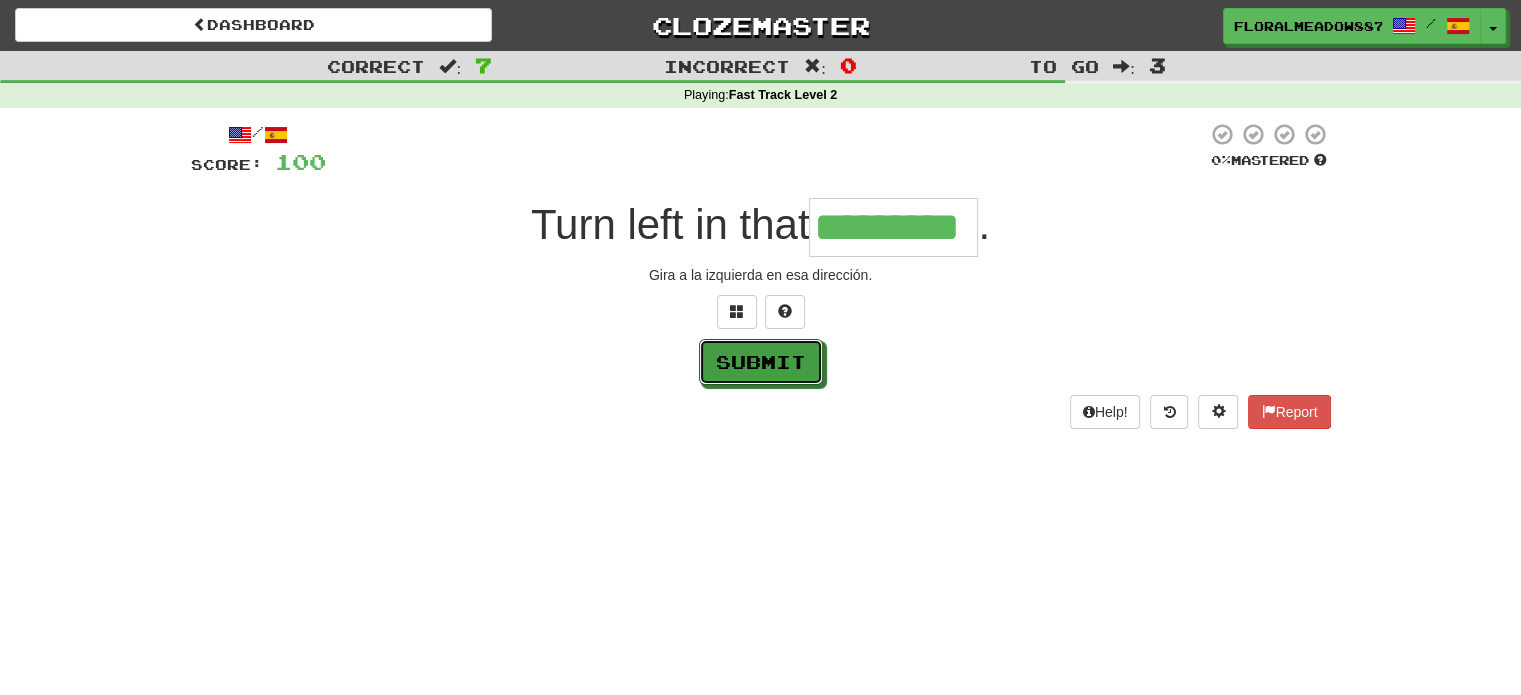 click on "Submit" at bounding box center (761, 362) 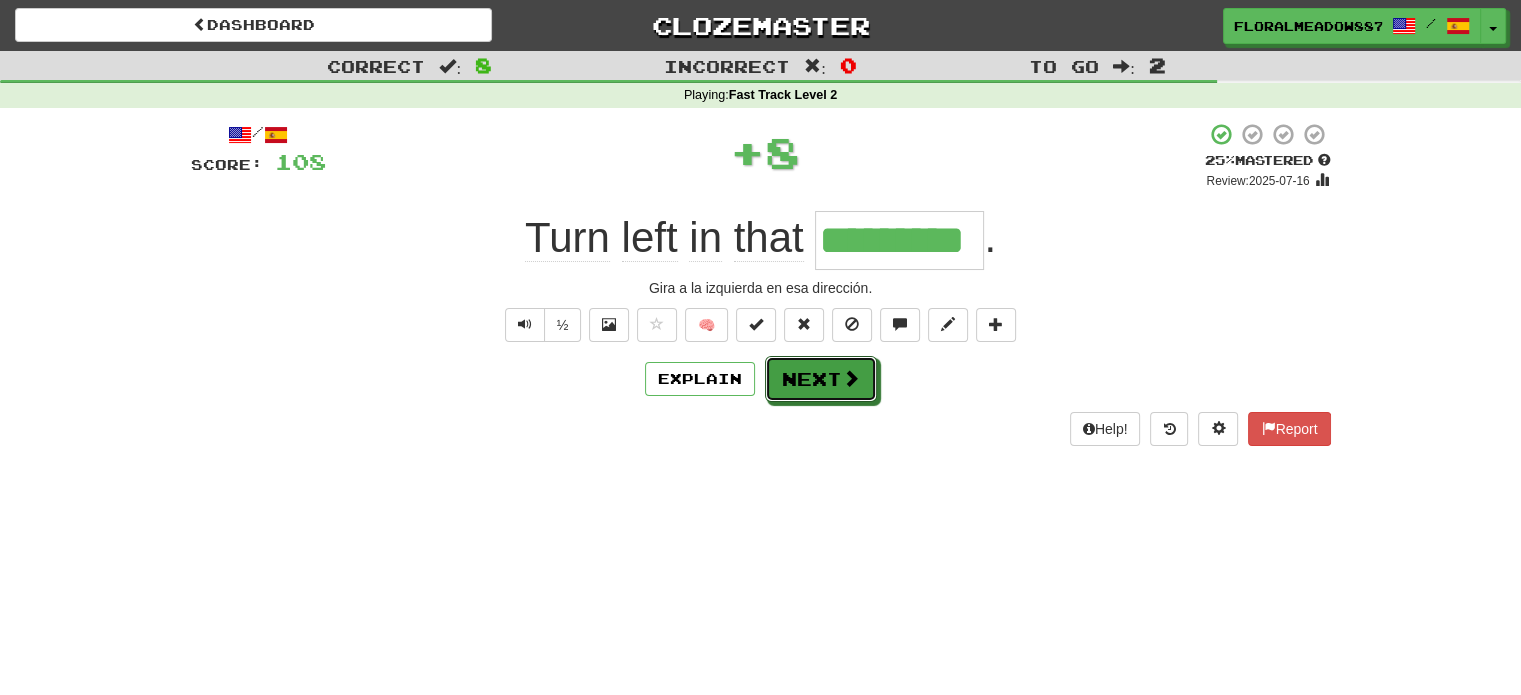 click on "Next" at bounding box center [821, 379] 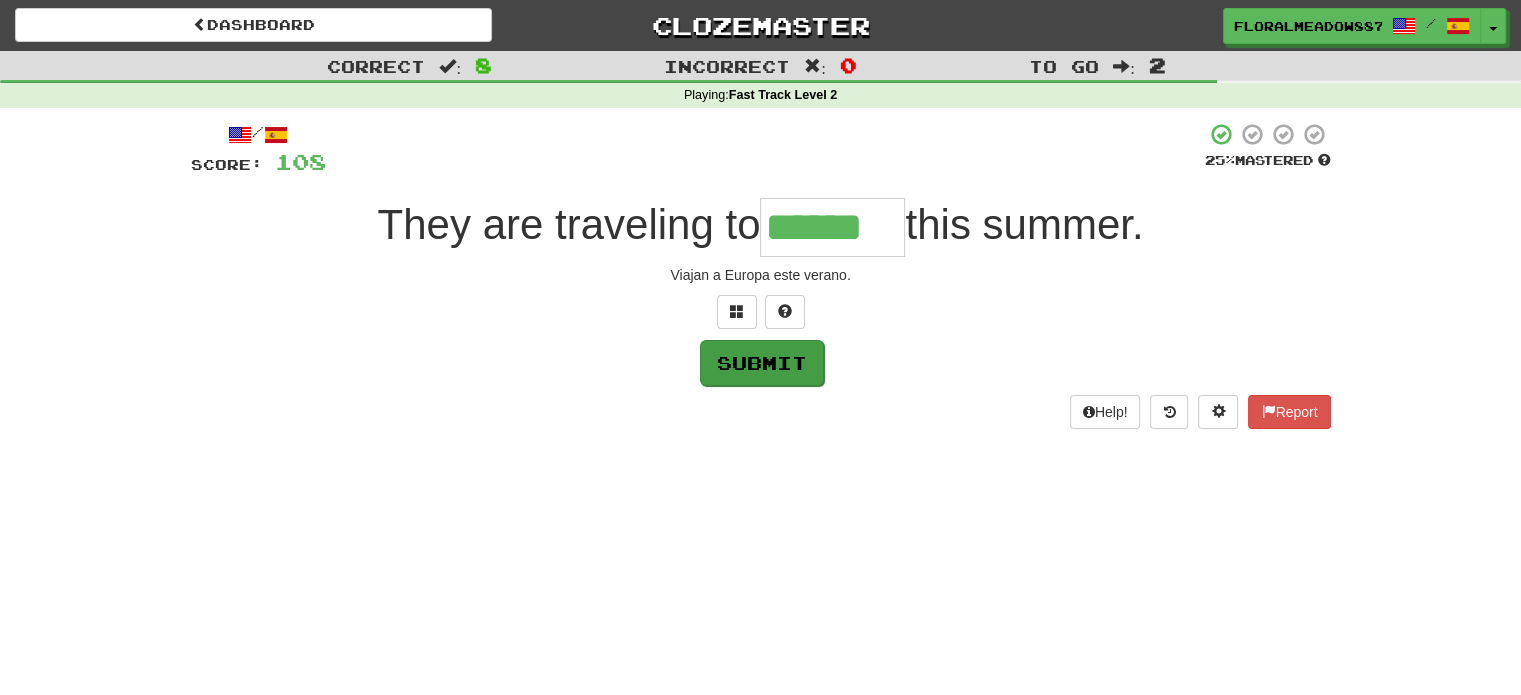 type on "******" 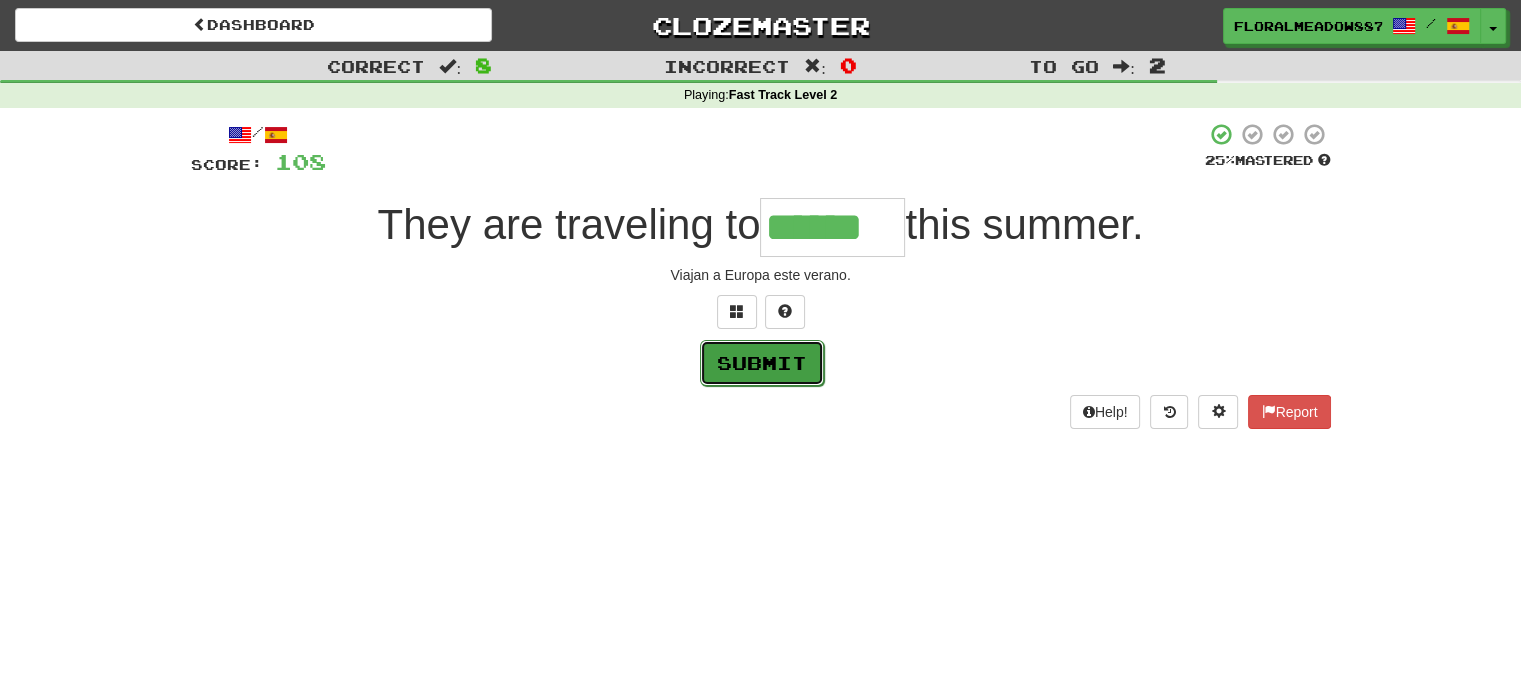 click on "Submit" at bounding box center [762, 363] 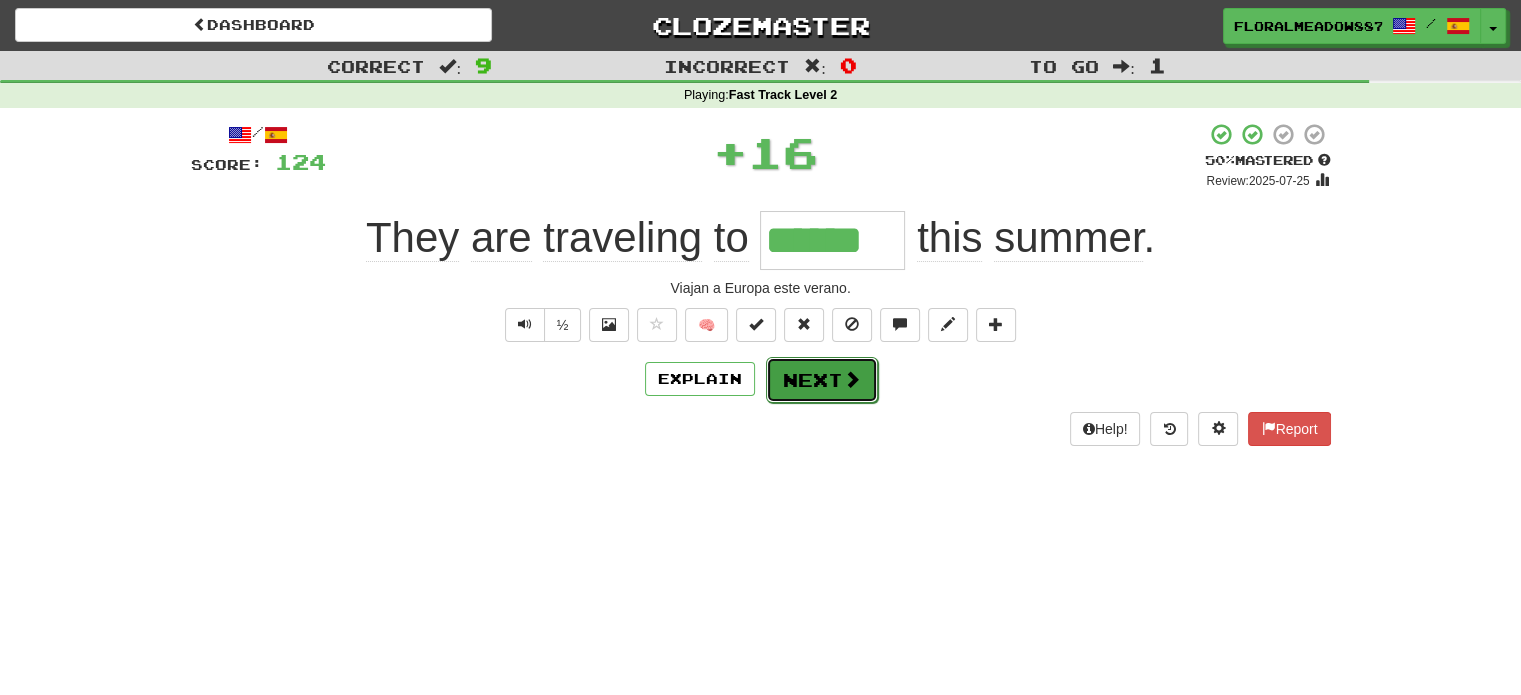 click on "Next" at bounding box center (822, 380) 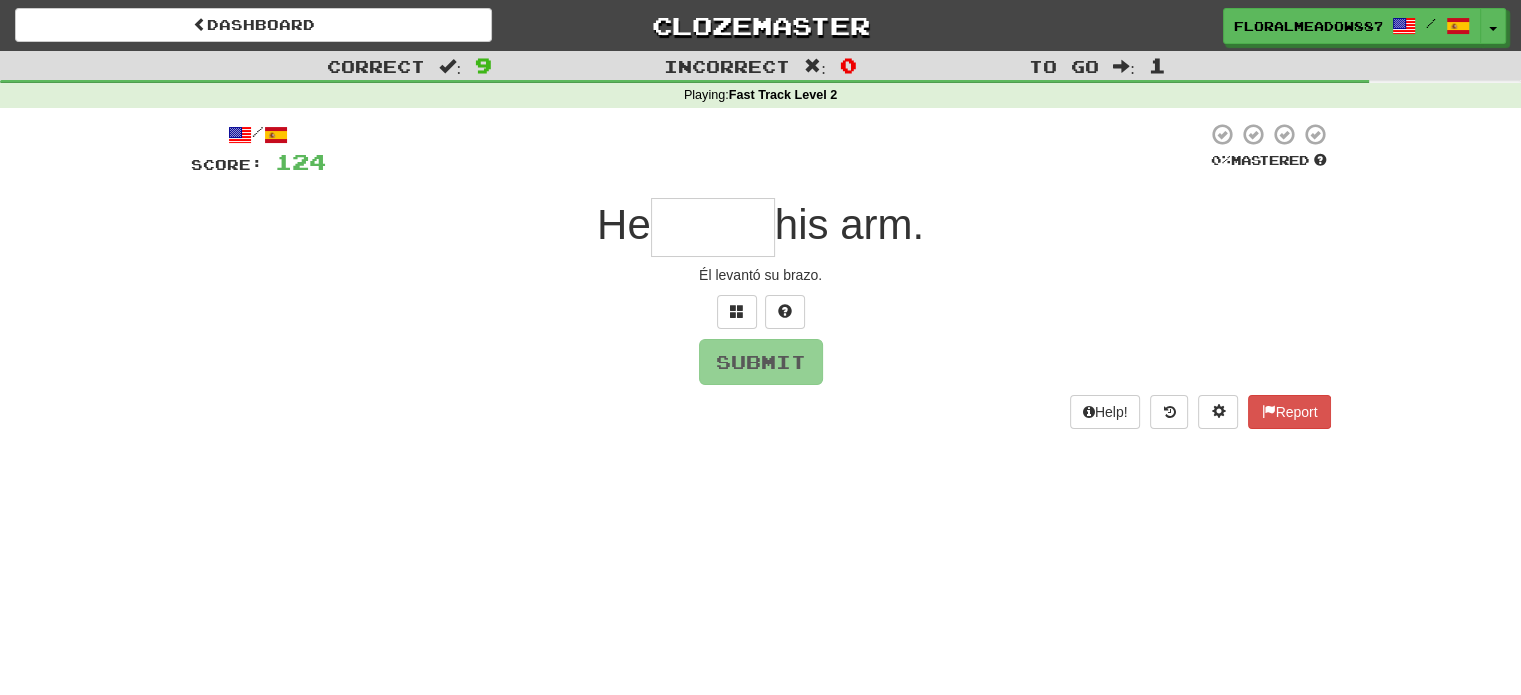 type on "*" 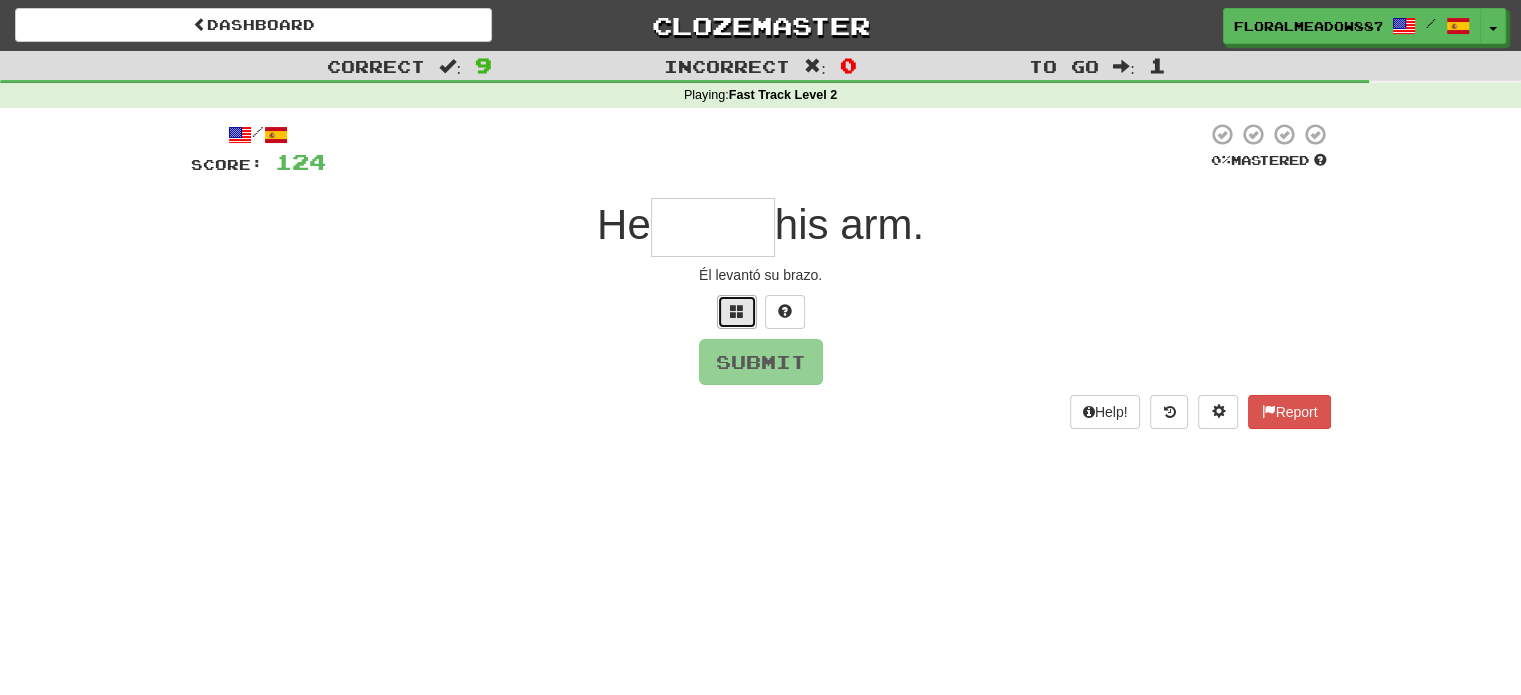 click at bounding box center [737, 312] 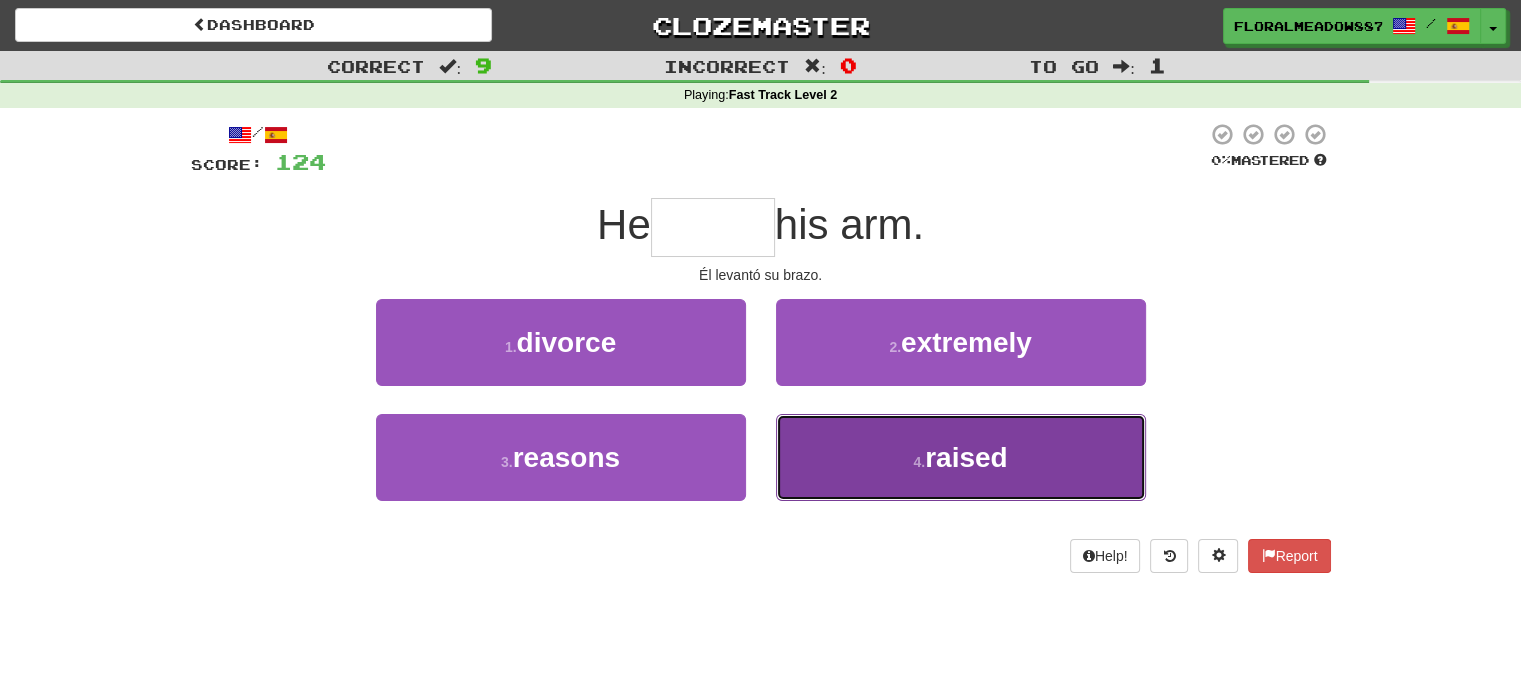 click on "4 .  raised" at bounding box center (961, 457) 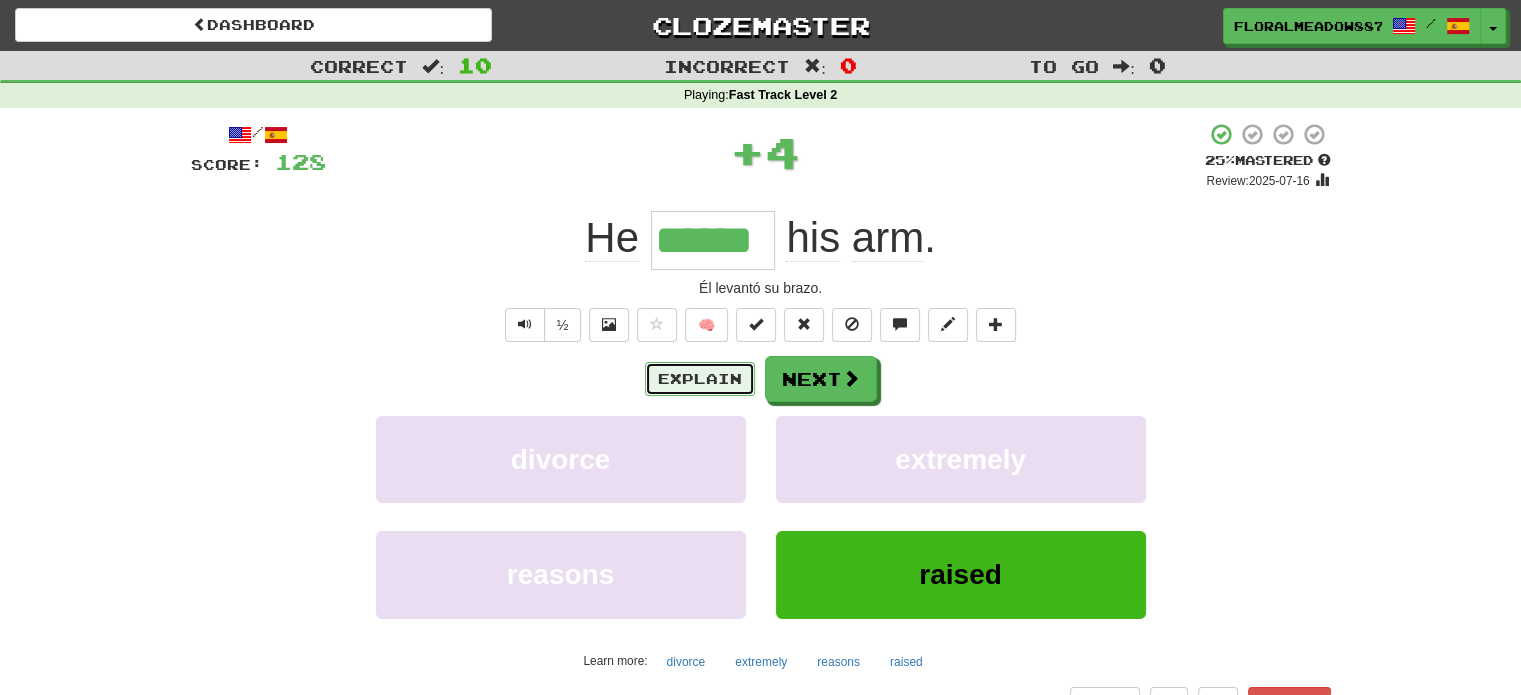 click on "Explain" at bounding box center [700, 379] 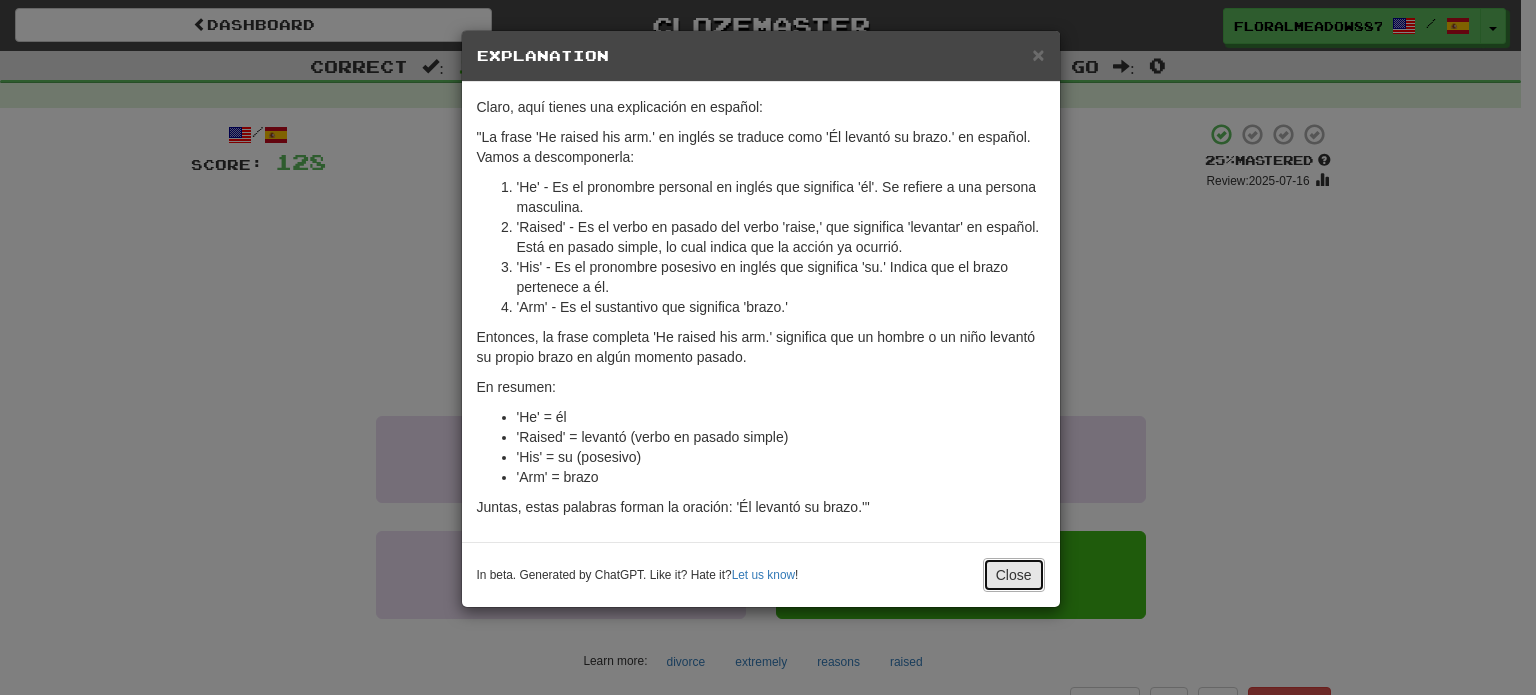 click on "Close" at bounding box center (1014, 575) 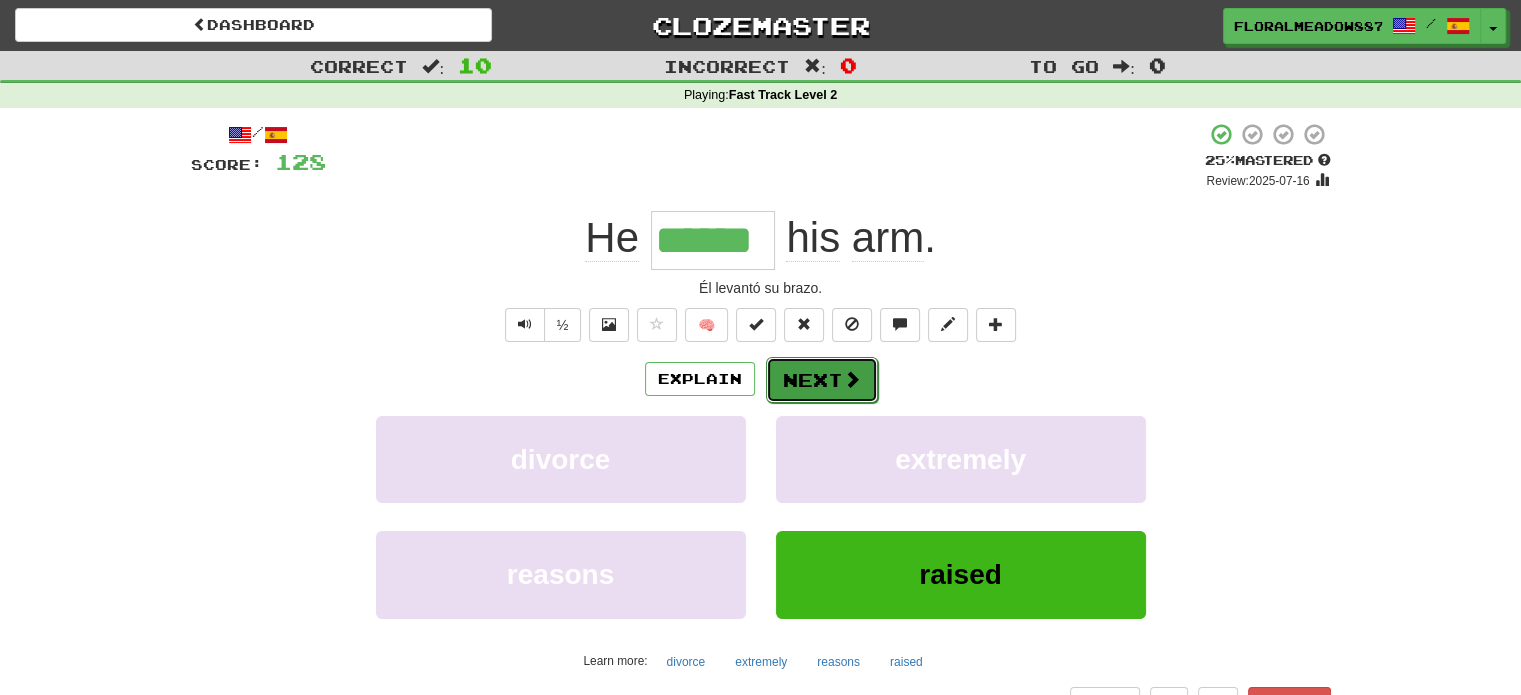 click on "Next" at bounding box center (822, 380) 